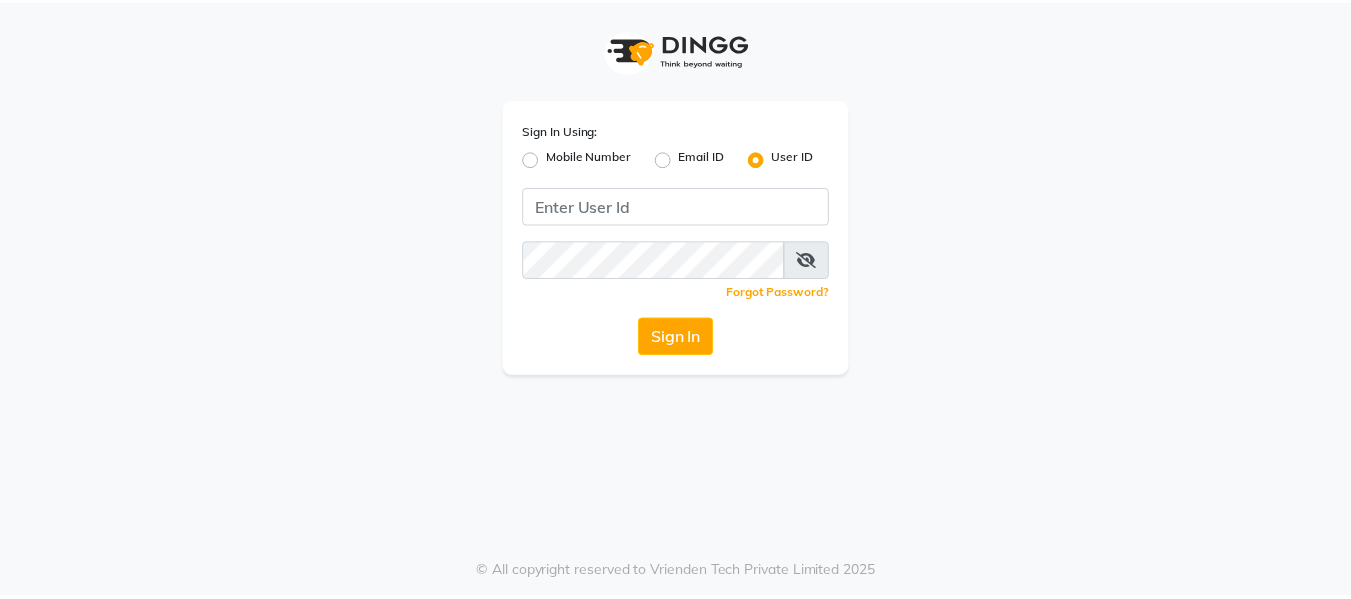 scroll, scrollTop: 0, scrollLeft: 0, axis: both 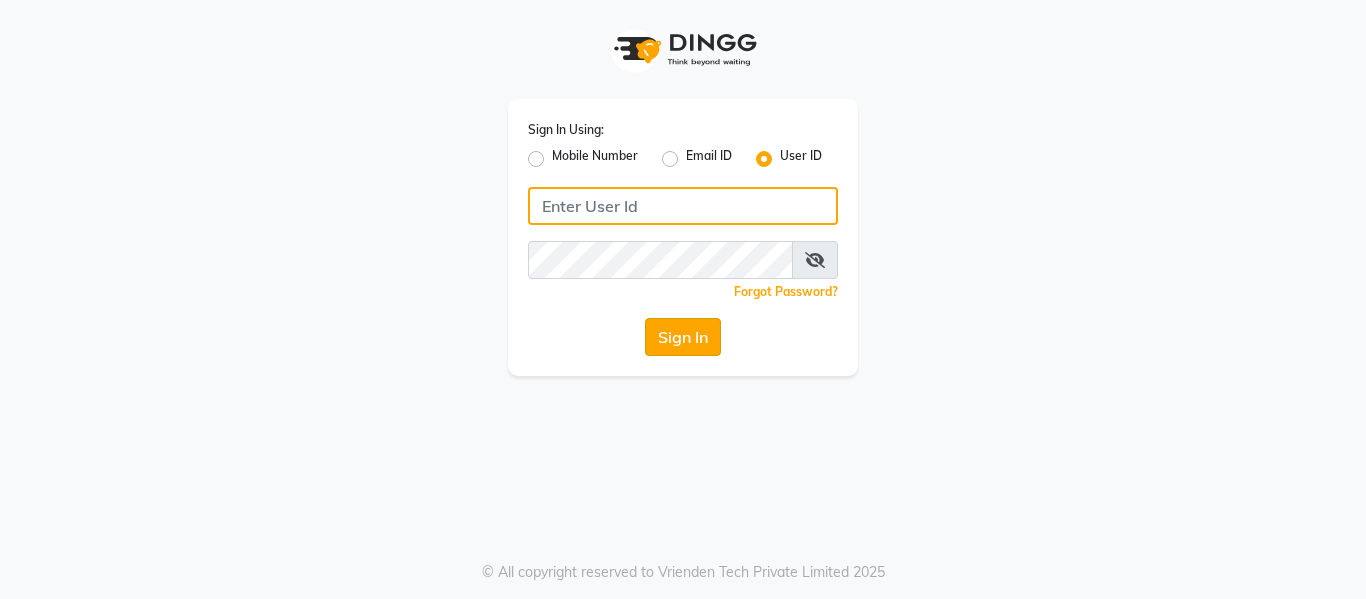type on "samaaras@123" 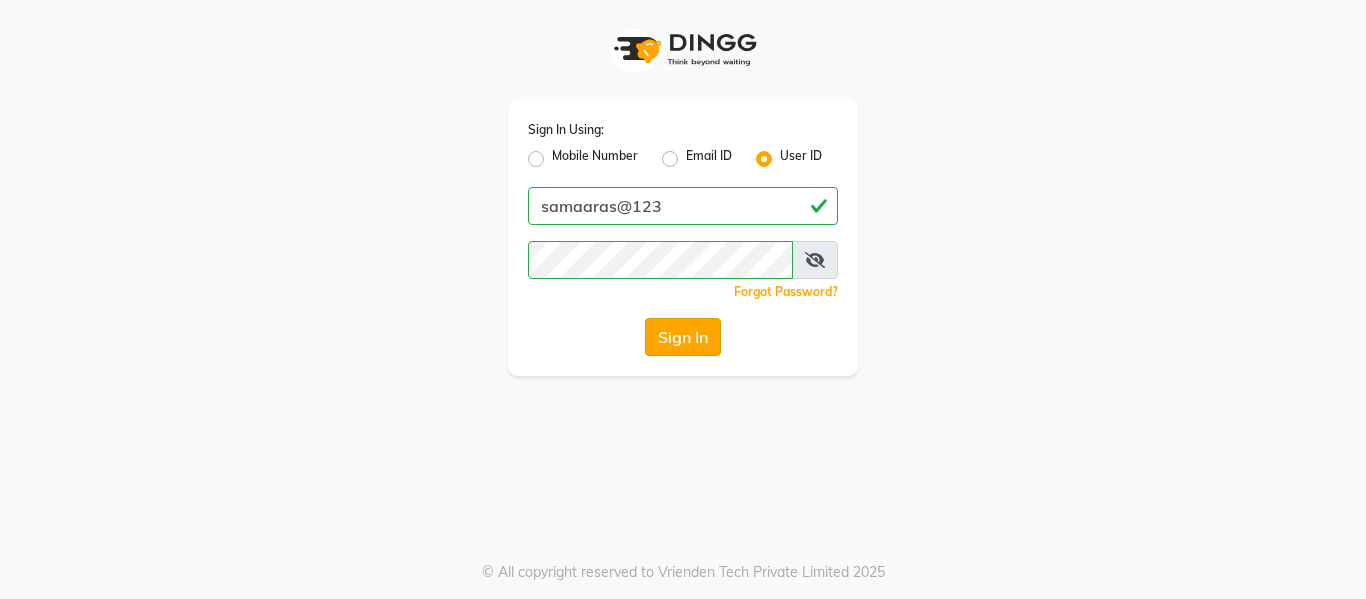 click on "Sign In" 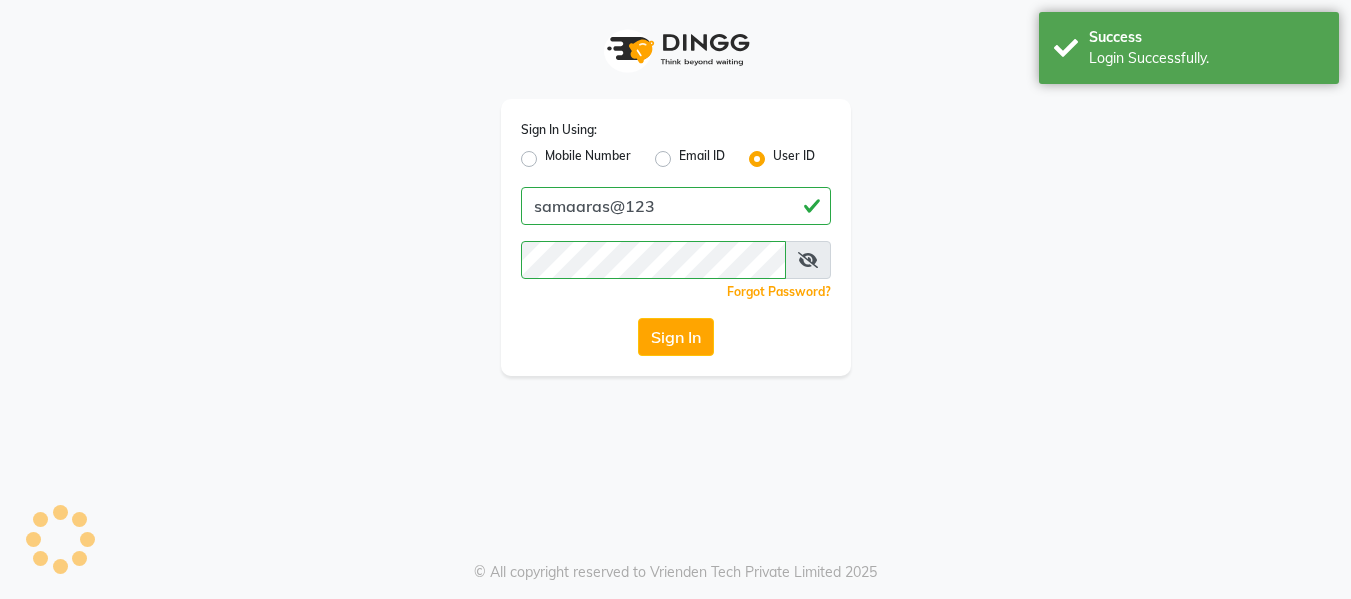 select on "4525" 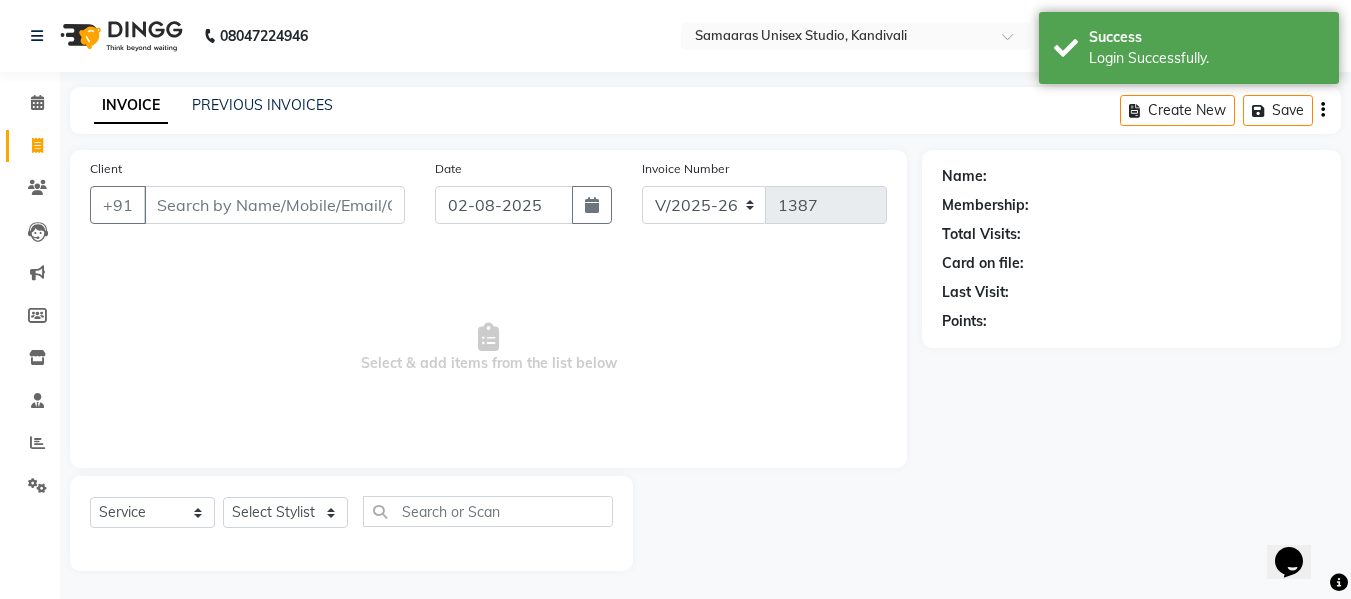 scroll, scrollTop: 0, scrollLeft: 0, axis: both 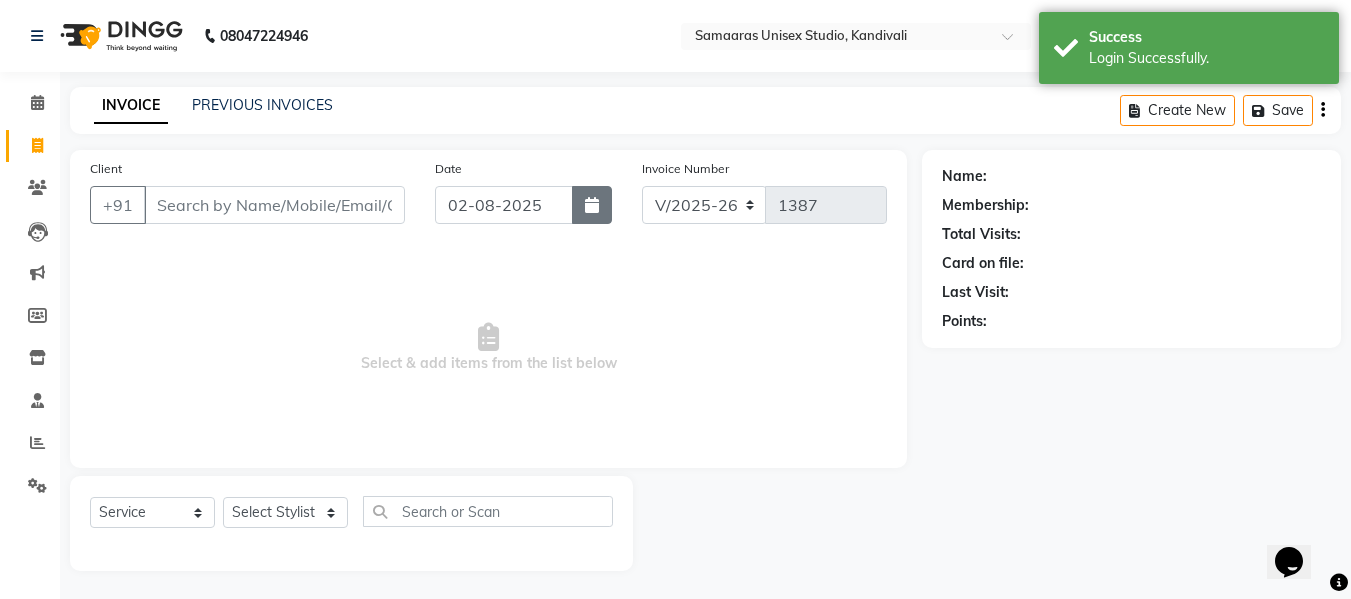 click 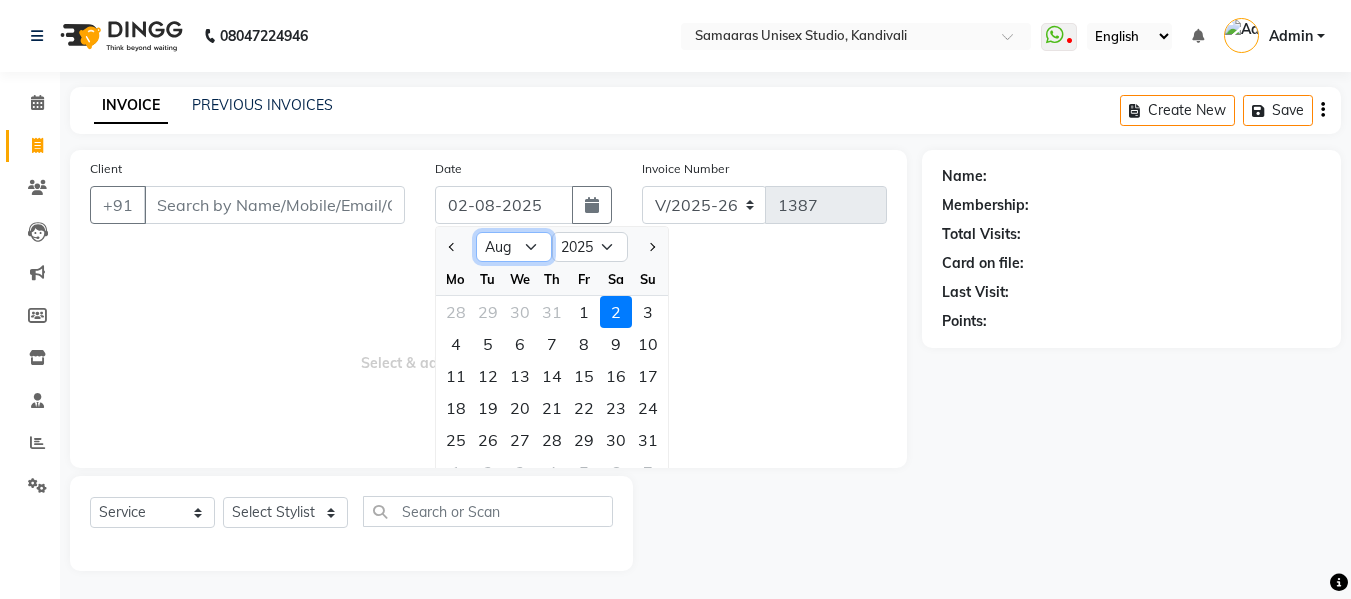 click on "Jan Feb Mar Apr May Jun Jul Aug Sep Oct Nov Dec" 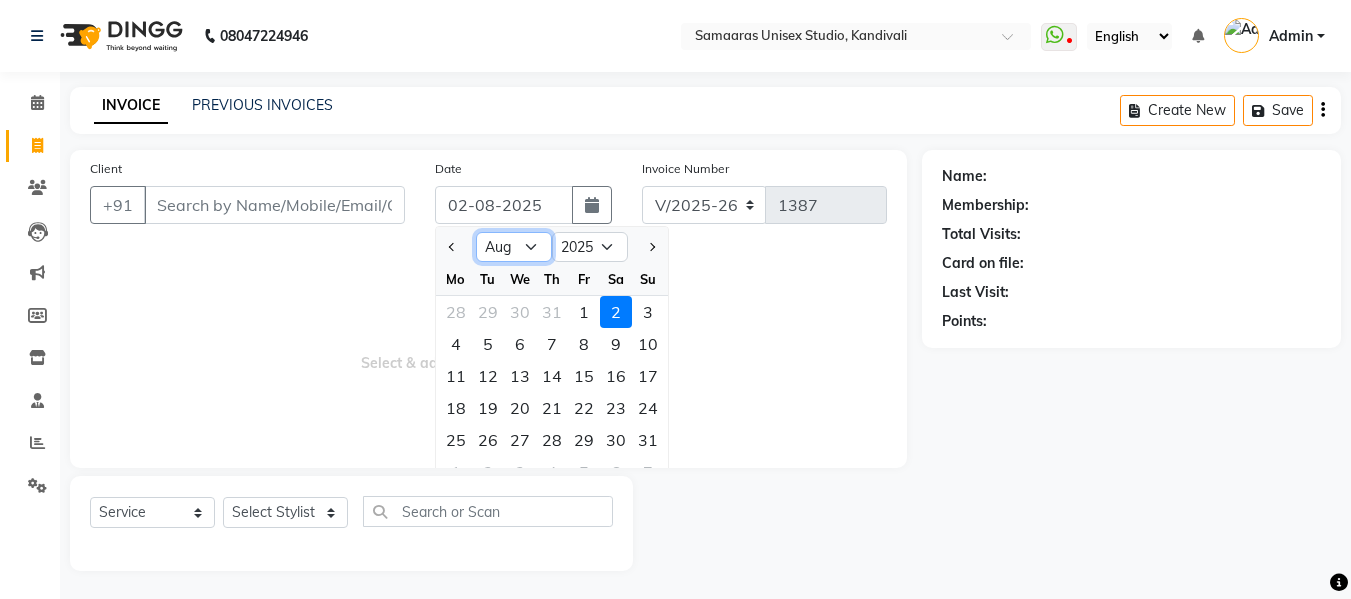 select on "7" 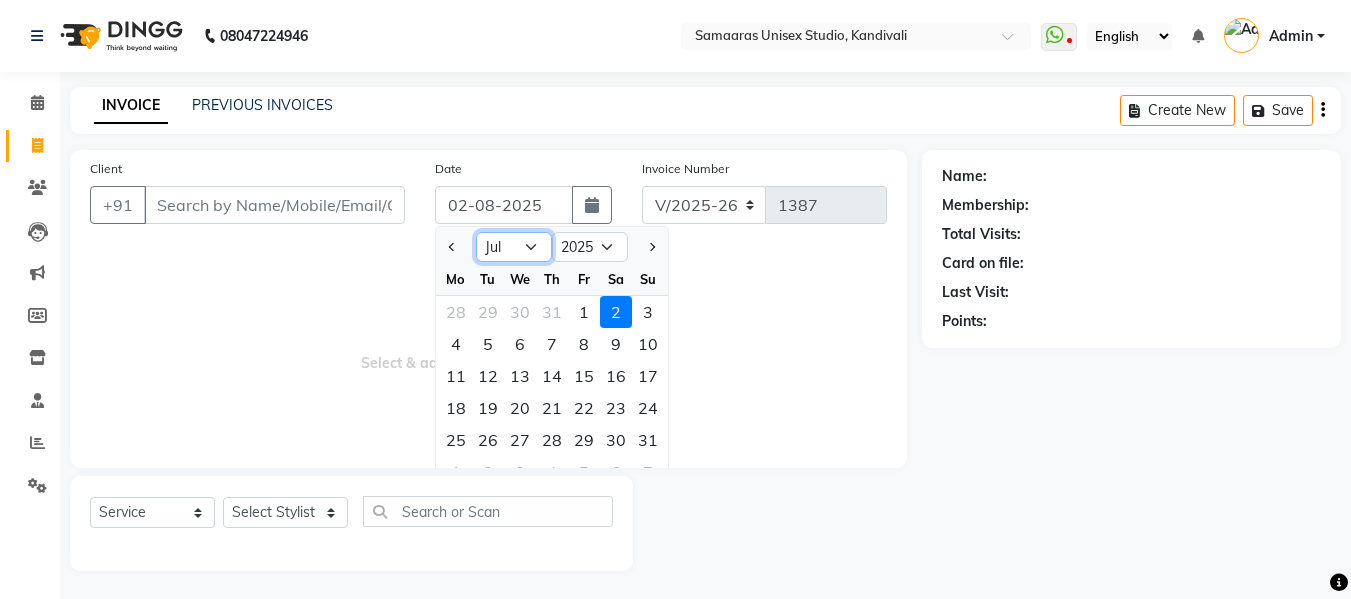 click on "Jan Feb Mar Apr May Jun Jul Aug Sep Oct Nov Dec" 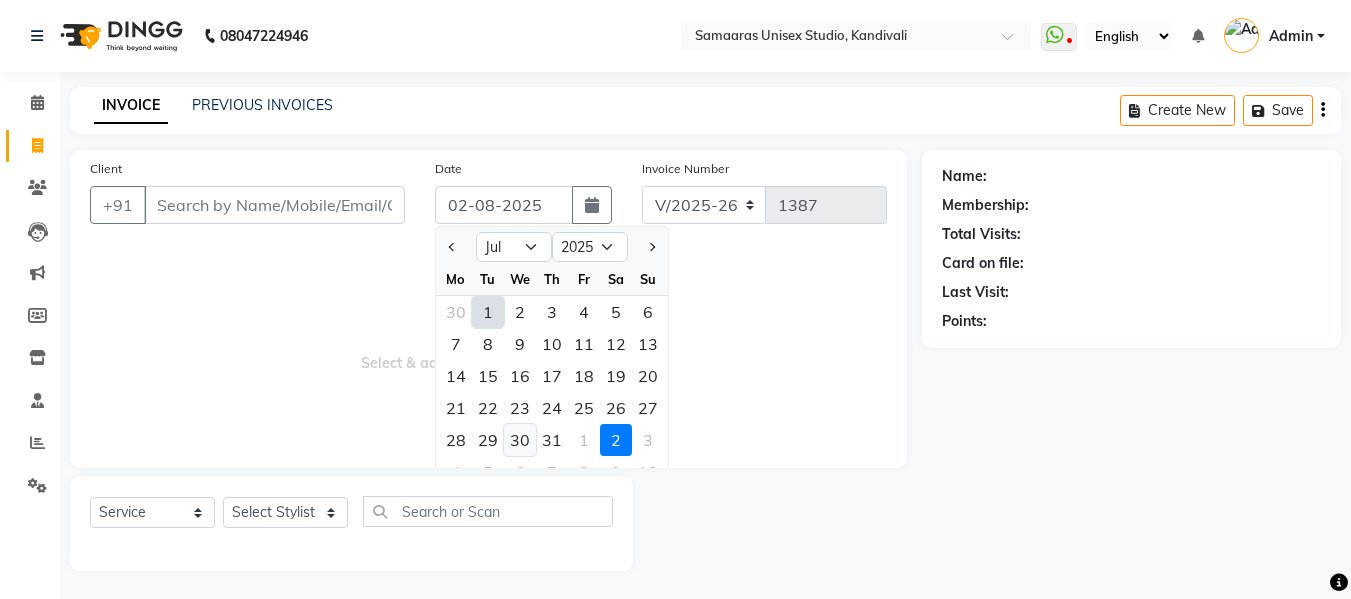 click on "30" 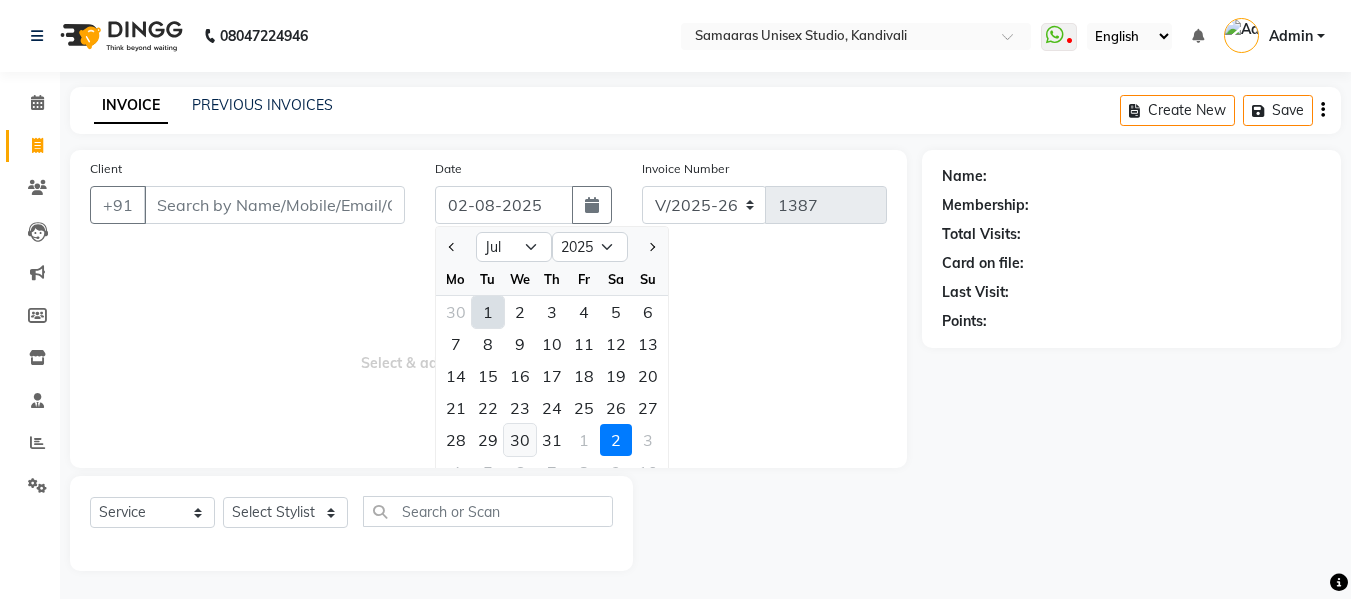 type on "30-07-2025" 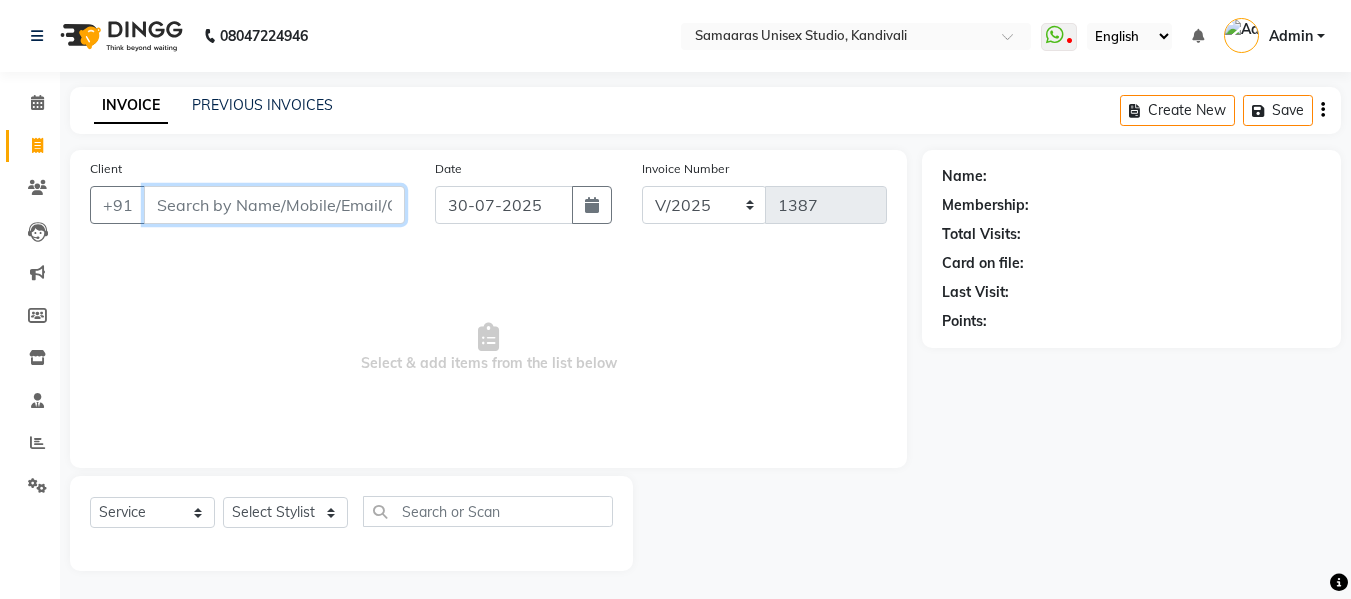click on "Client" at bounding box center (274, 205) 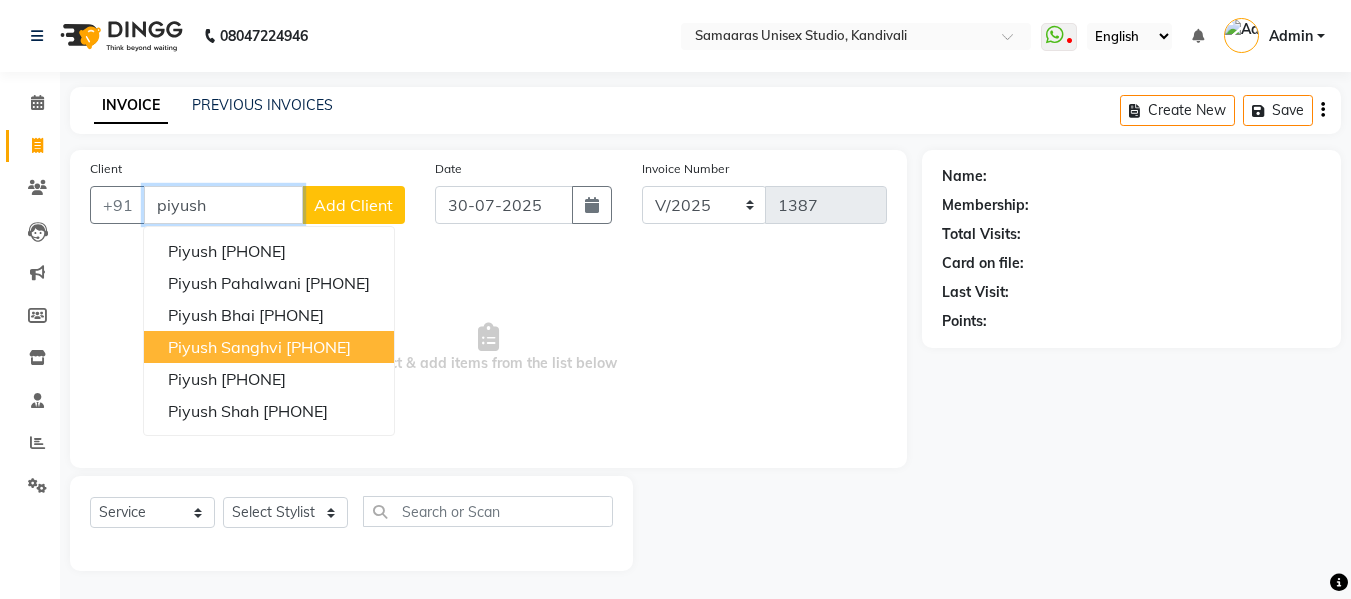 click on "Piyush Sanghvi" at bounding box center [225, 347] 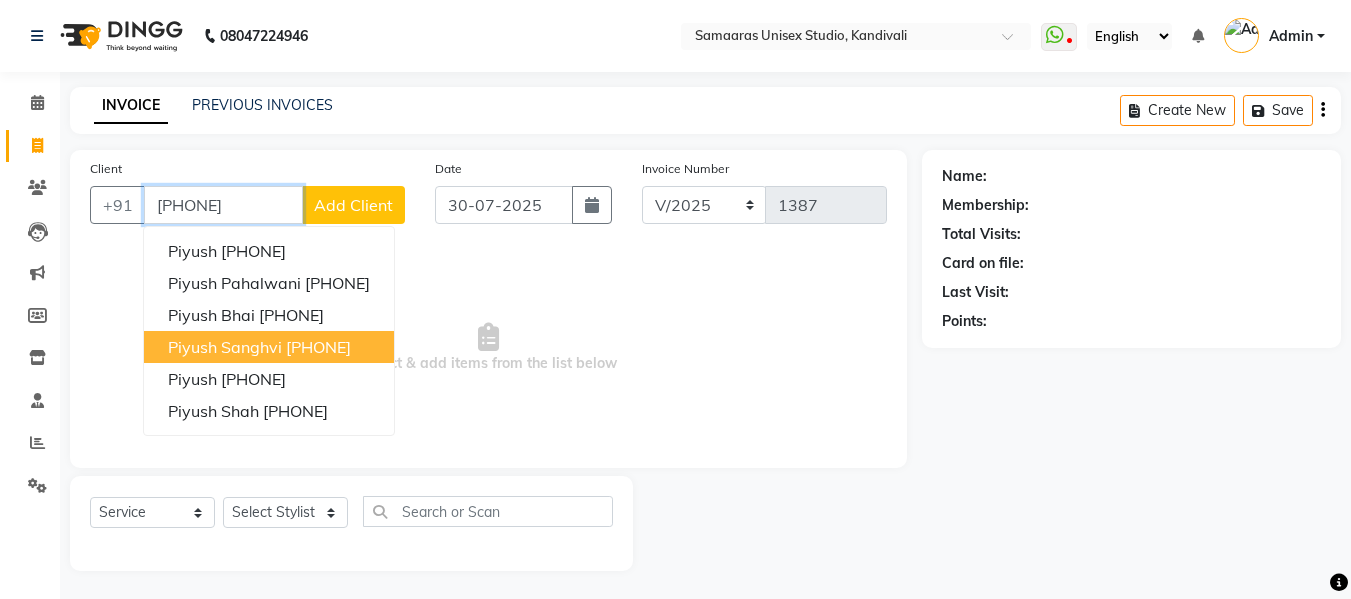 type on "[PHONE]" 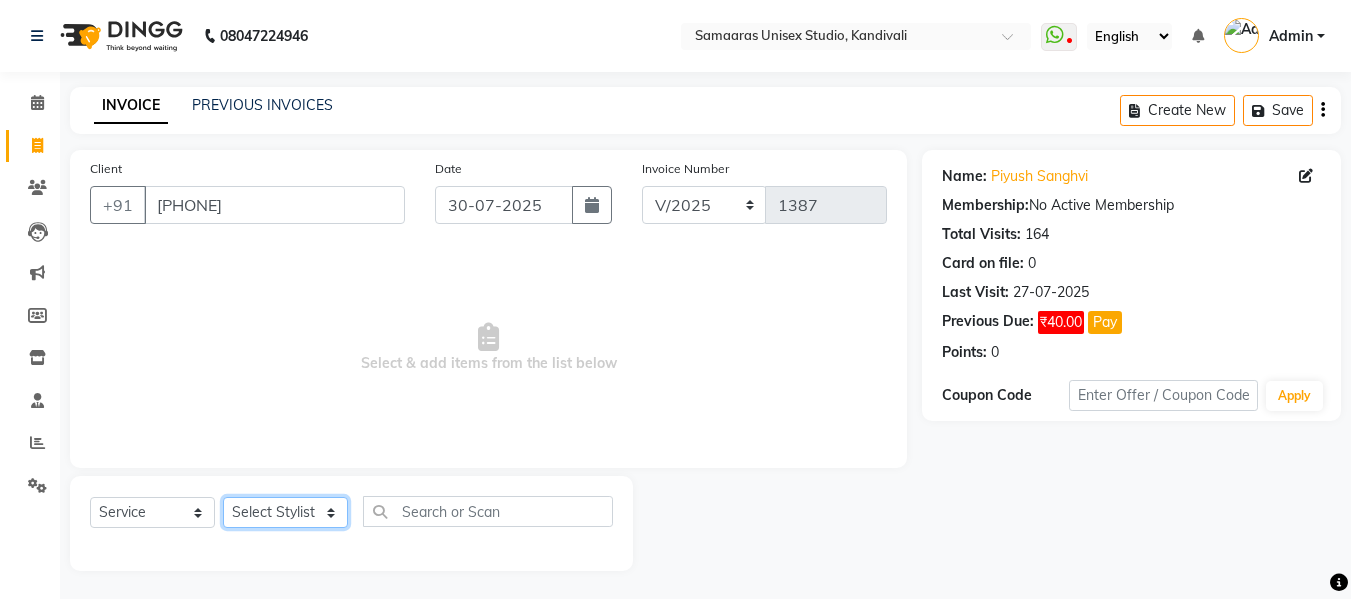 click on "Select Stylist Daksh Sir Firoz bhai Front Desk Guddu Kajal Priya Salman Bhai" 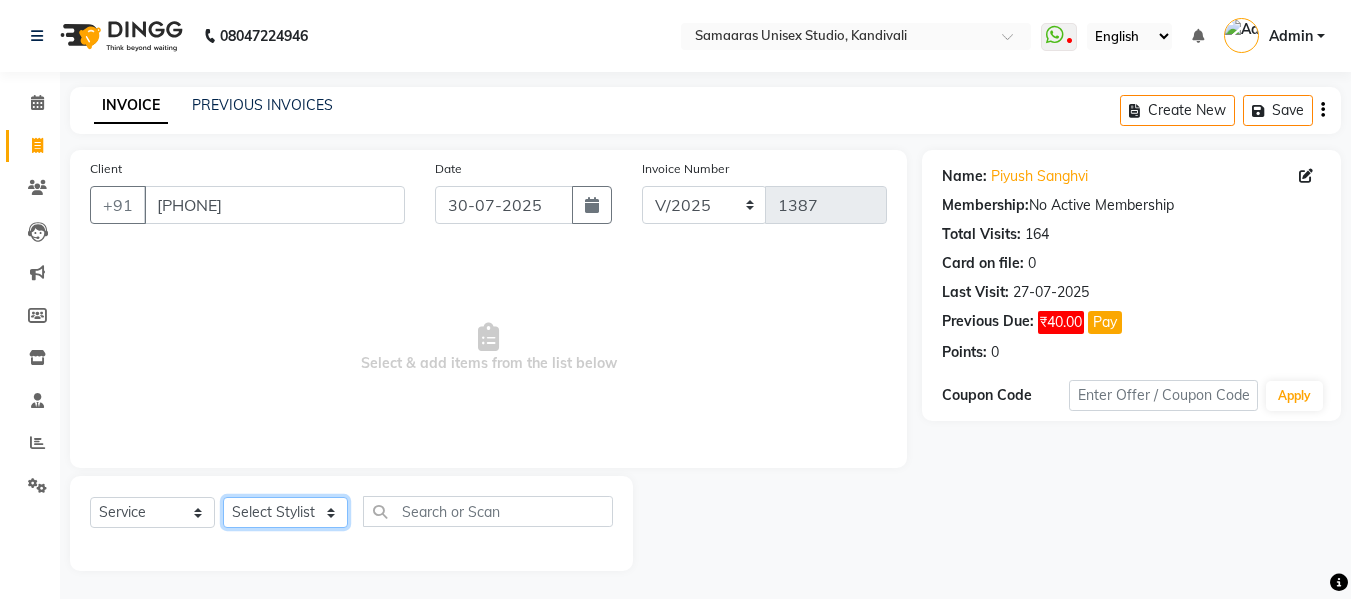select on "86590" 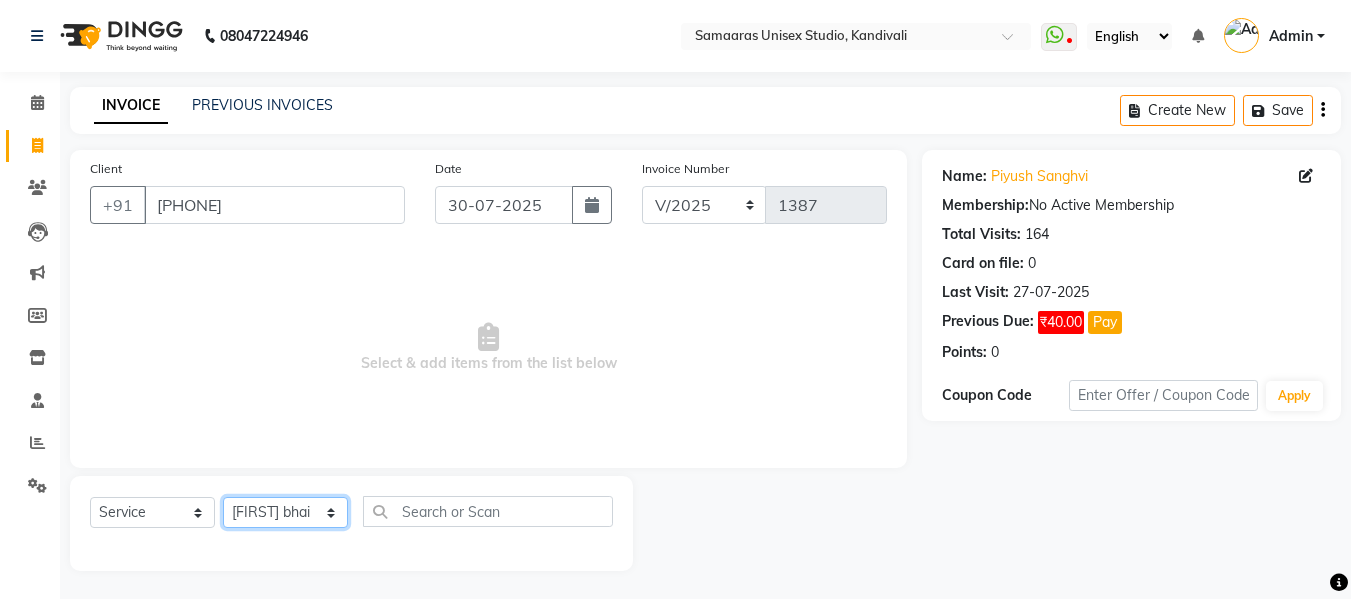 click on "Select Stylist Daksh Sir Firoz bhai Front Desk Guddu Kajal Priya Salman Bhai" 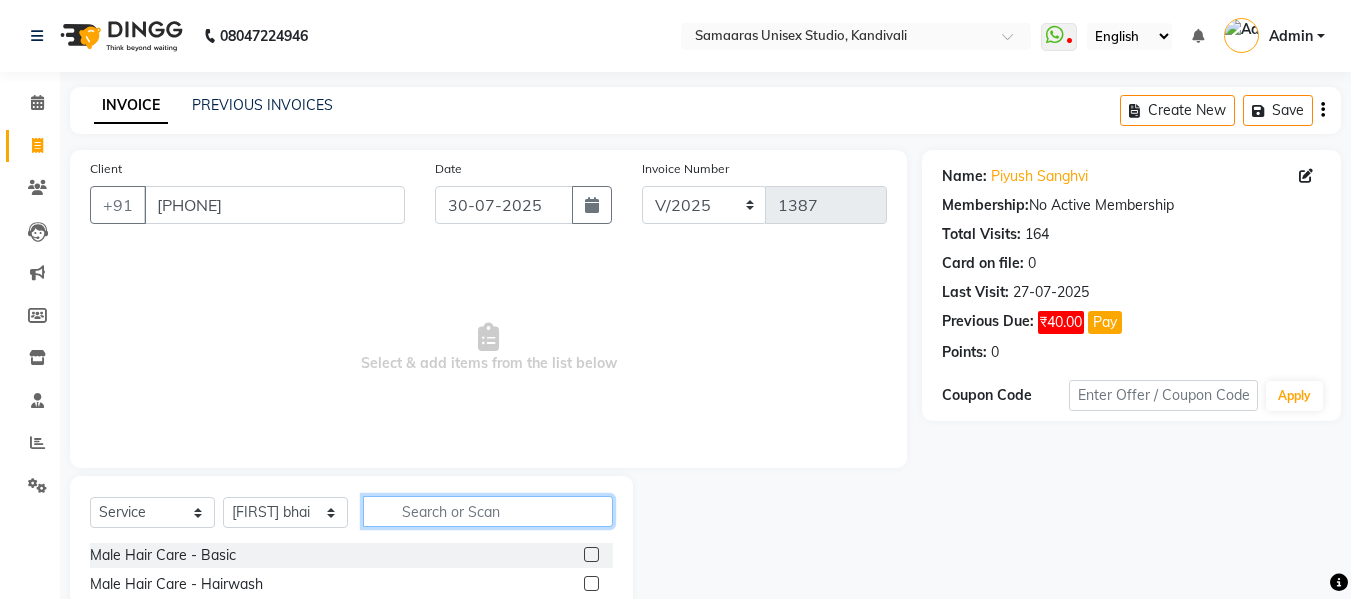 click 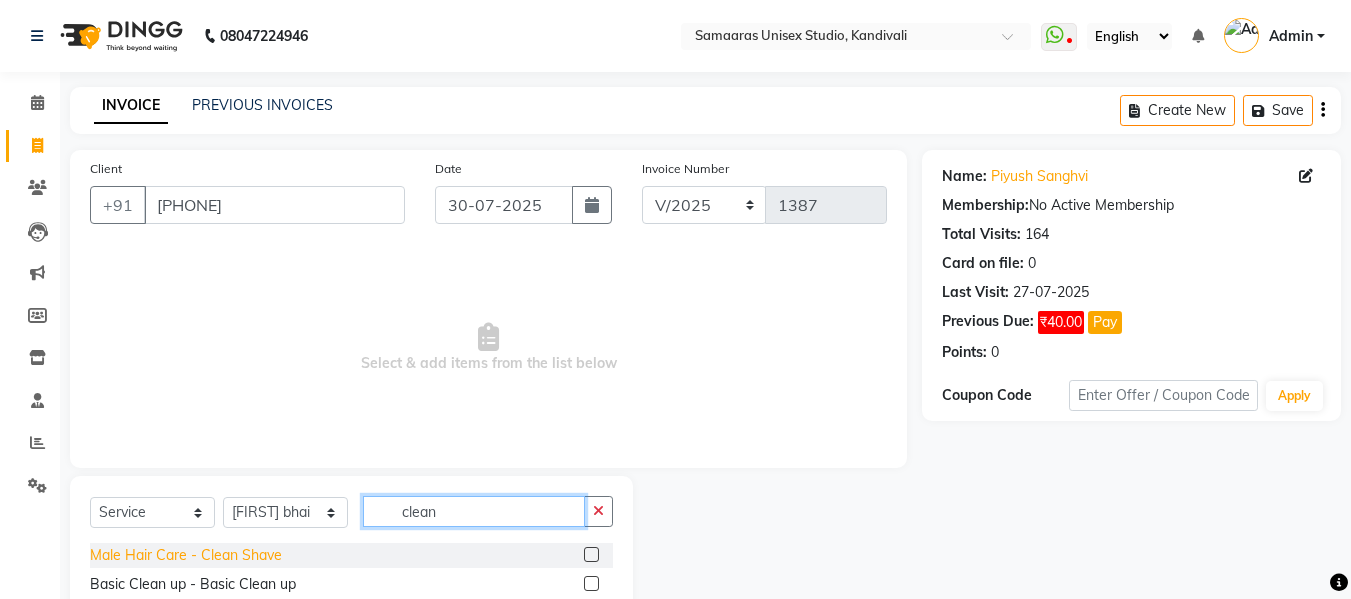 type on "clean" 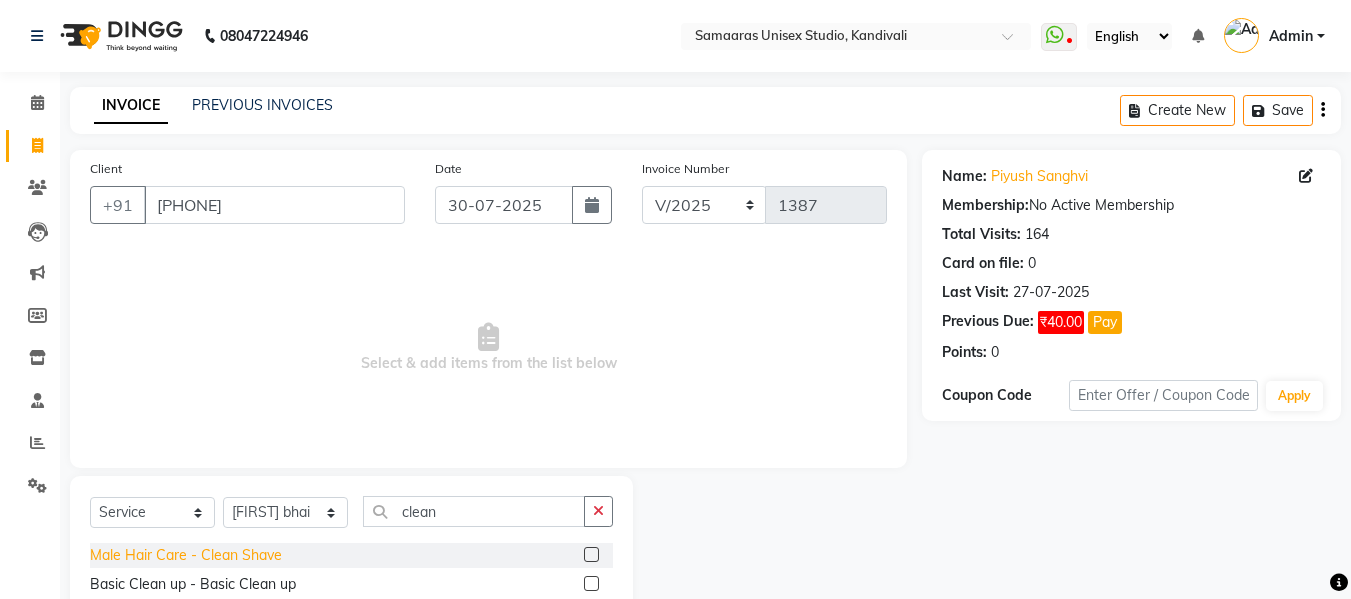 click on "Male Hair Care - Clean Shave" 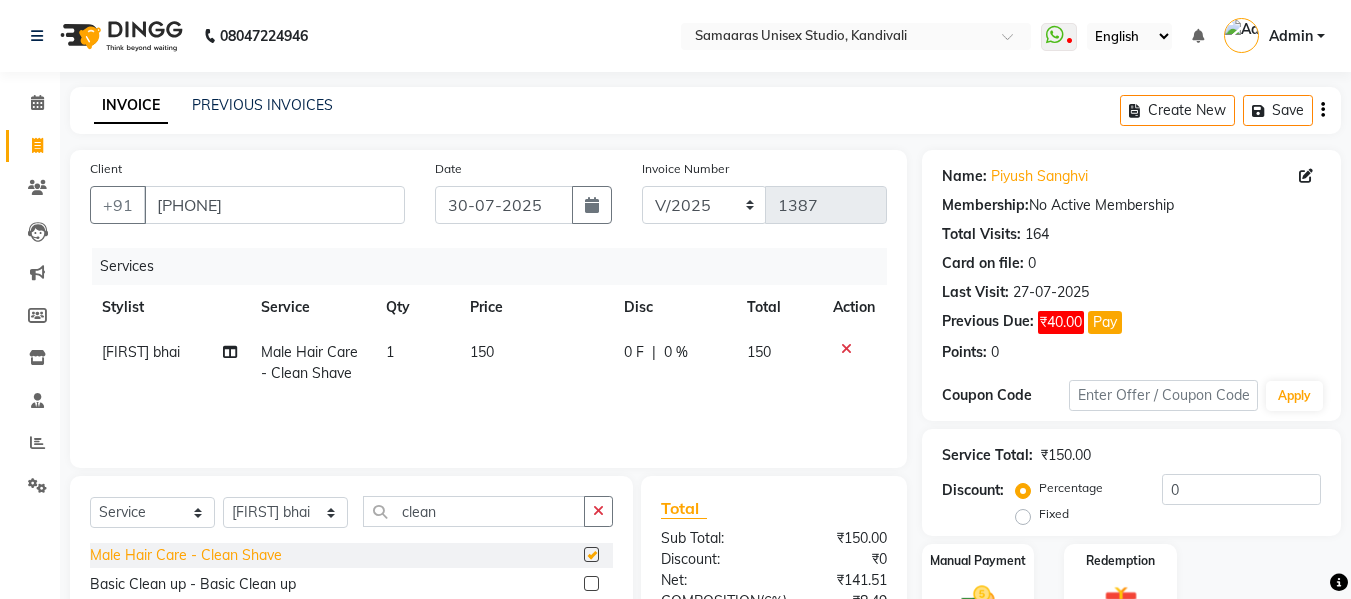 checkbox on "false" 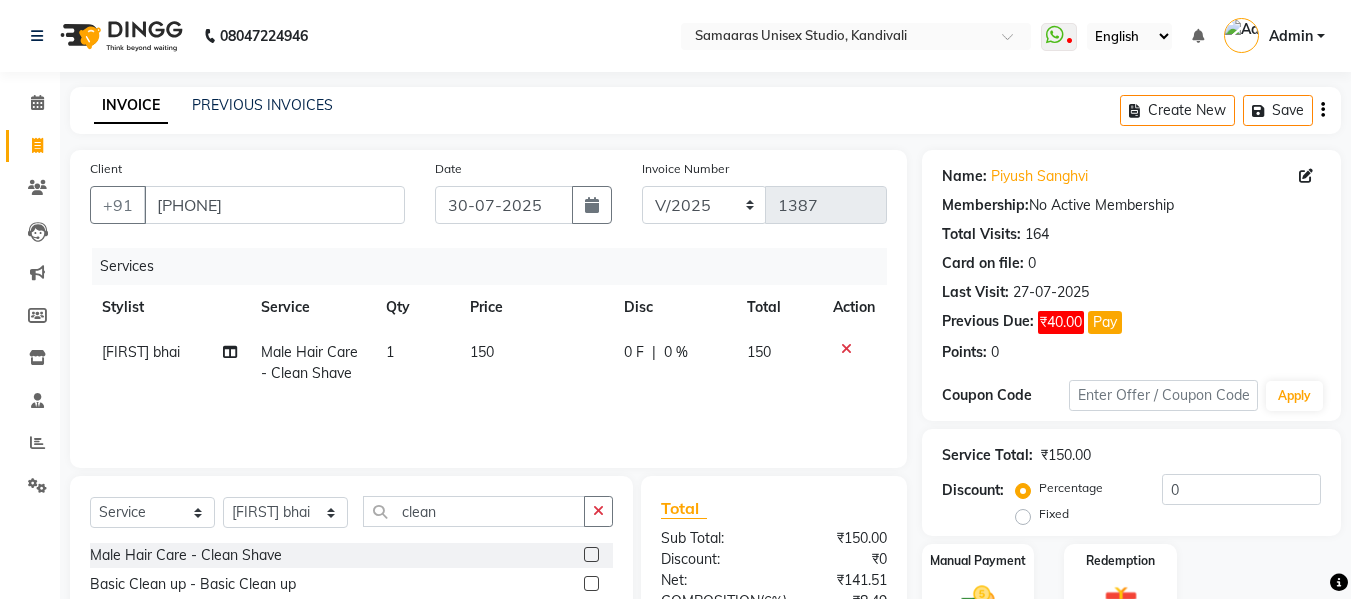 click on "0 F | 0 %" 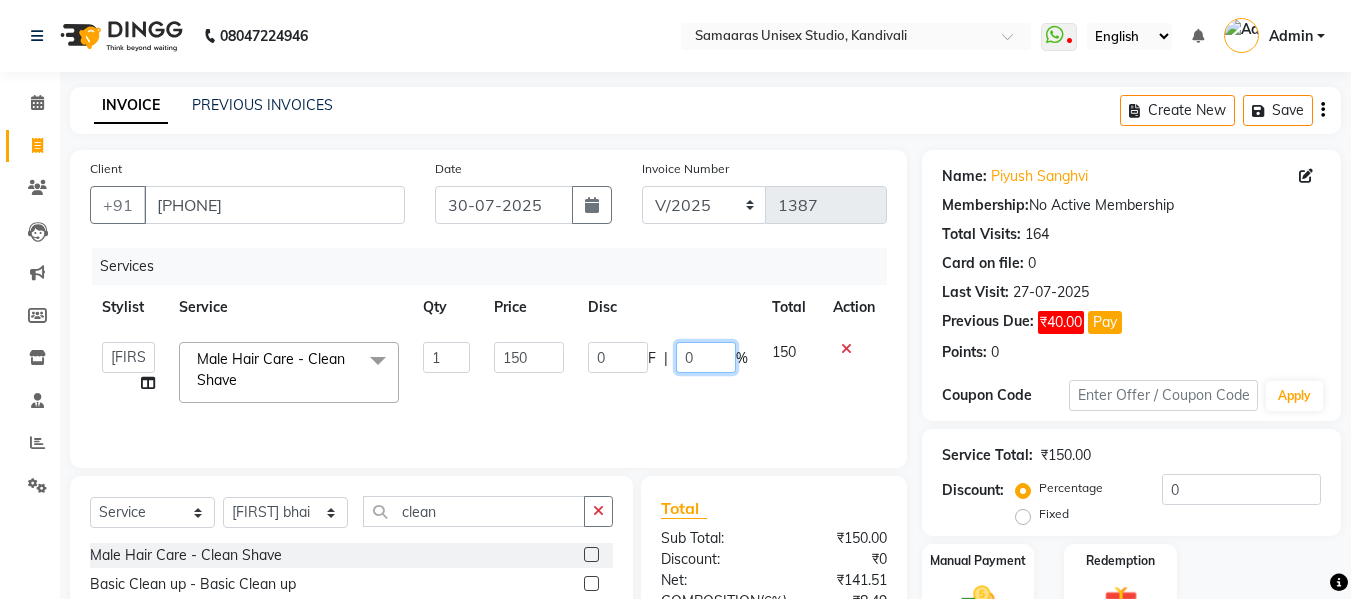click on "0" 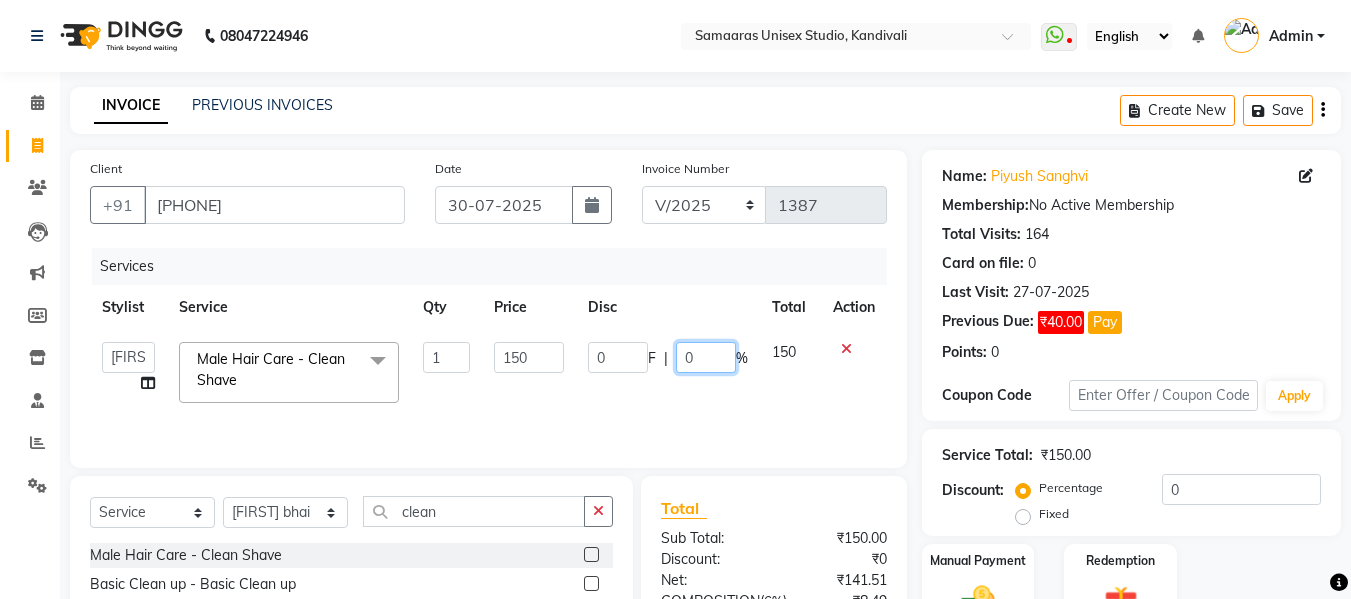 click on "0" 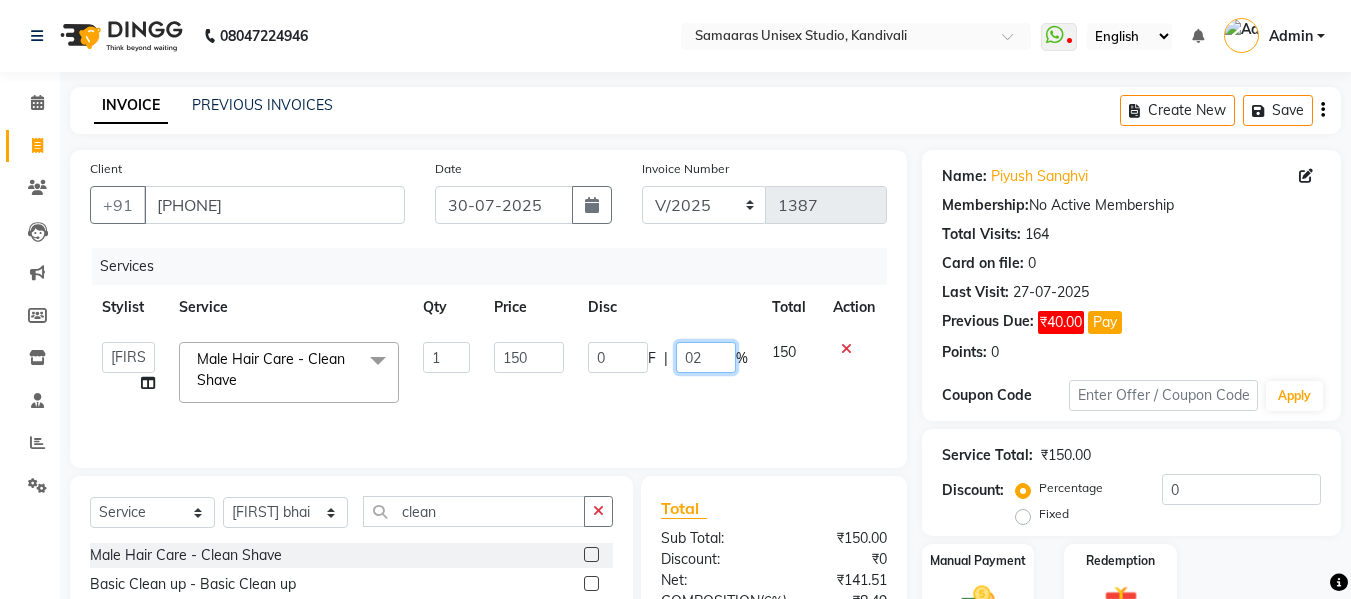 type on "020" 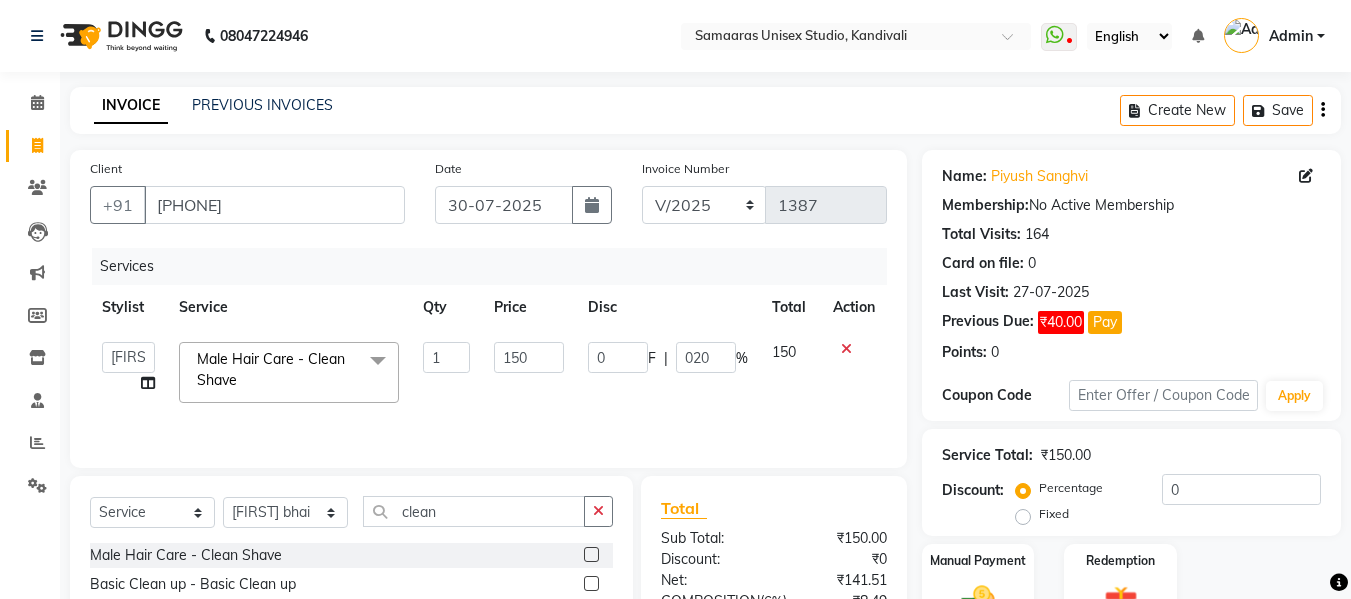 click on "150" 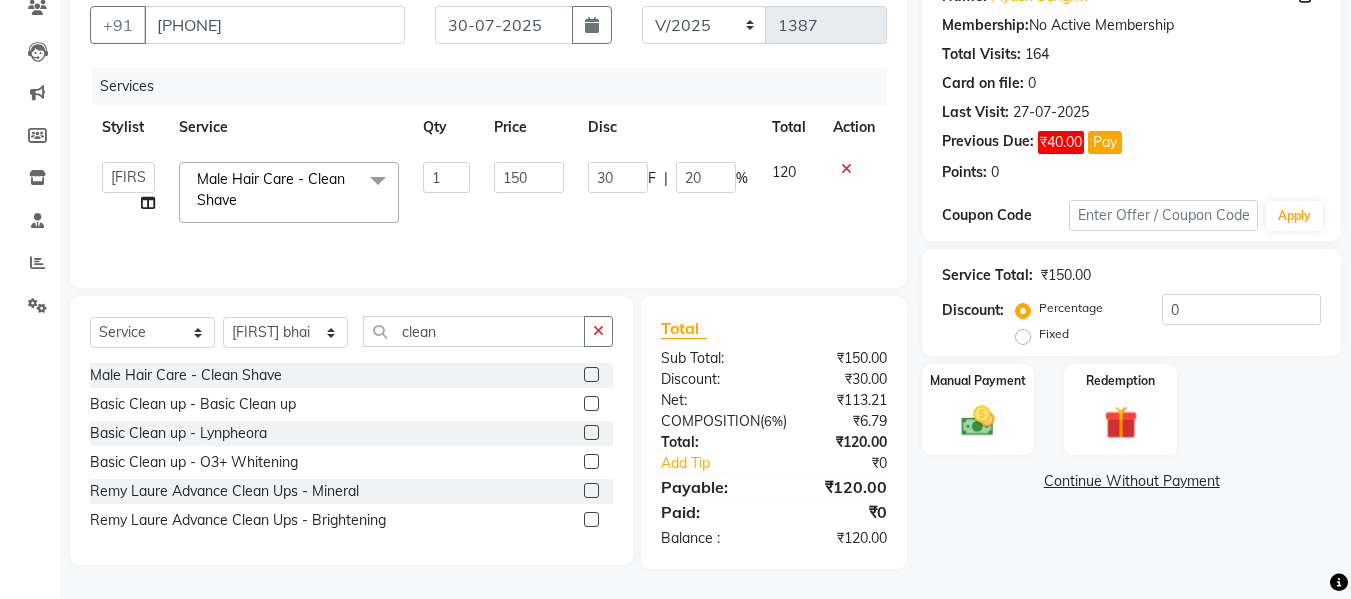 scroll, scrollTop: 201, scrollLeft: 0, axis: vertical 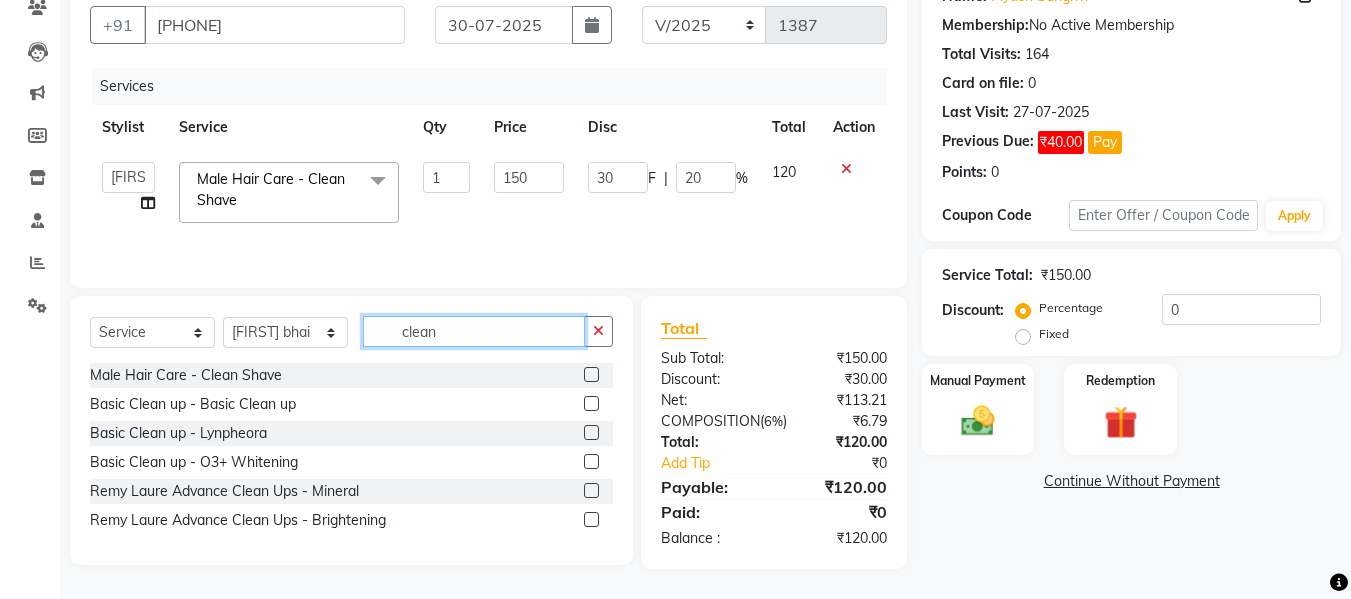 click on "clean" 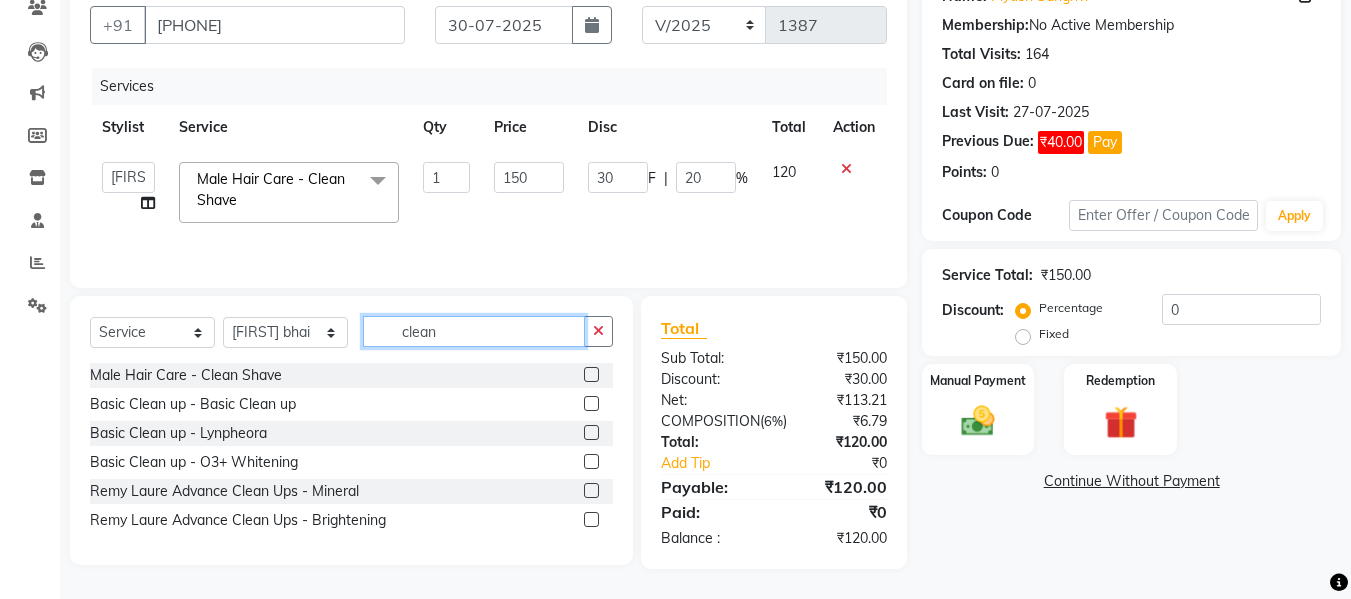 click on "clean" 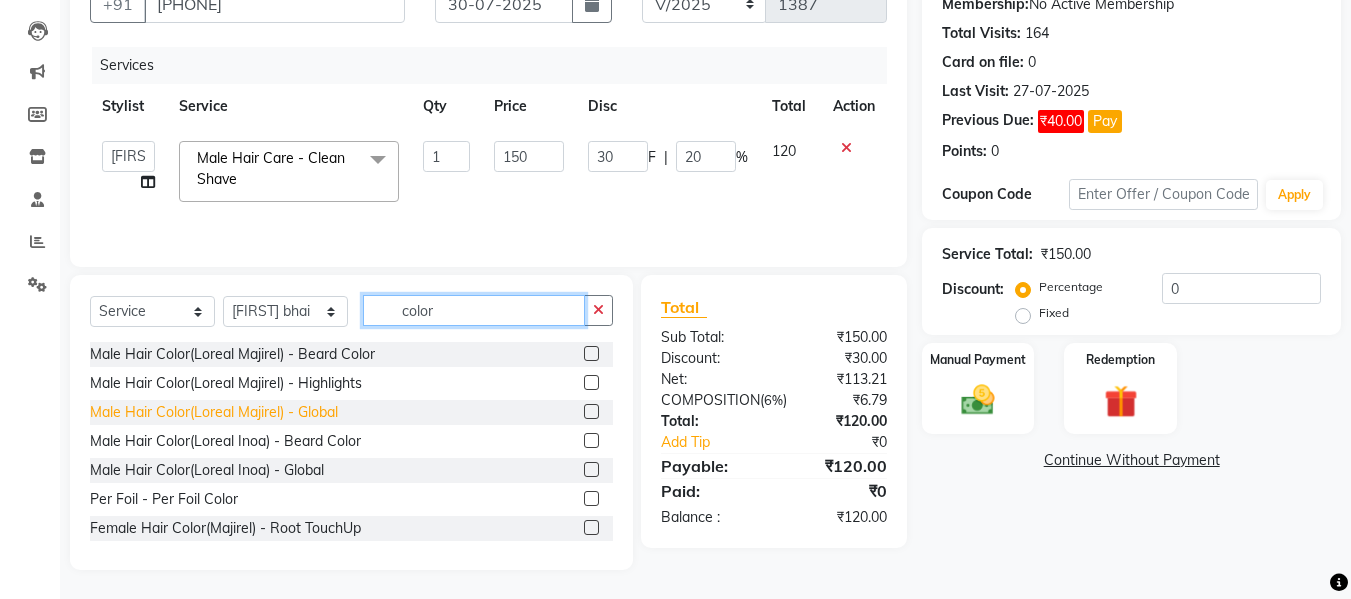 type on "color" 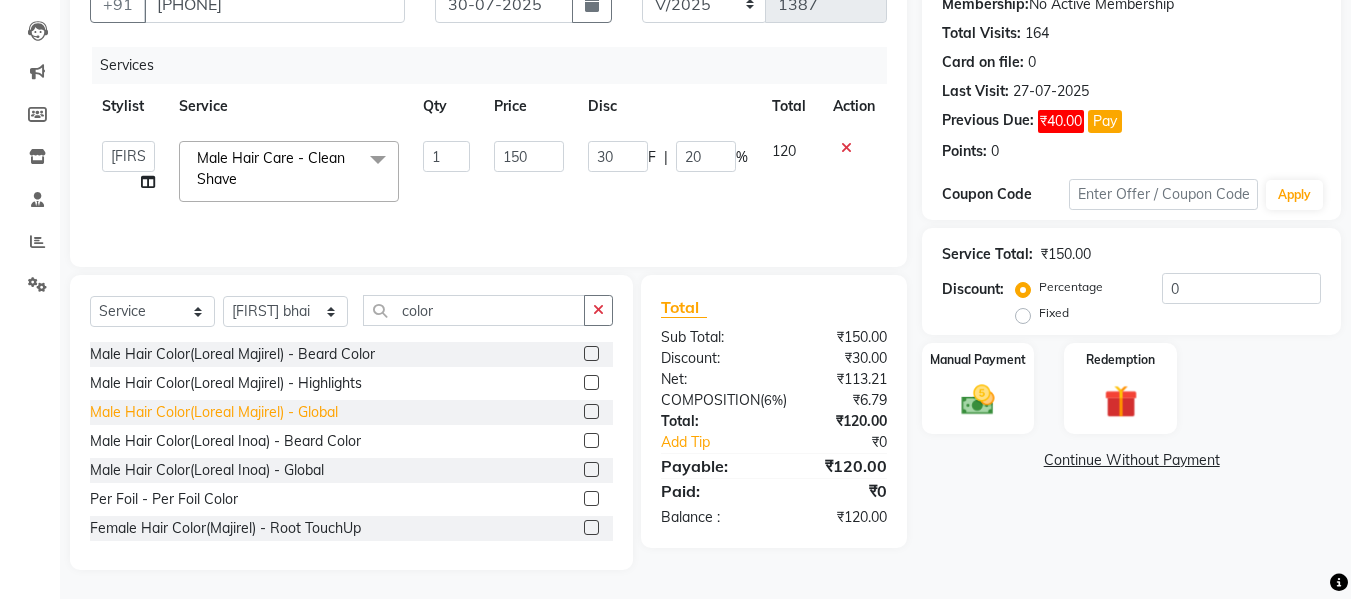 click on "Male Hair Color(Loreal Majirel) - Global" 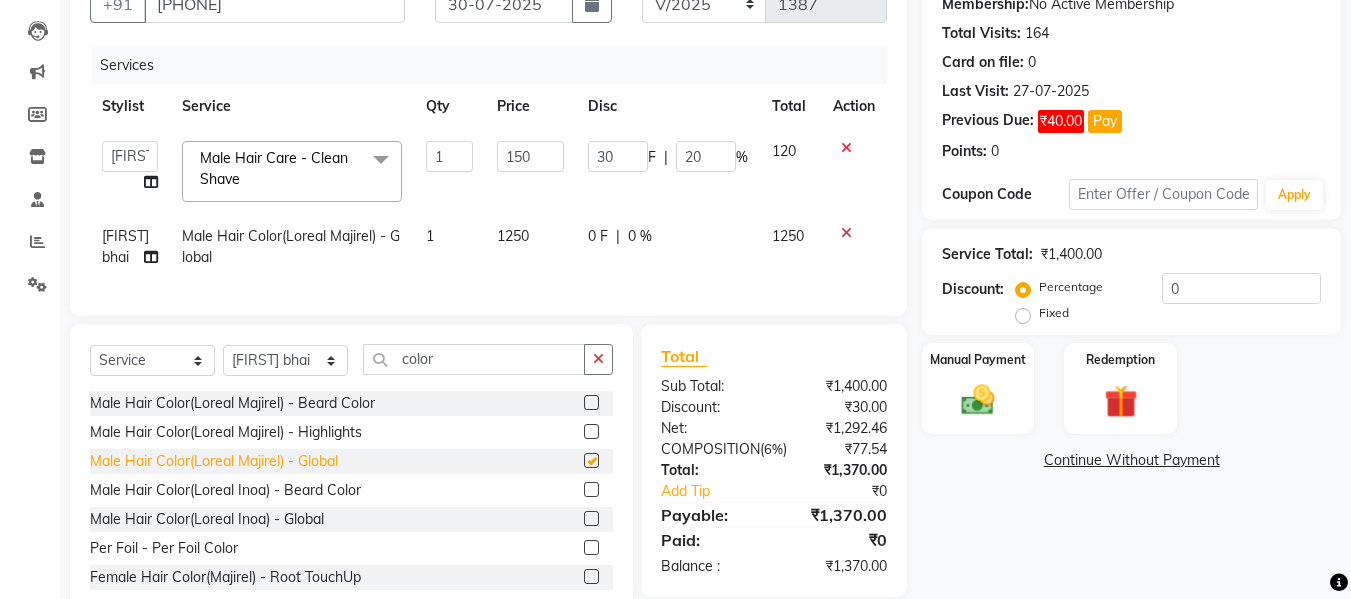 checkbox on "false" 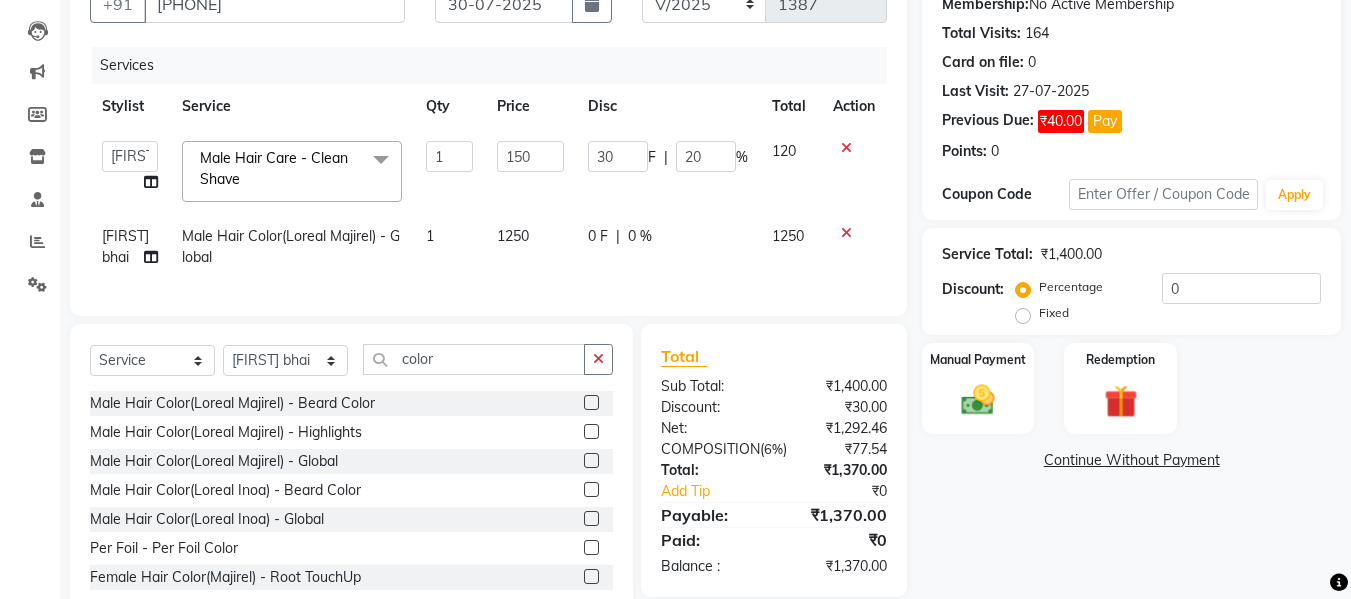 click on "0 %" 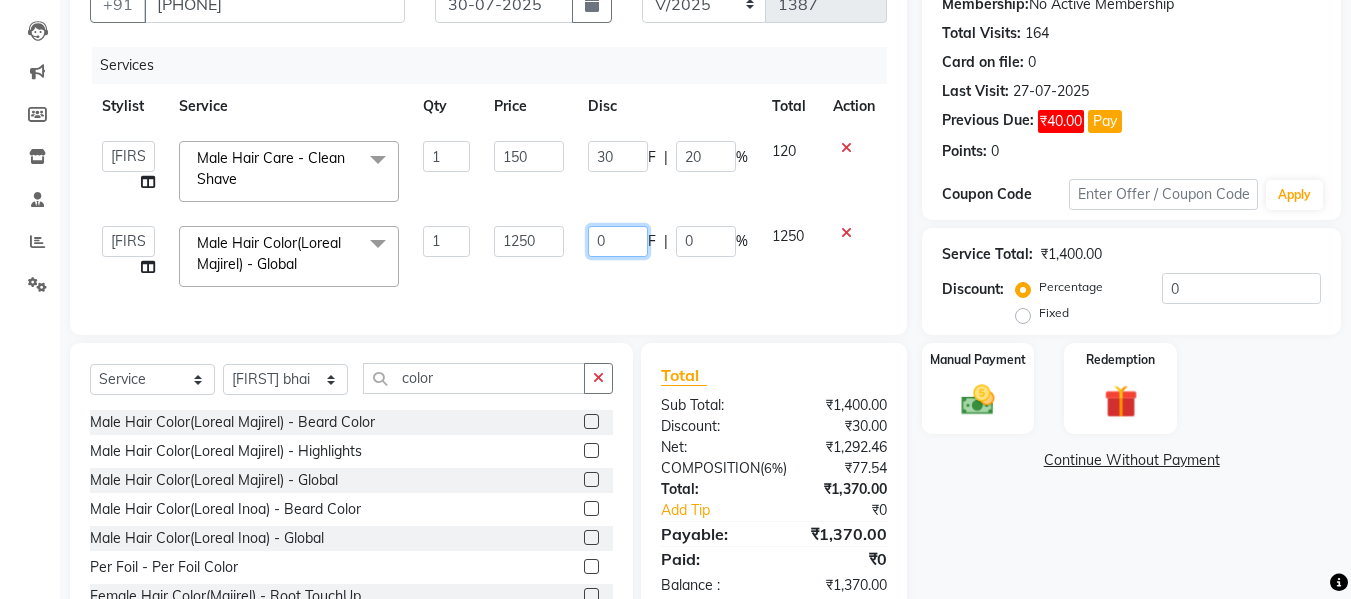 click on "0" 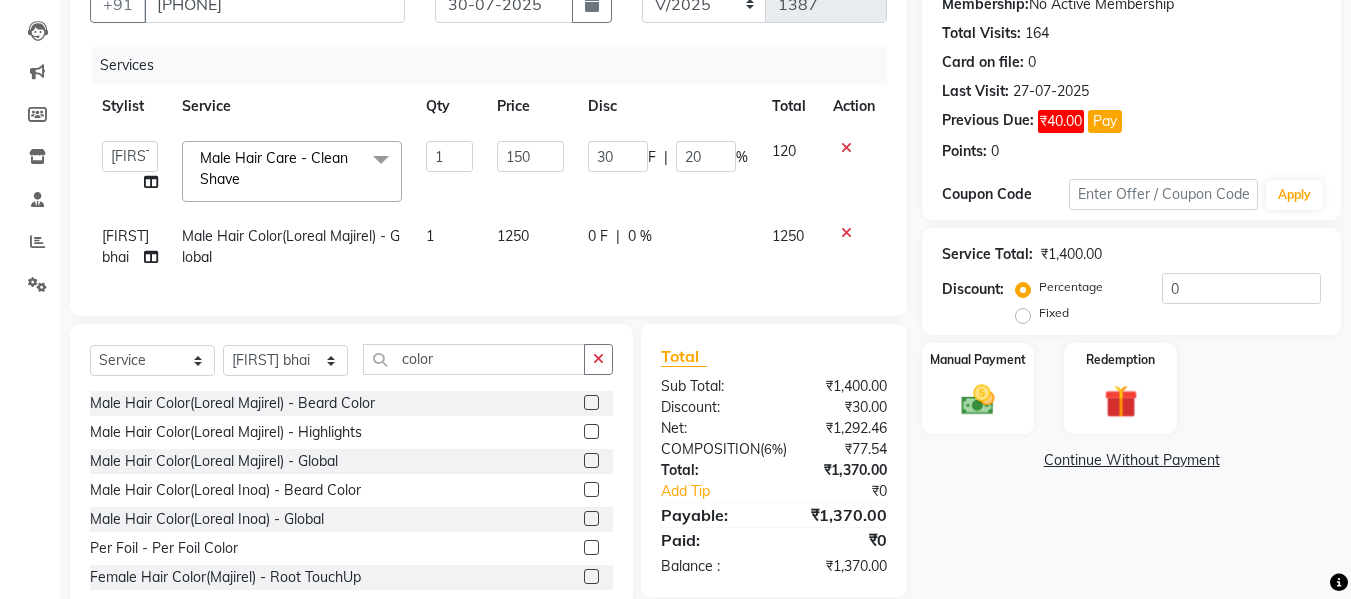 click on "0 F | 0 %" 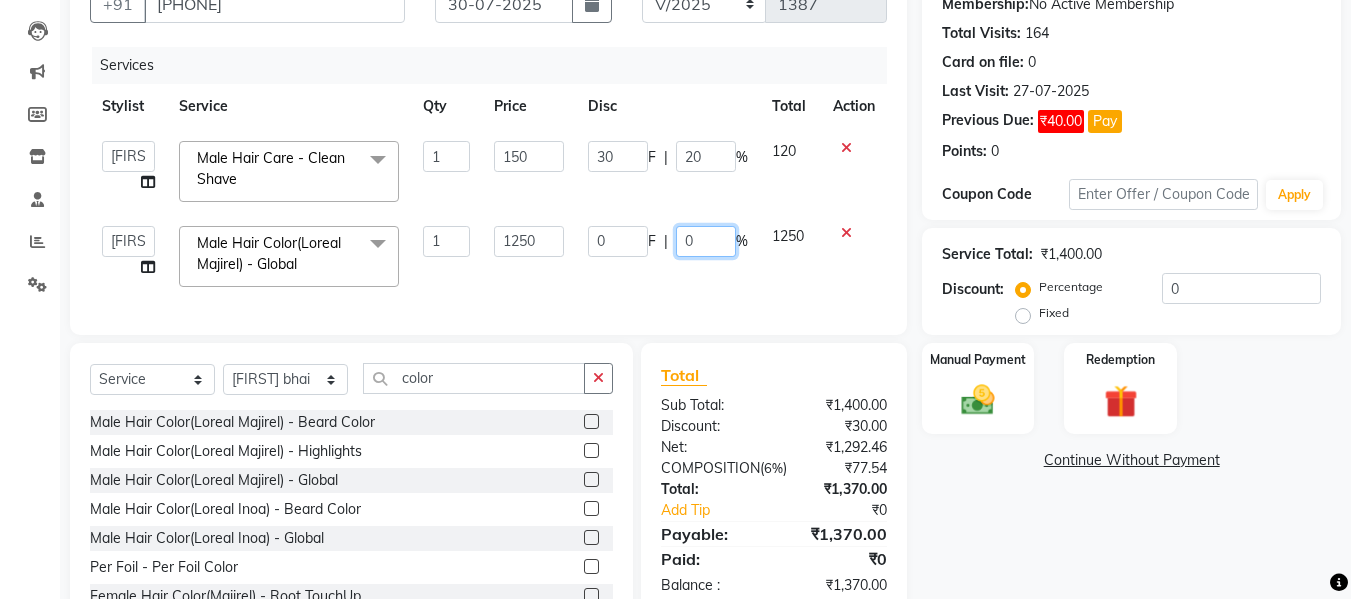click on "0" 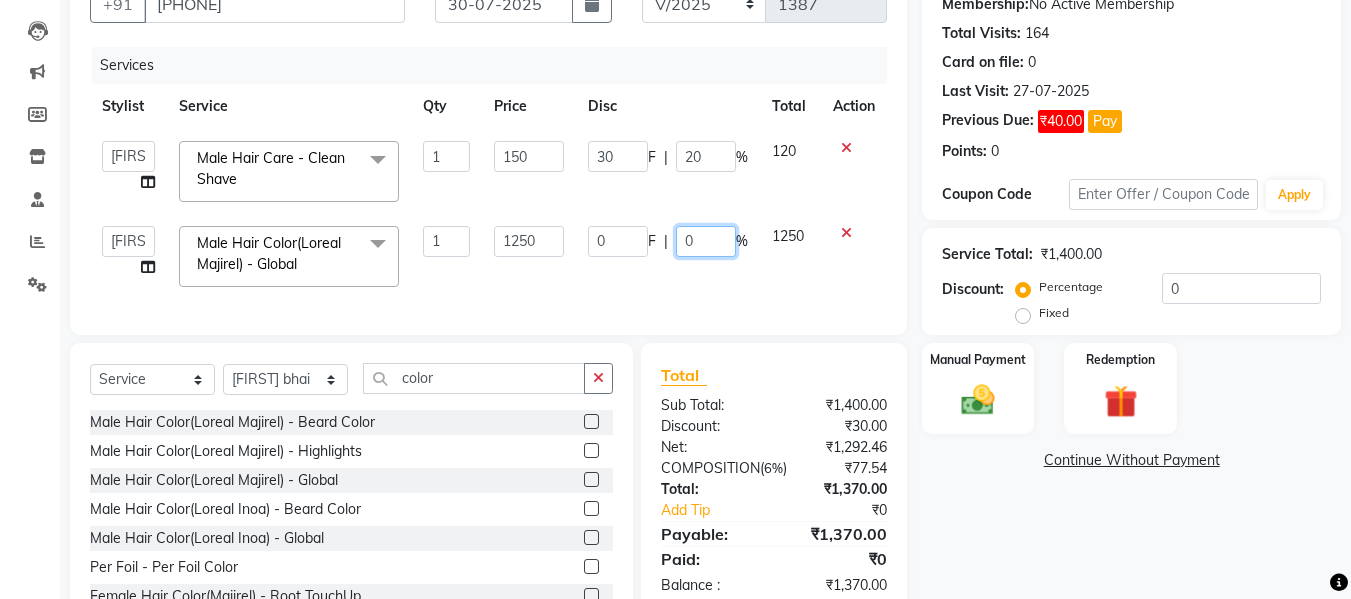 click on "0" 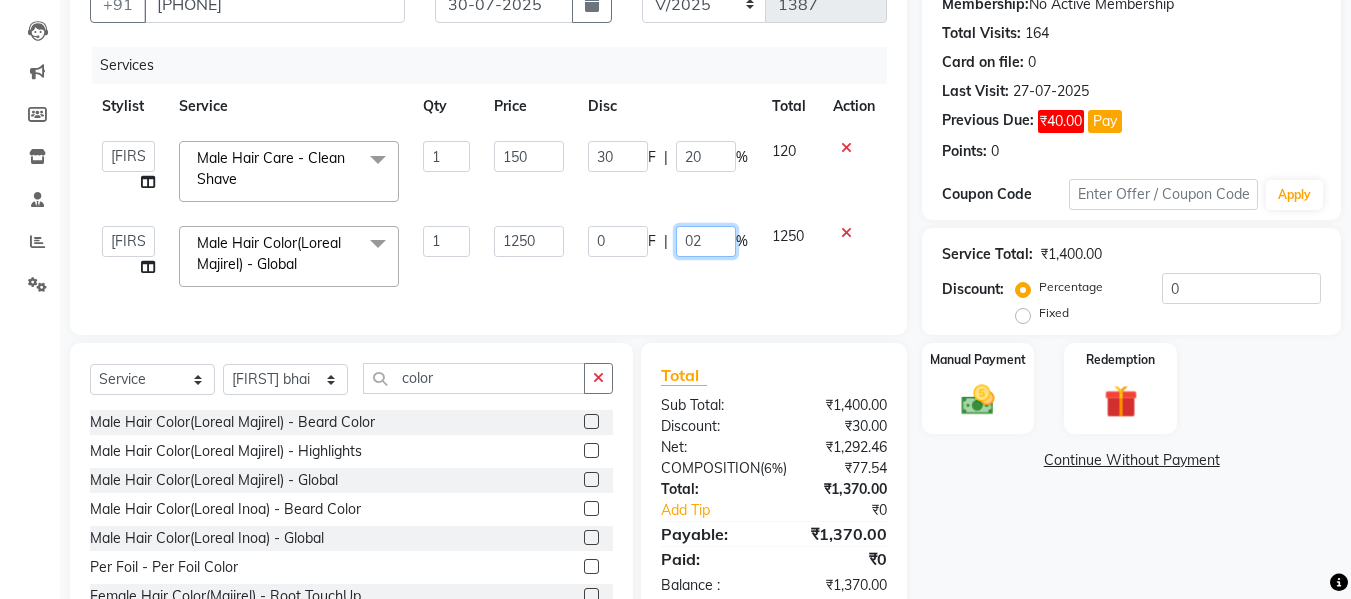 type on "020" 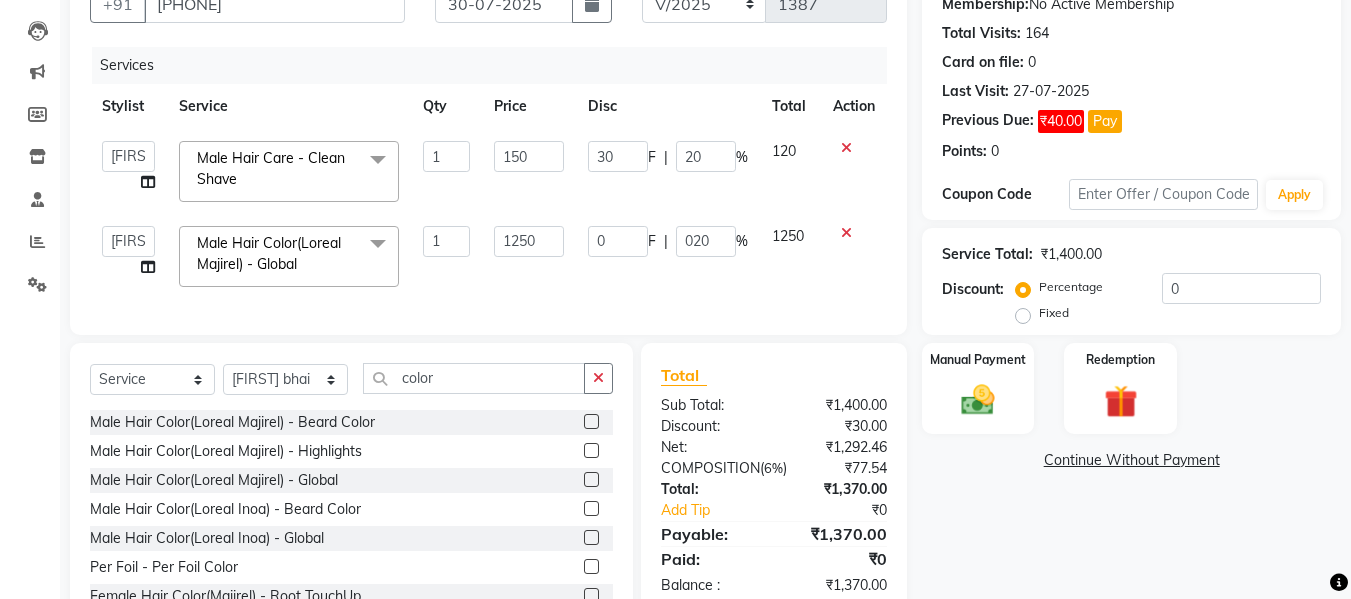 click on "0 F | 020 %" 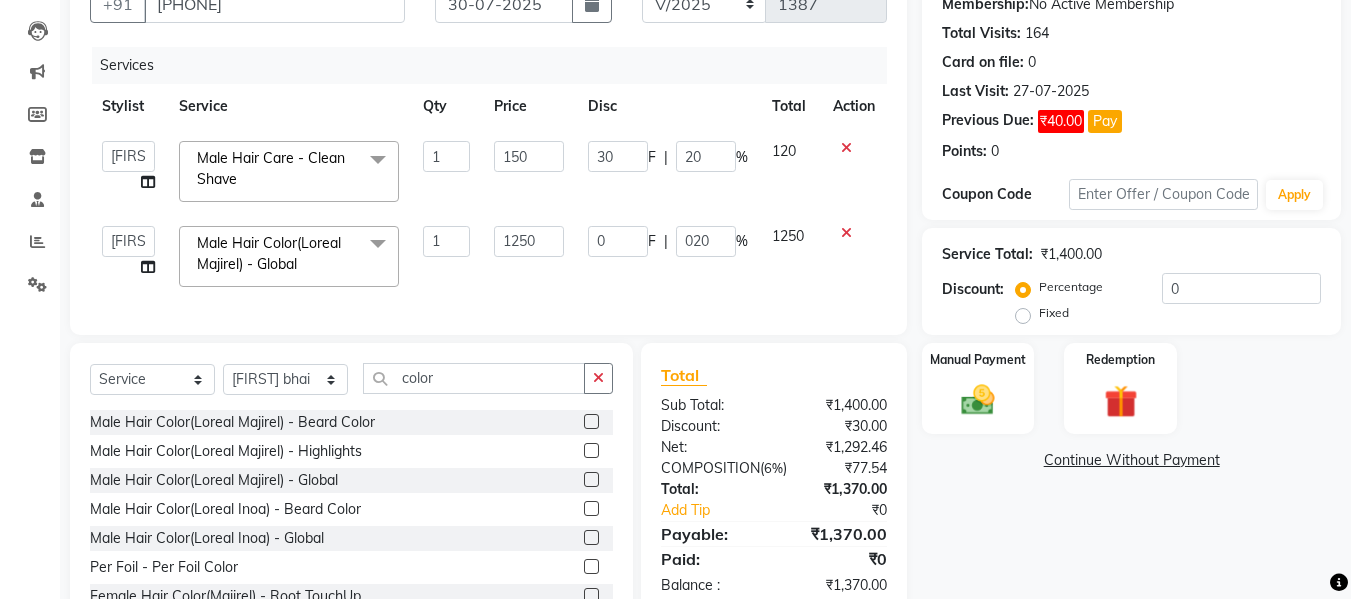select on "86590" 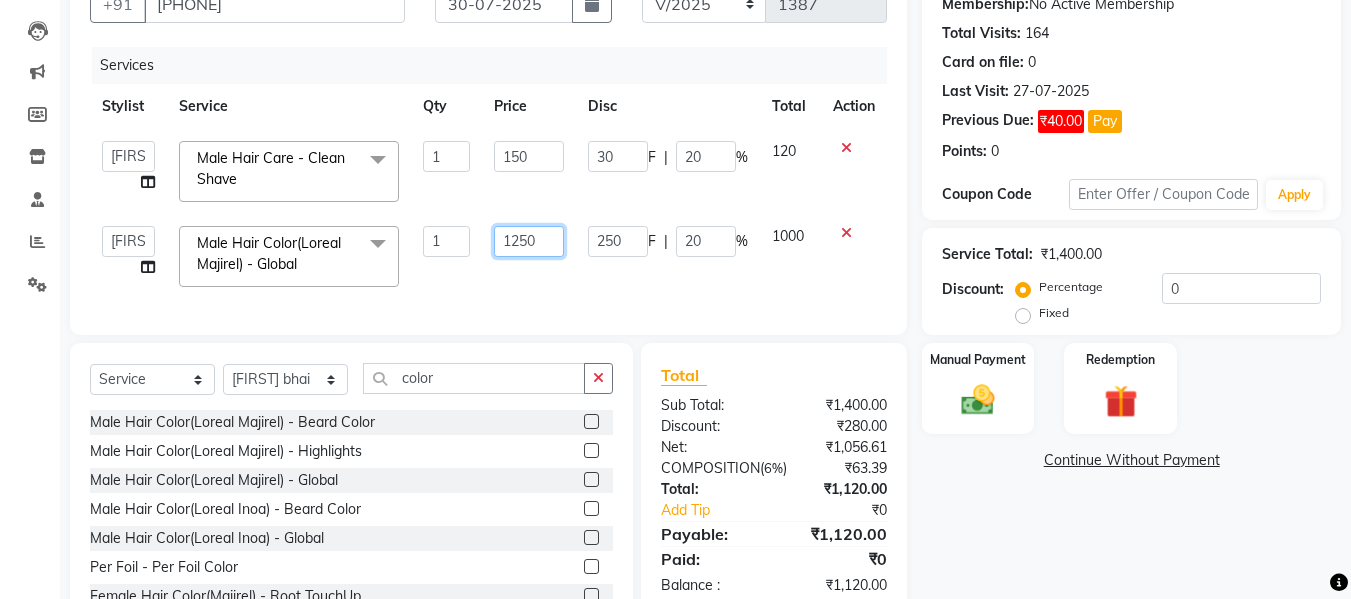 click on "1250" 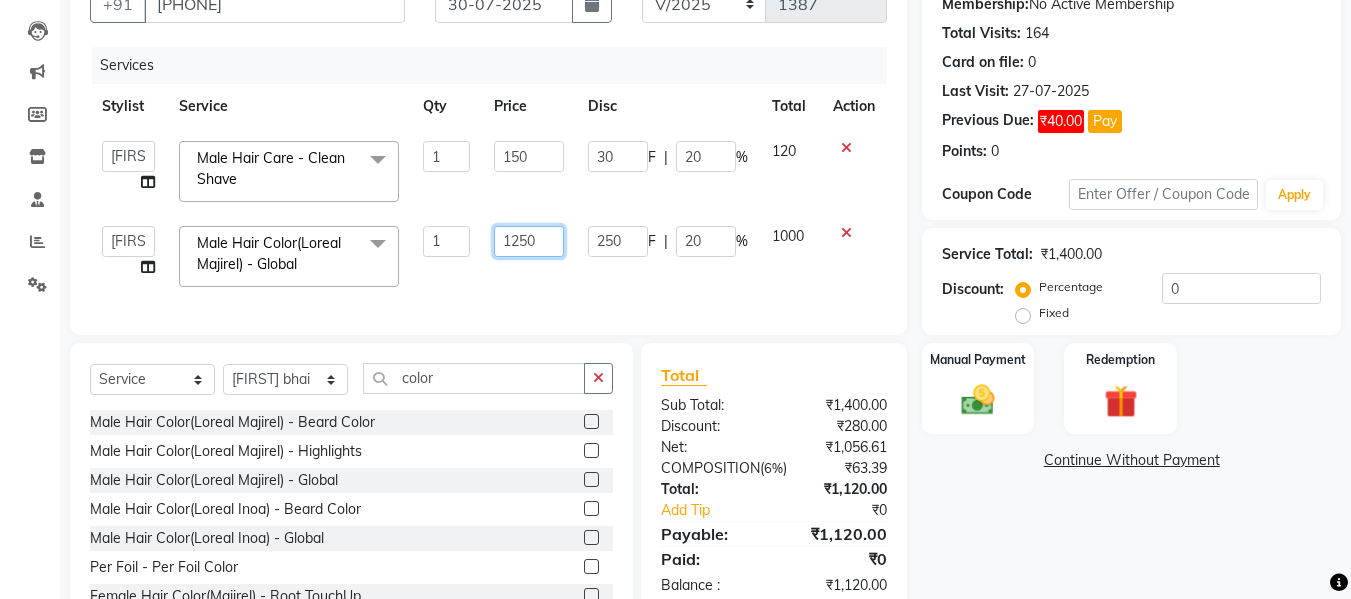 click on "1250" 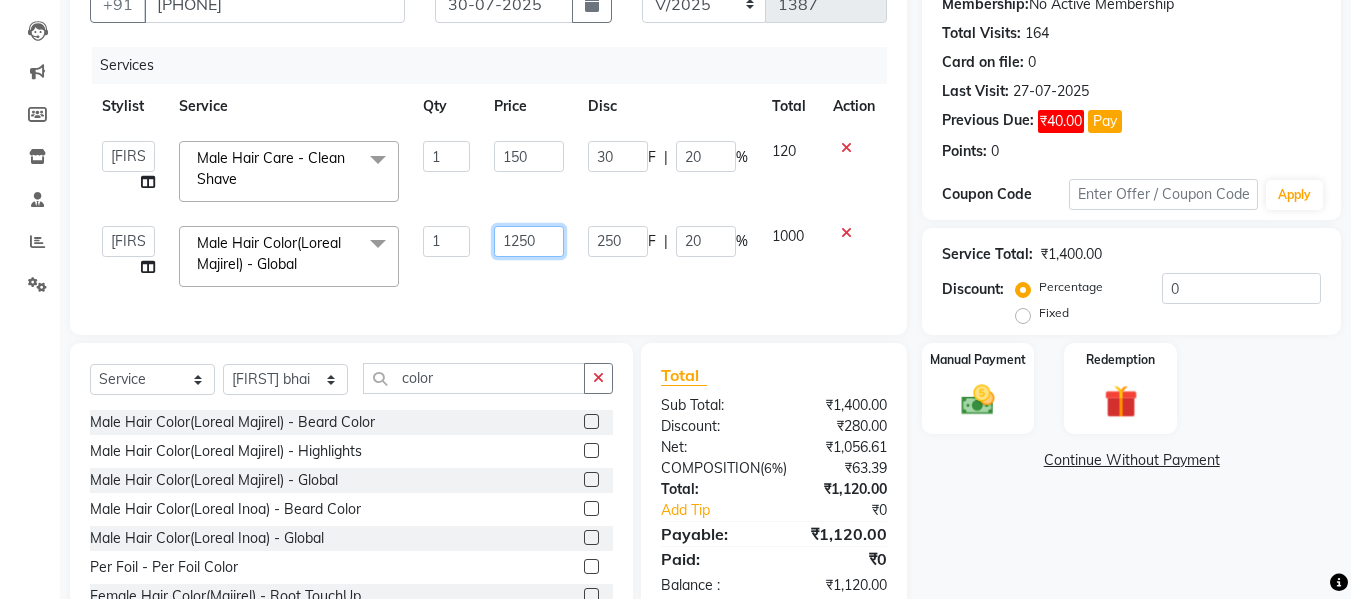 click on "1250" 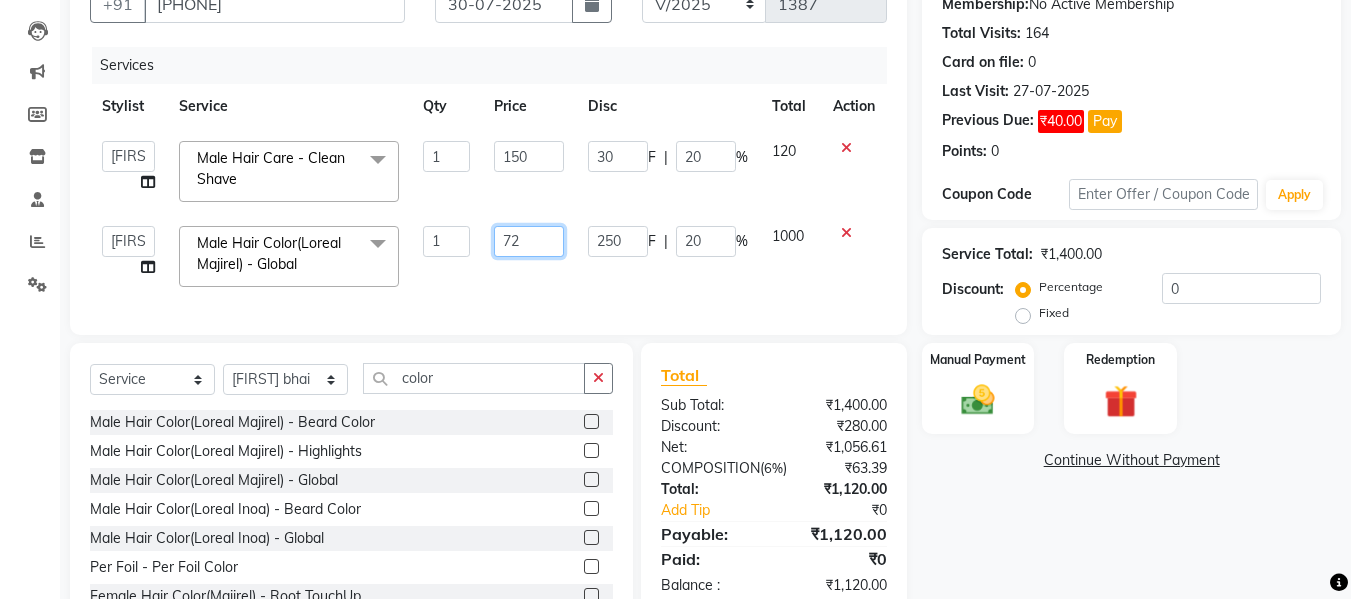 type on "720" 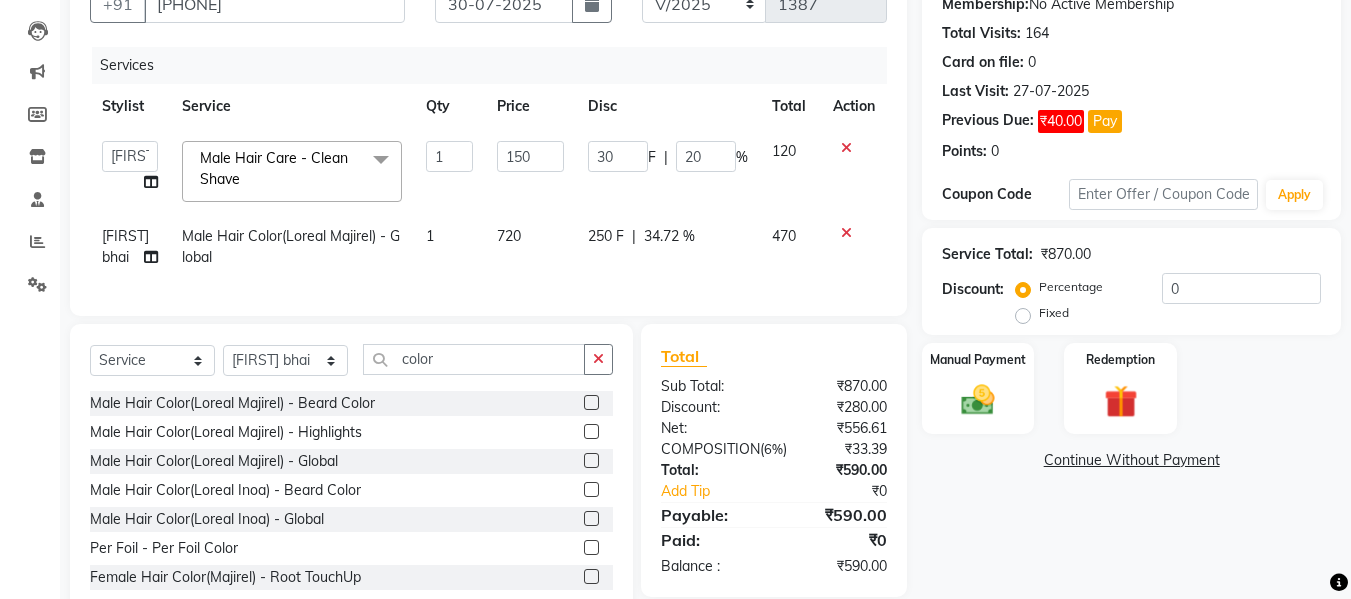 click on "720" 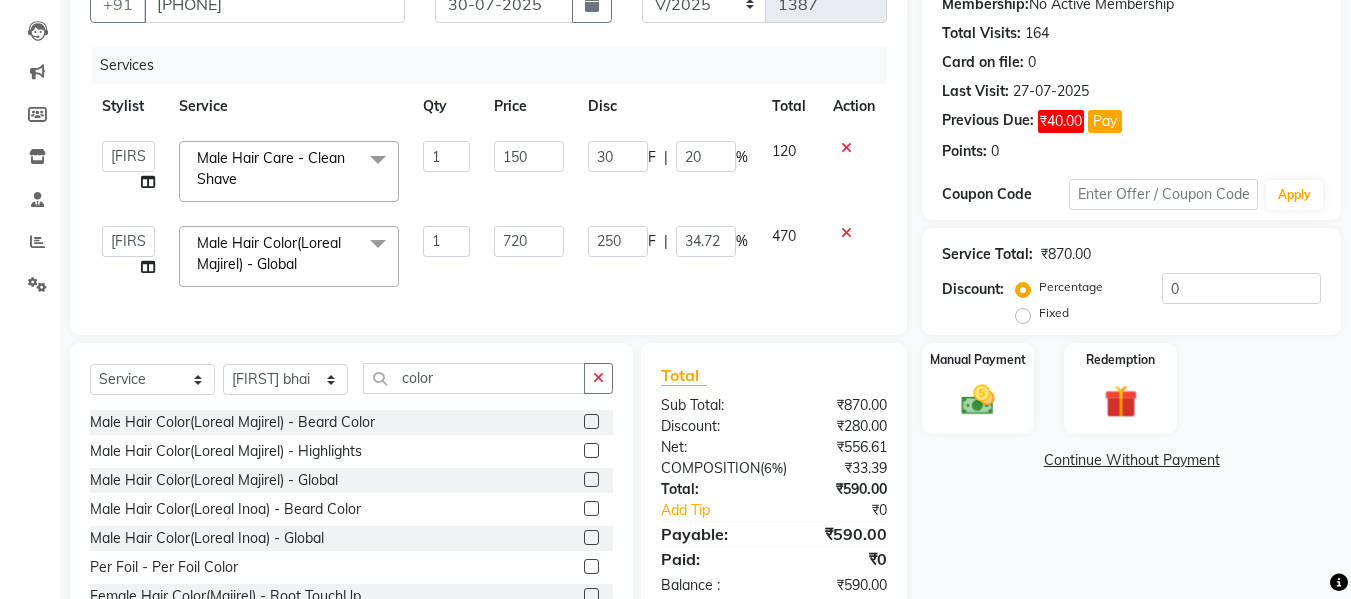 click 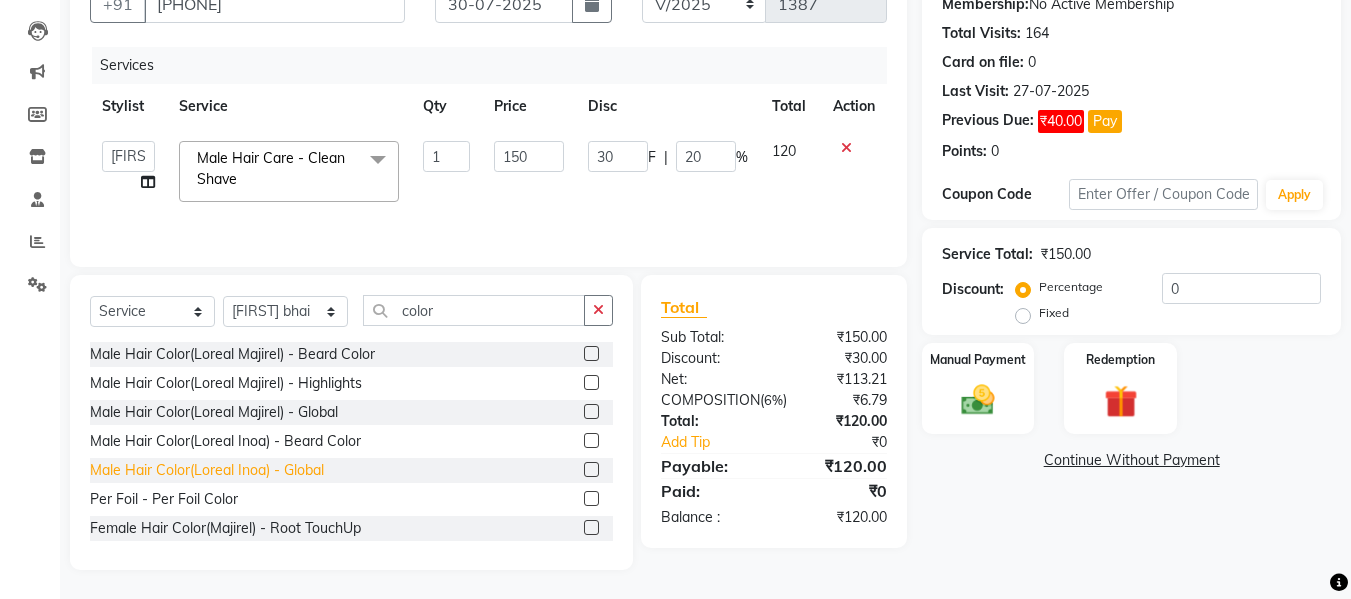 click on "Male Hair Color(Loreal Inoa) - Global" 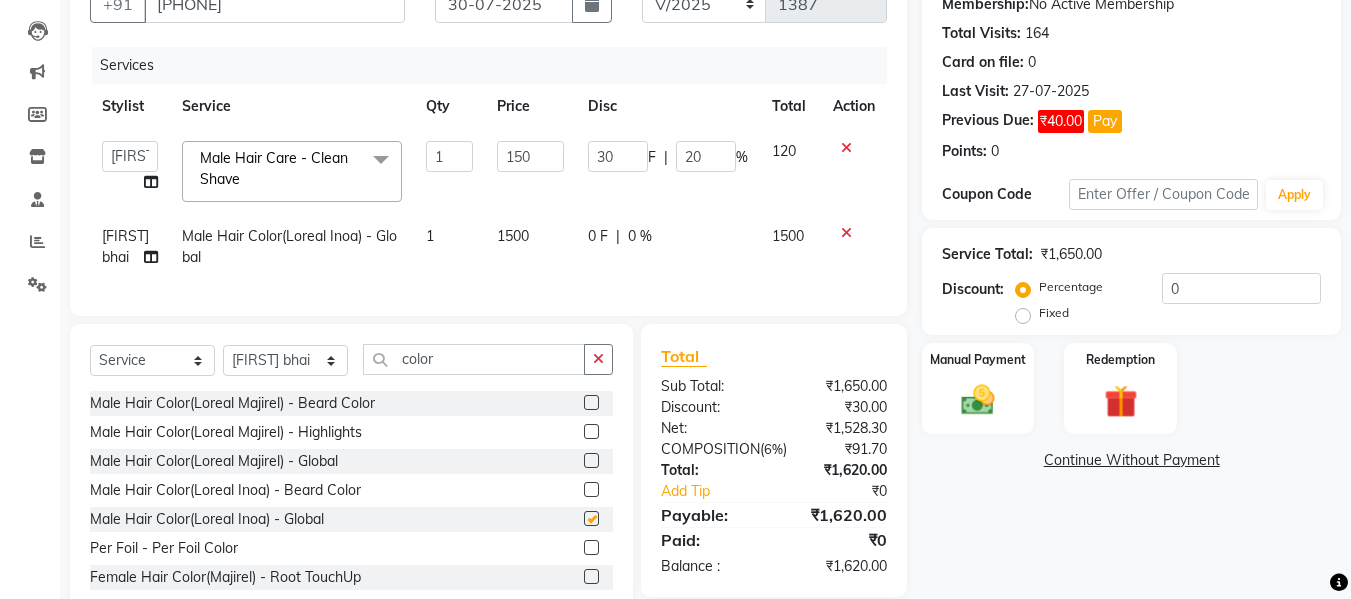 checkbox on "false" 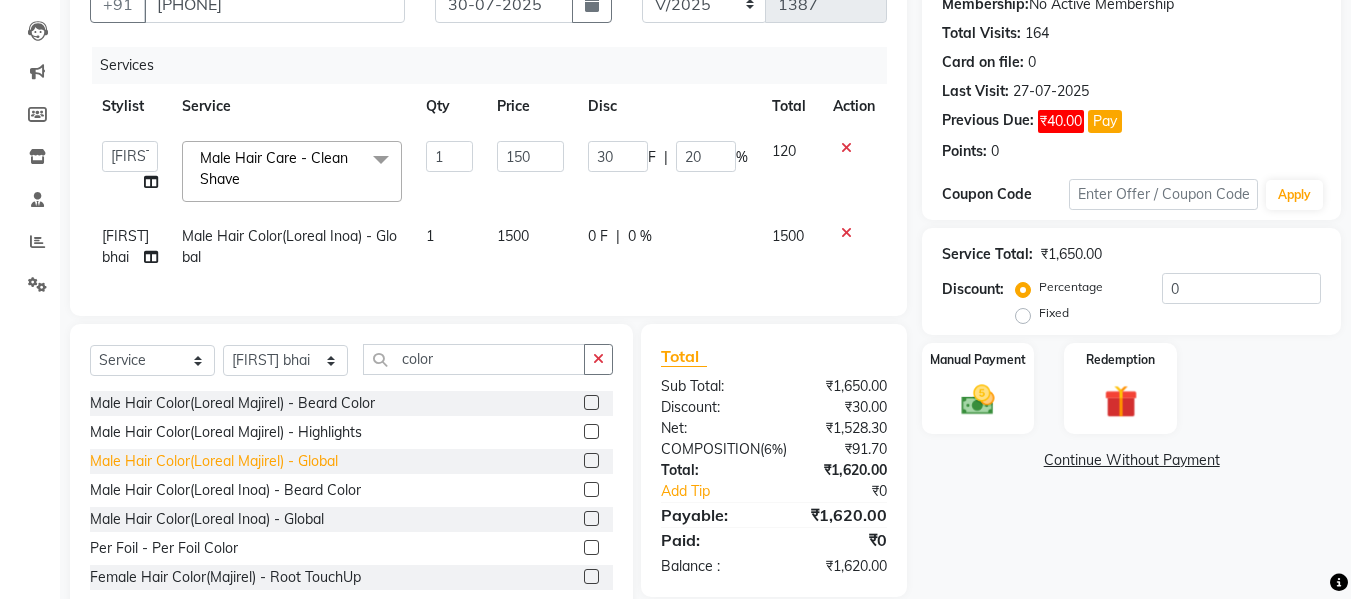 click on "Male Hair Color(Loreal Majirel) - Global" 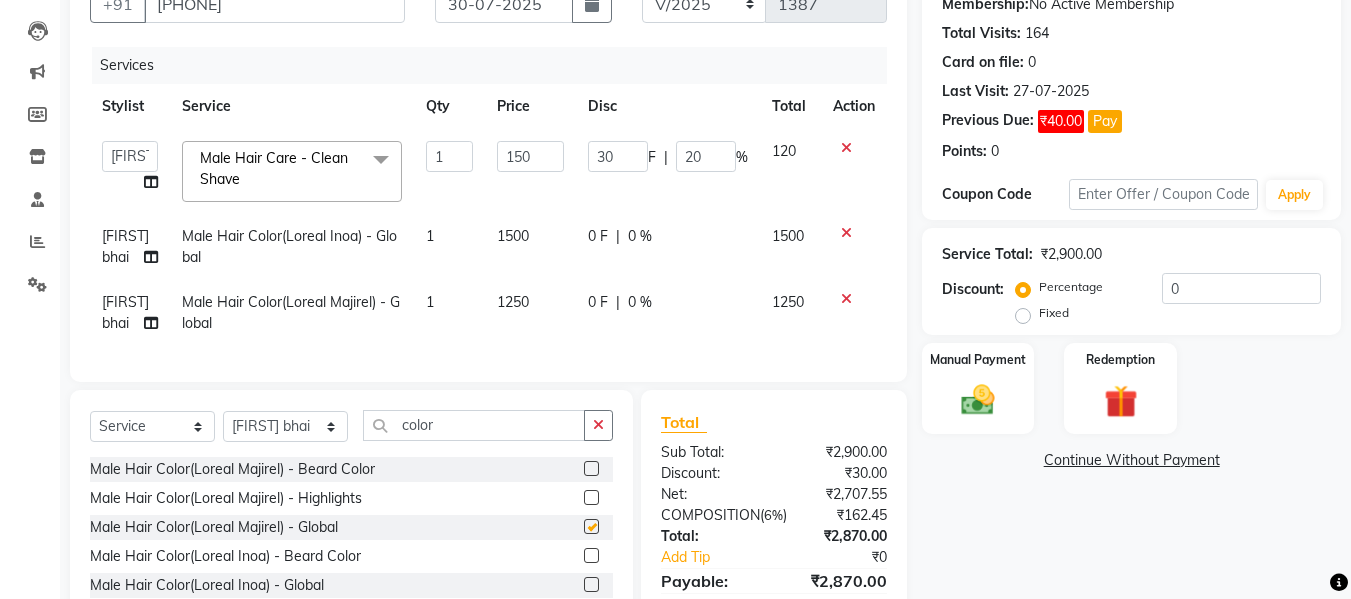 checkbox on "false" 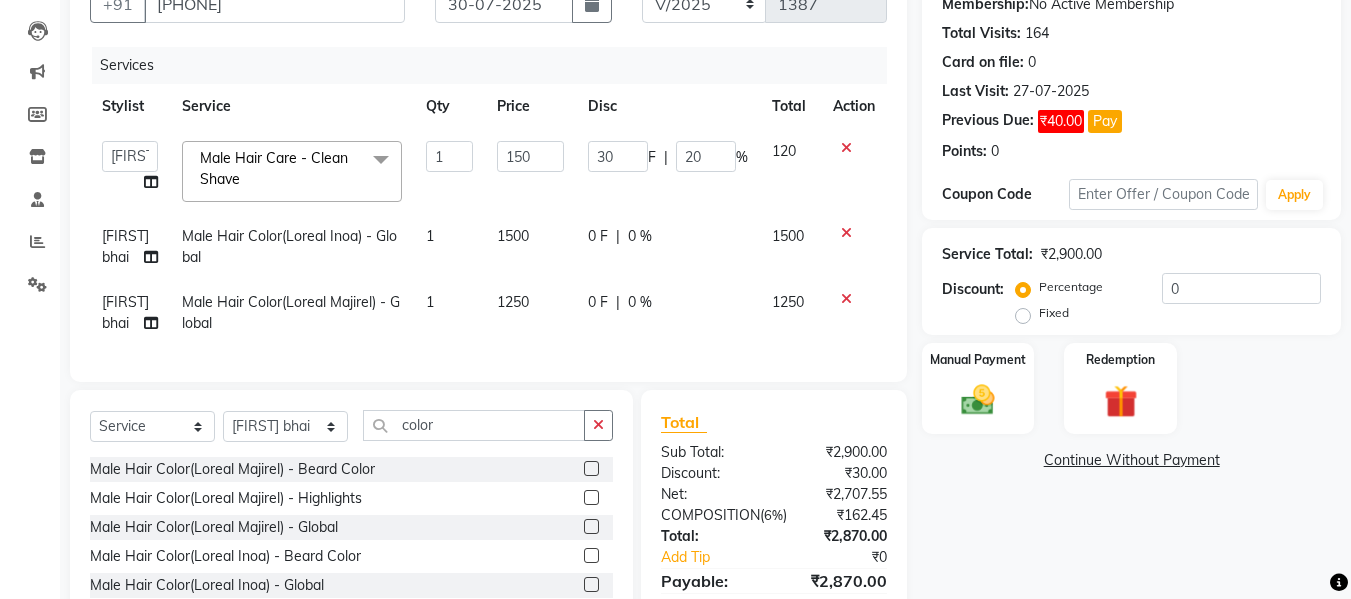 click 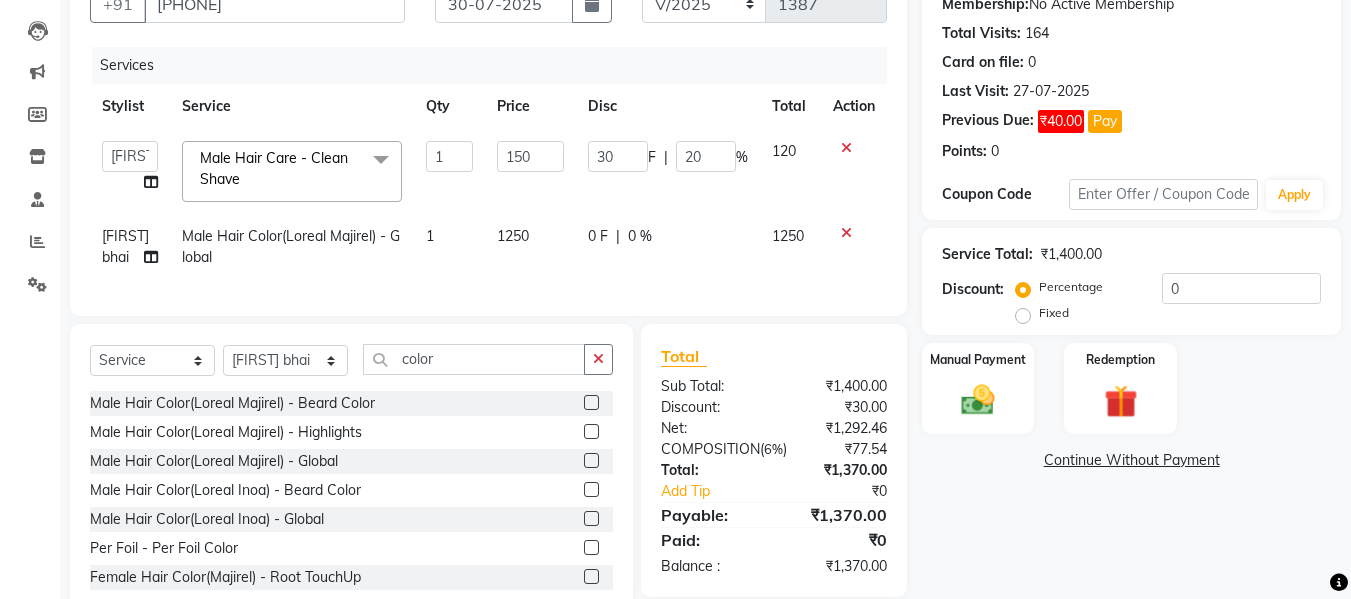 click on "1250" 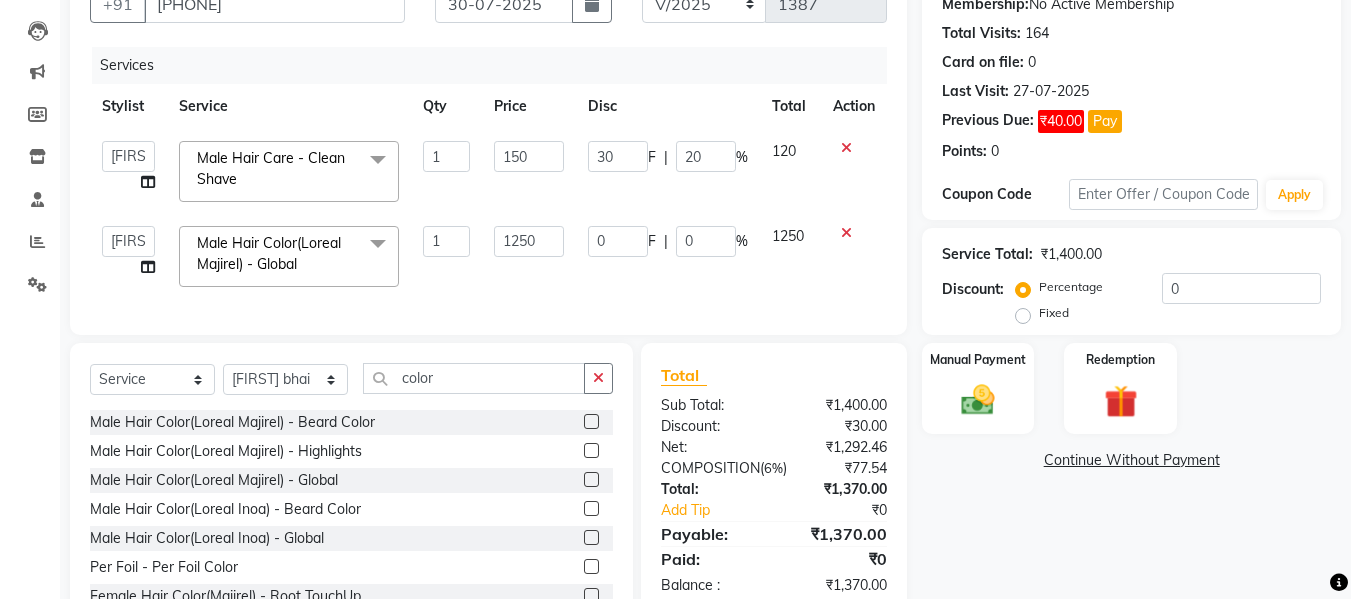 click on "1250" 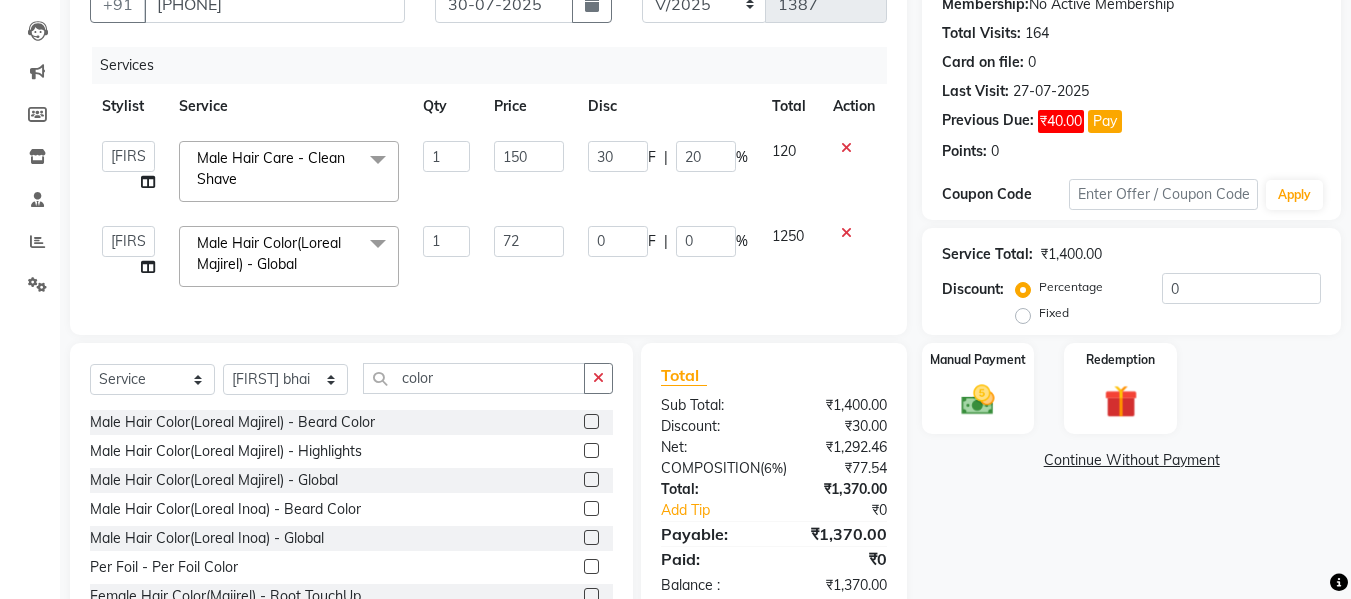 type on "720" 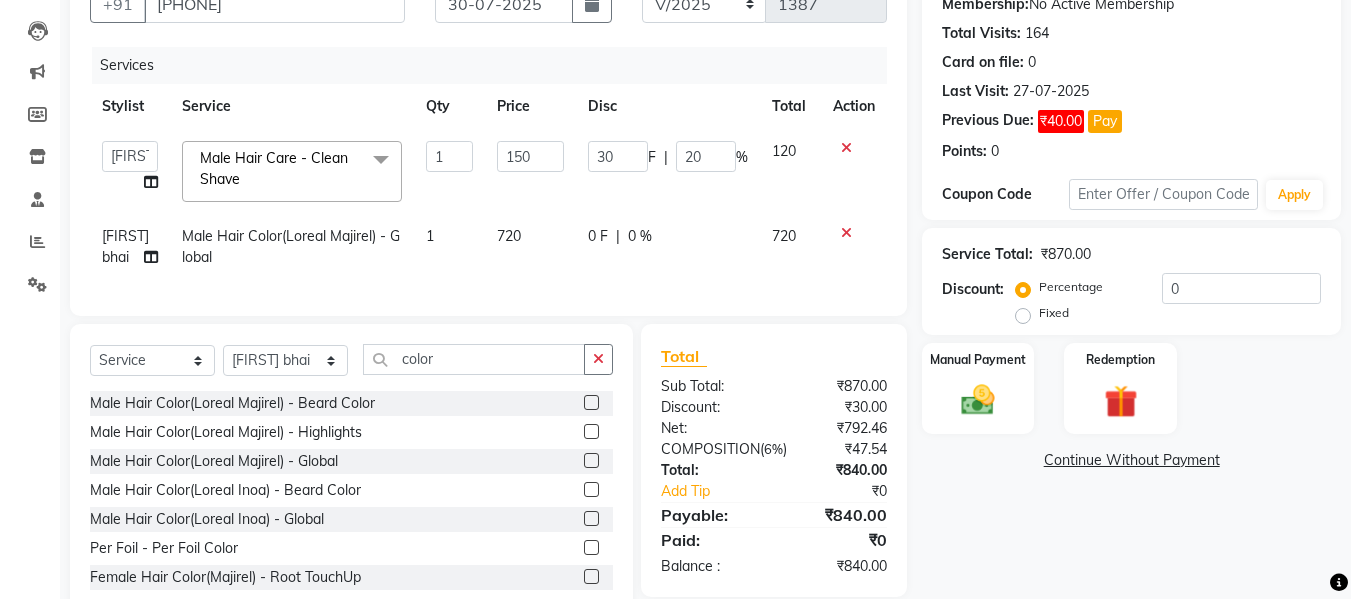 click on "Services Stylist Service Qty Price Disc Total Action Daksh Sir Firoz bhai Front Desk Guddu Kajal Priya Salman Bhai Male Hair Care - Clean Shave x Male Hair Care - Basic Male Hair Care - Hairwash Male Hair Care - Clean Shave Male Hair Care - Beard Styling Male Hair Care - Kids Male Hair Care - Oil Head Massage Male Hair Color(Loreal Majirel) - Beard Color Male Hair Color(Loreal Majirel) - Highlights Male Hair Color(Loreal Majirel) - Global Male Hair Color(Loreal Inoa) - Beard Color Male Hair Color(Loreal Inoa) - Global Male Hair Care Treatment - Botox Male Hair Care Treatment - Smoothening Male Hair Care Treatment - Loreal Hair Spa Male Hair Care Treatment - Dandruff Repair Female Hair Cut - Haircut Female Hair Cut - Basic Trim Female Hair Cut - Fringe Cut Female Hair Cut - Hairwash Female Hair Cut - Advance Hair Wash Female Hair Cut - Straight Blow Dry Female Hair Cut - Out Curls Blow Dry Female Hair Cut - Ironing Tong Female Hair Cut - Child Haircut Female Highlights - Upto Neck 1 F" 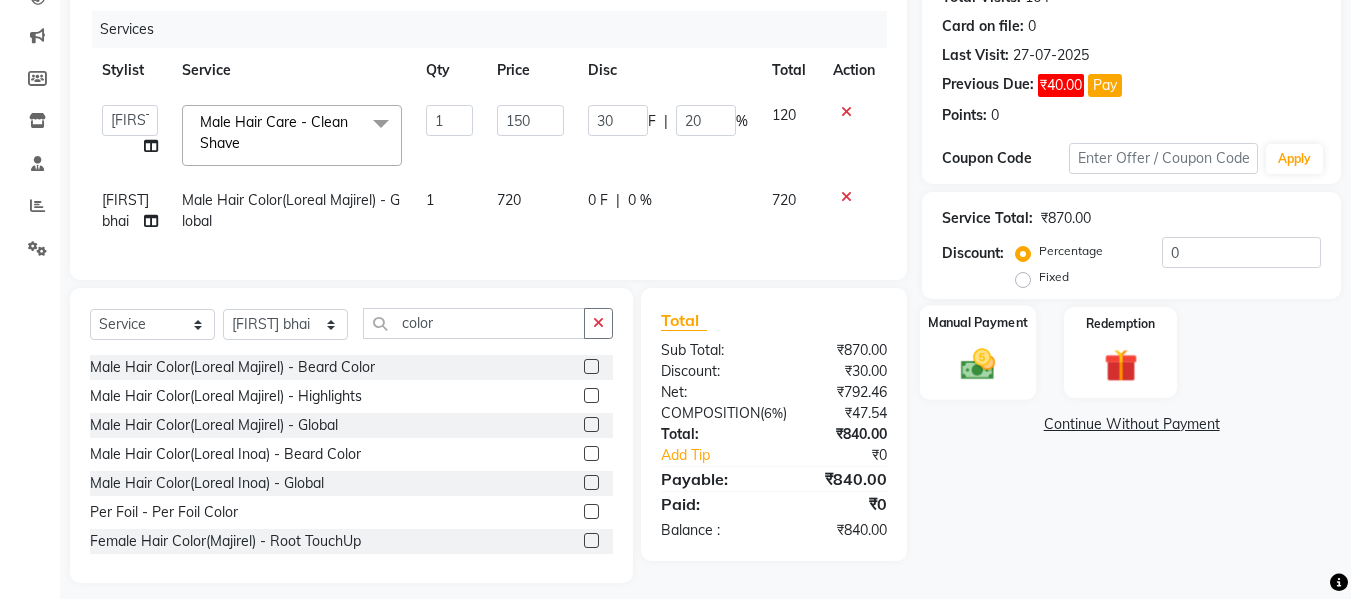 scroll, scrollTop: 266, scrollLeft: 0, axis: vertical 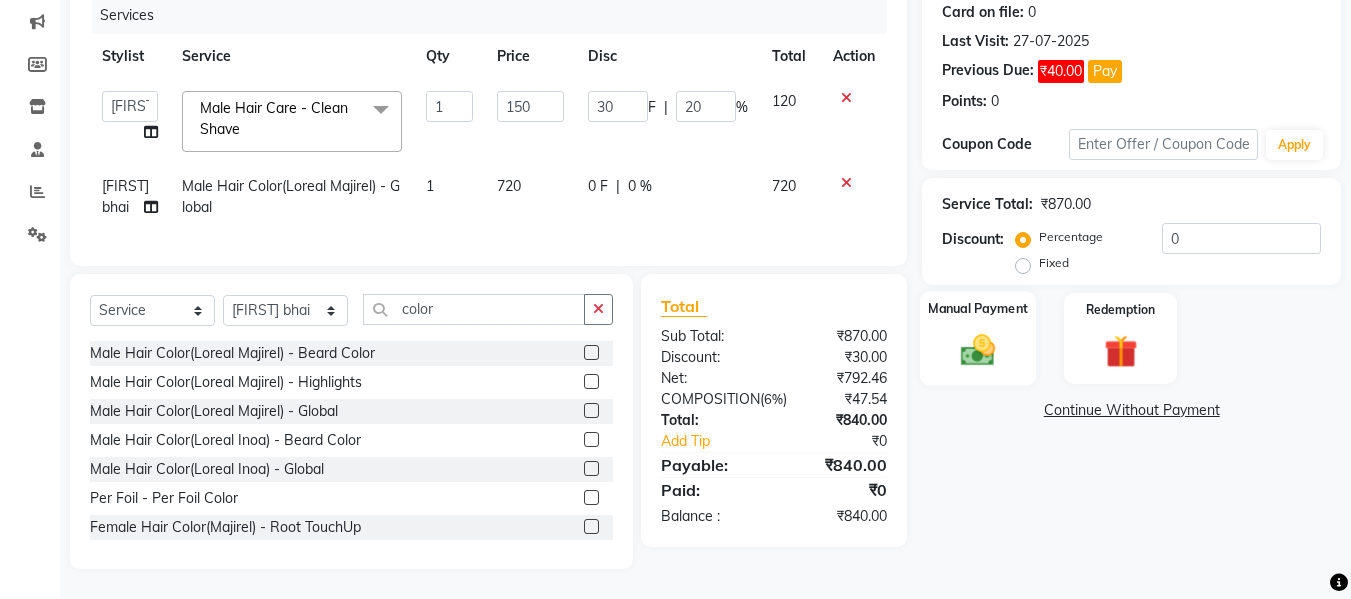 click 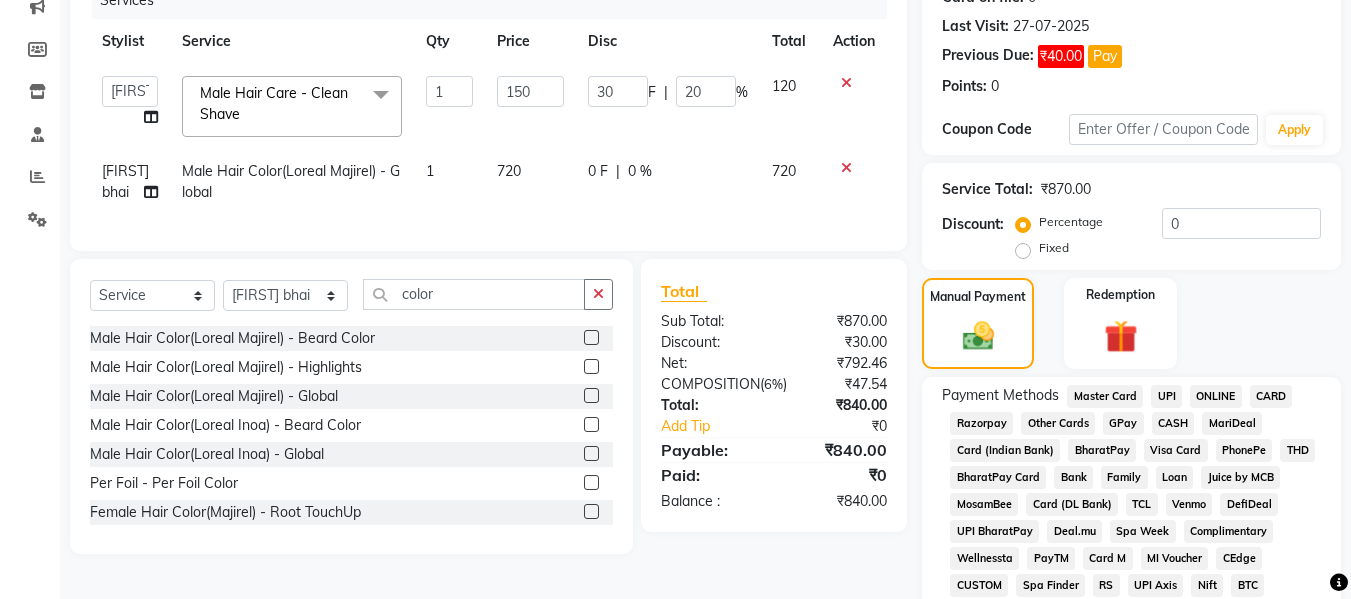 click on "CASH" 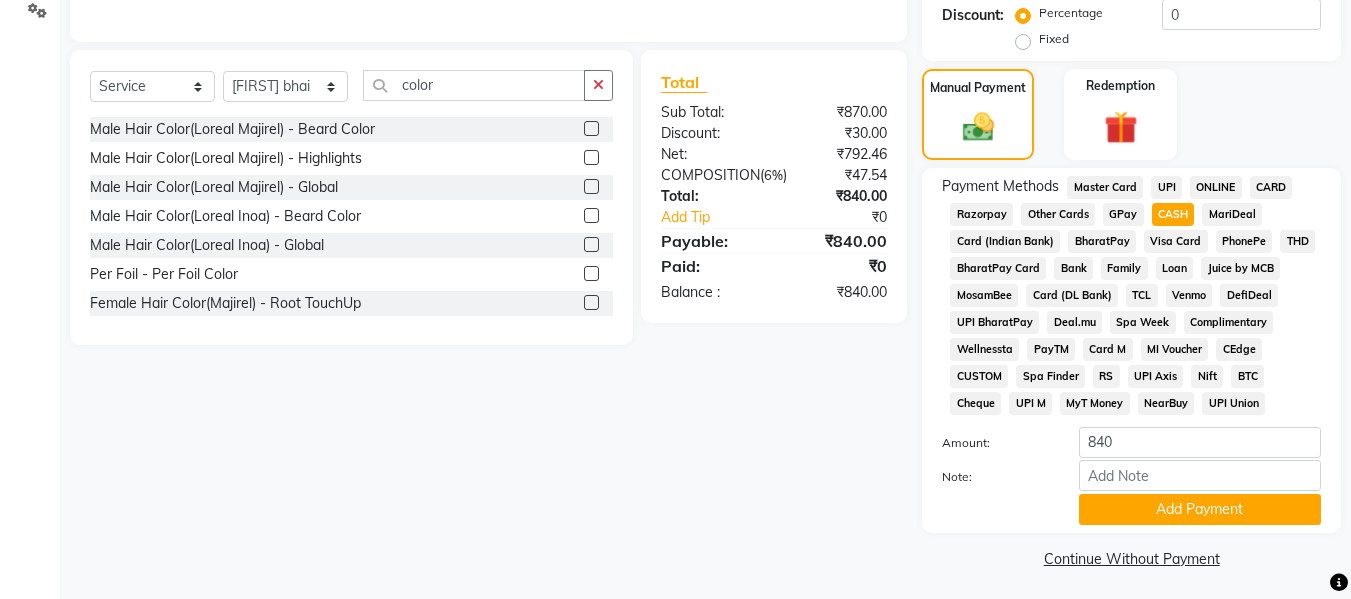 scroll, scrollTop: 480, scrollLeft: 0, axis: vertical 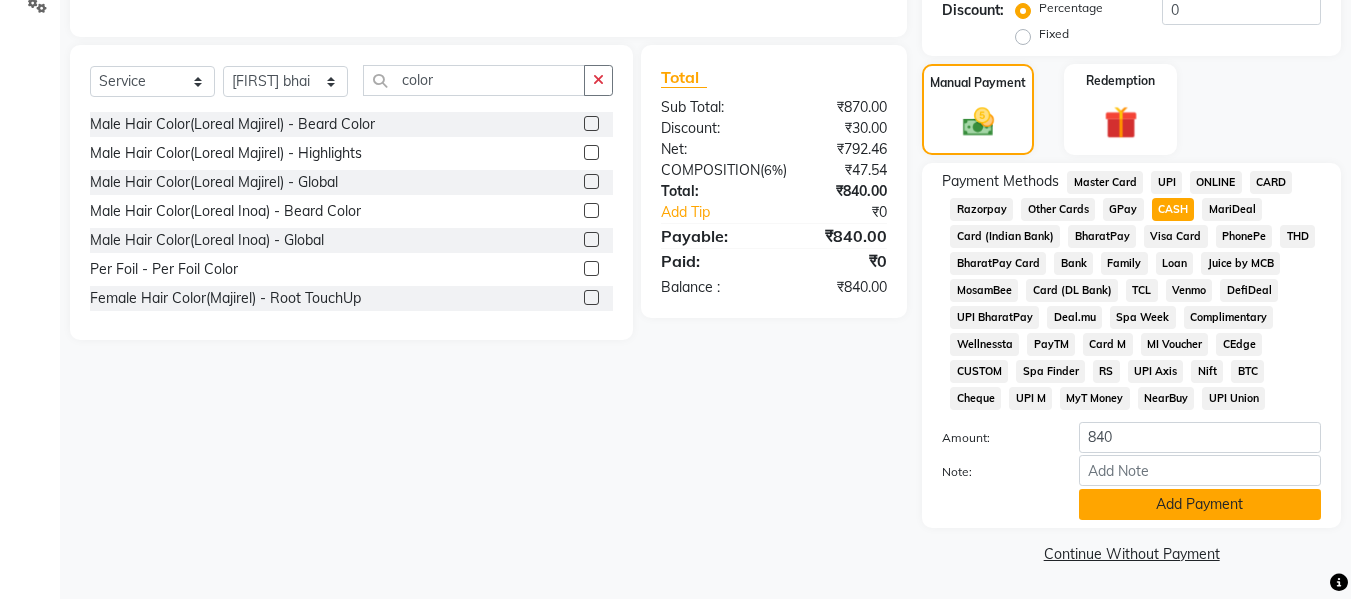 click on "Add Payment" 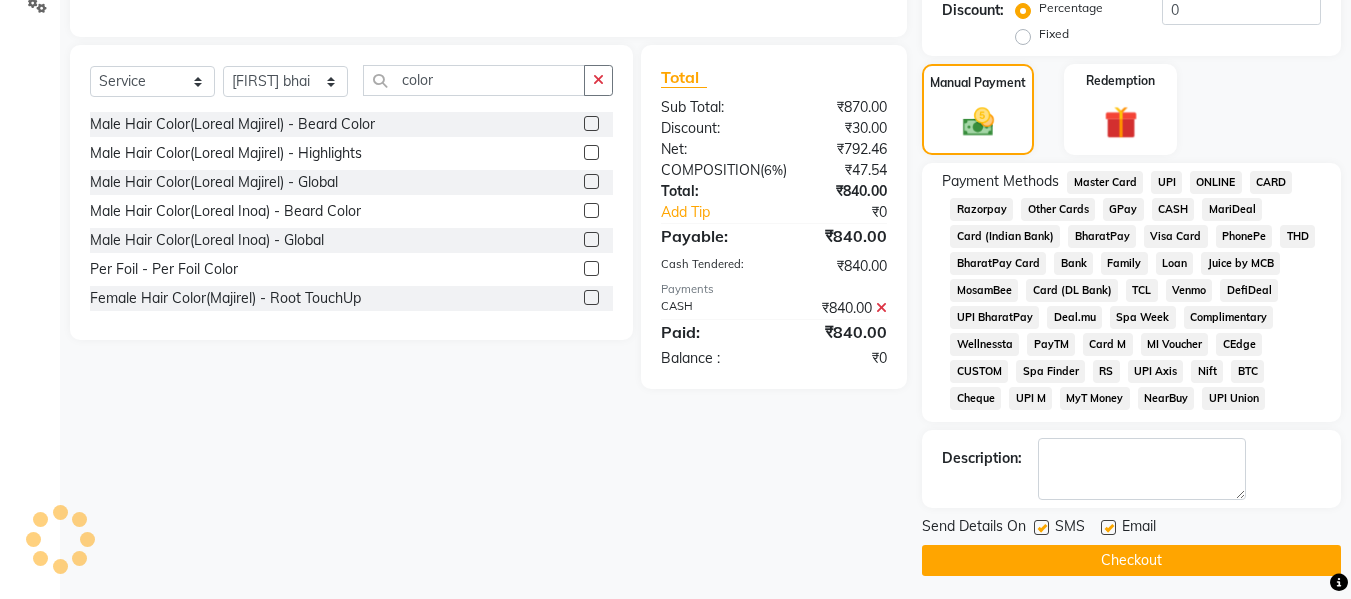 click on "Checkout" 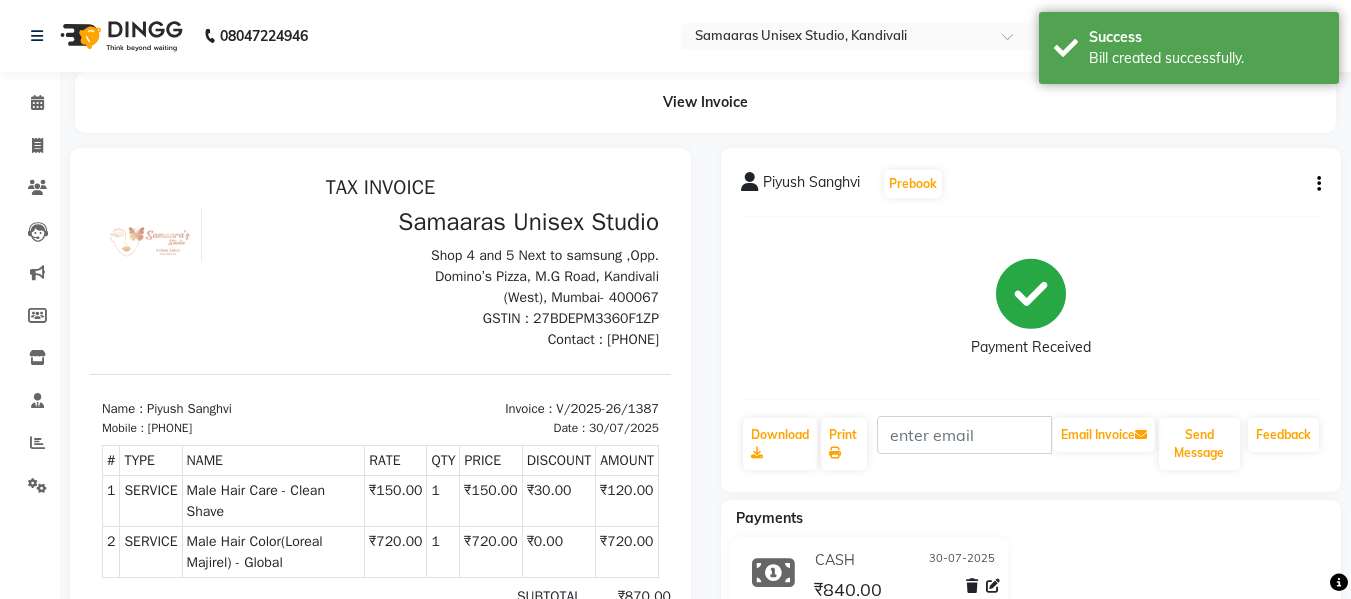 scroll, scrollTop: 0, scrollLeft: 0, axis: both 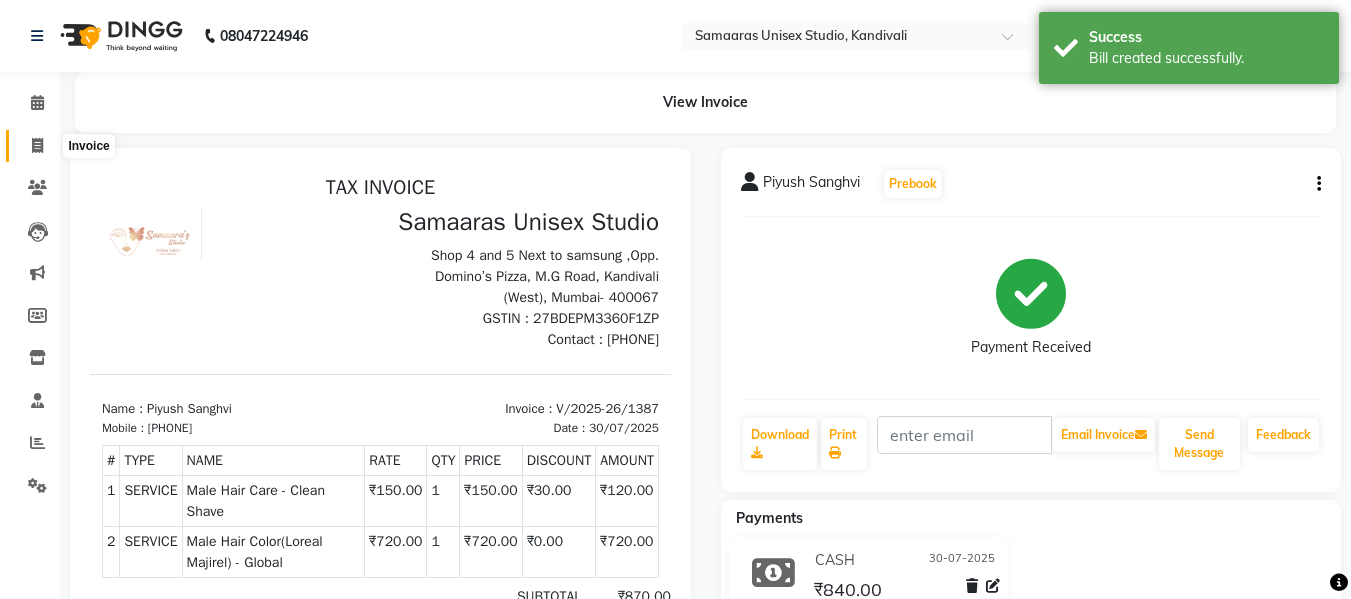 click 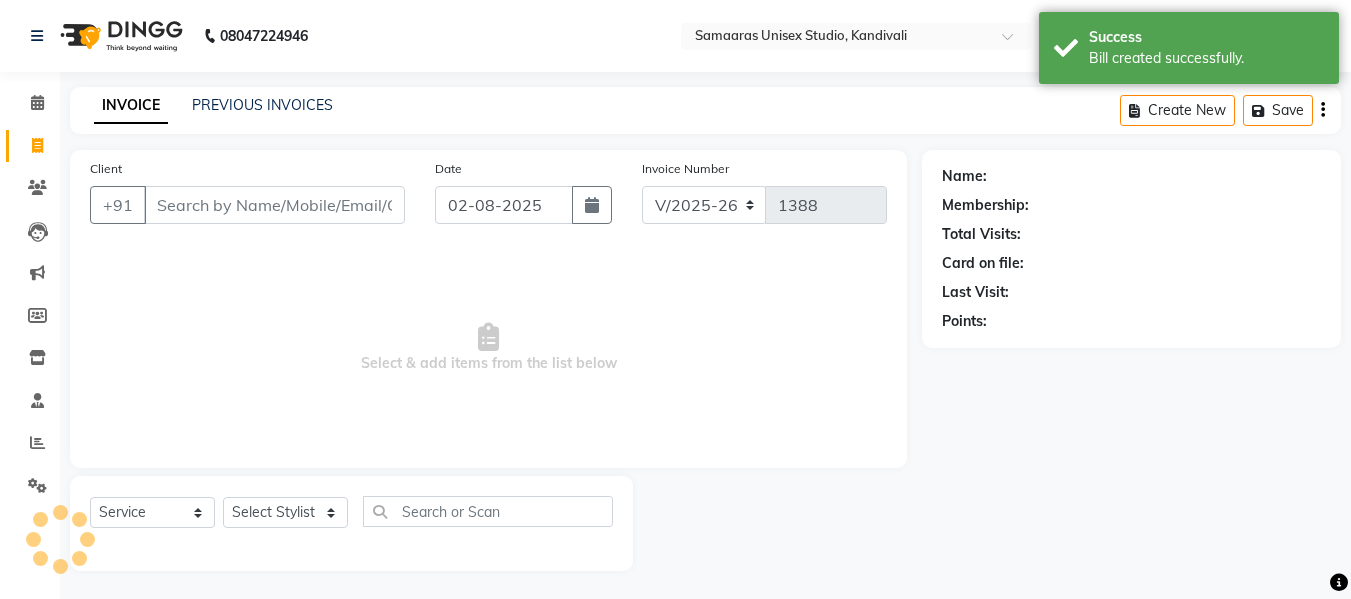 scroll, scrollTop: 2, scrollLeft: 0, axis: vertical 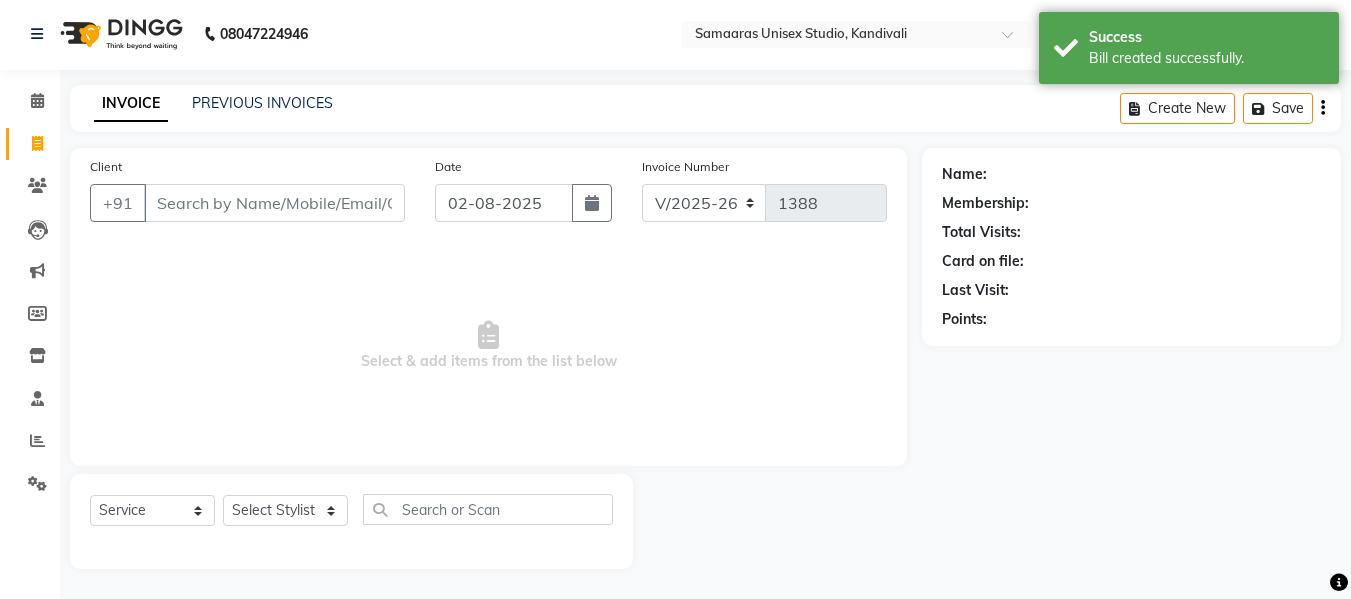 click on "Client" at bounding box center (274, 203) 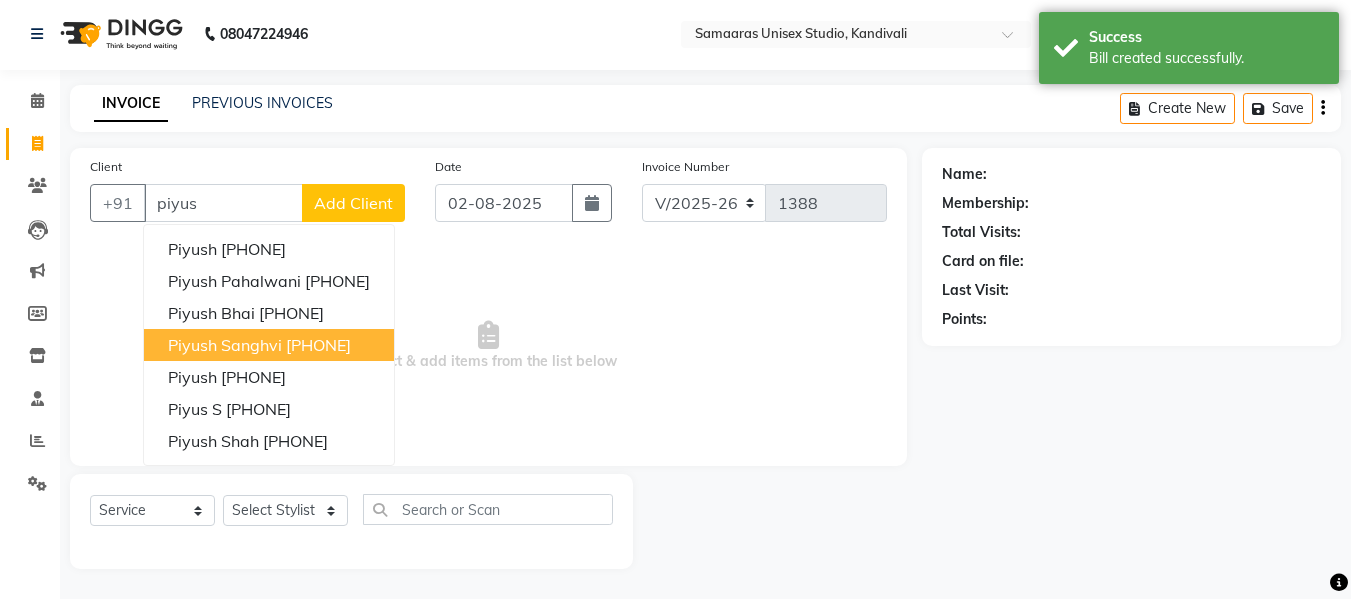 click on "Piyush Sanghvi" at bounding box center (225, 345) 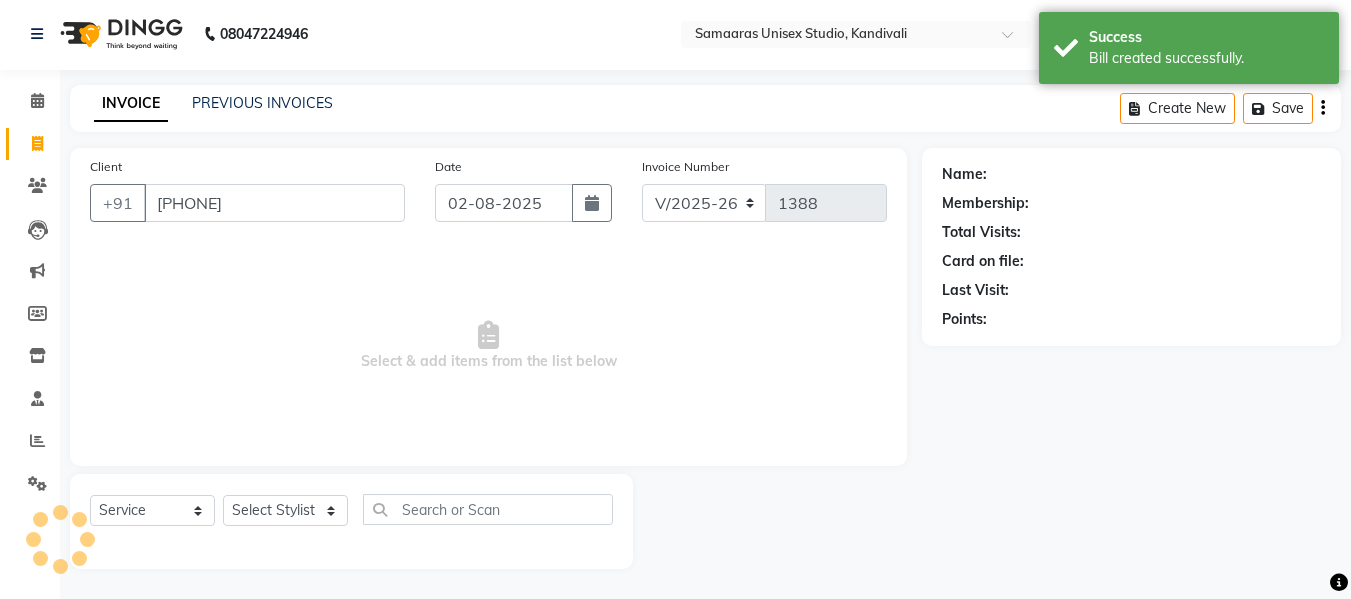 type on "[PHONE]" 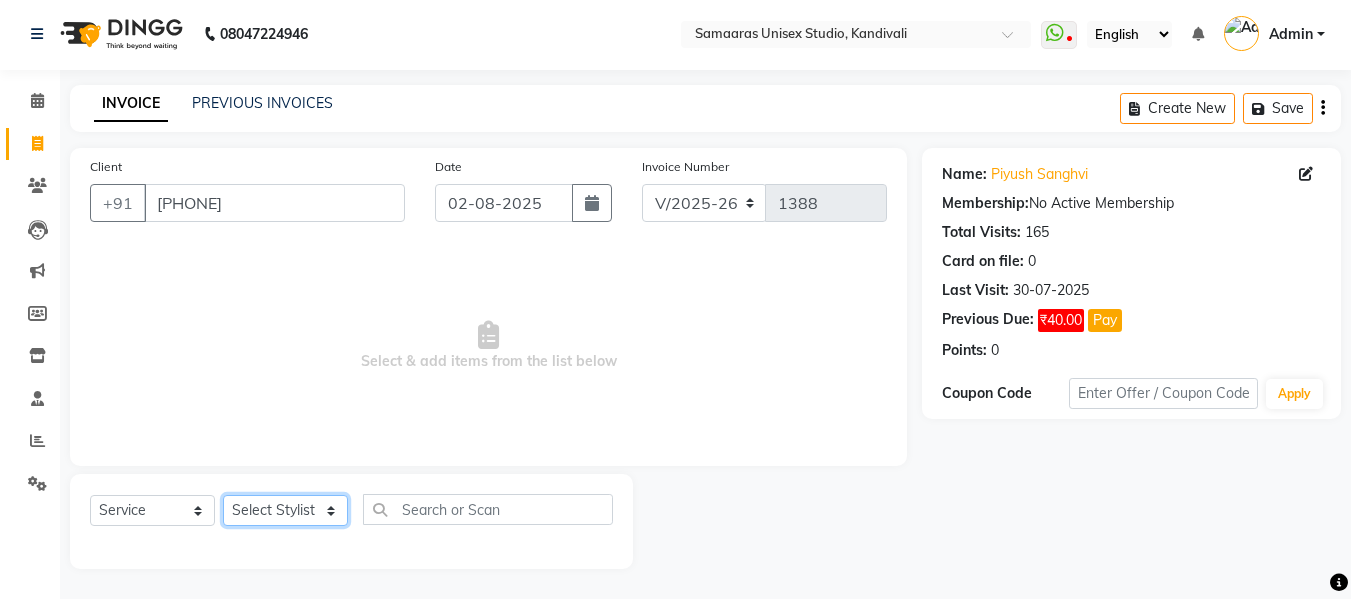 click on "Select Stylist Daksh Sir Firoz bhai Front Desk Guddu Kajal Priya Salman Bhai" 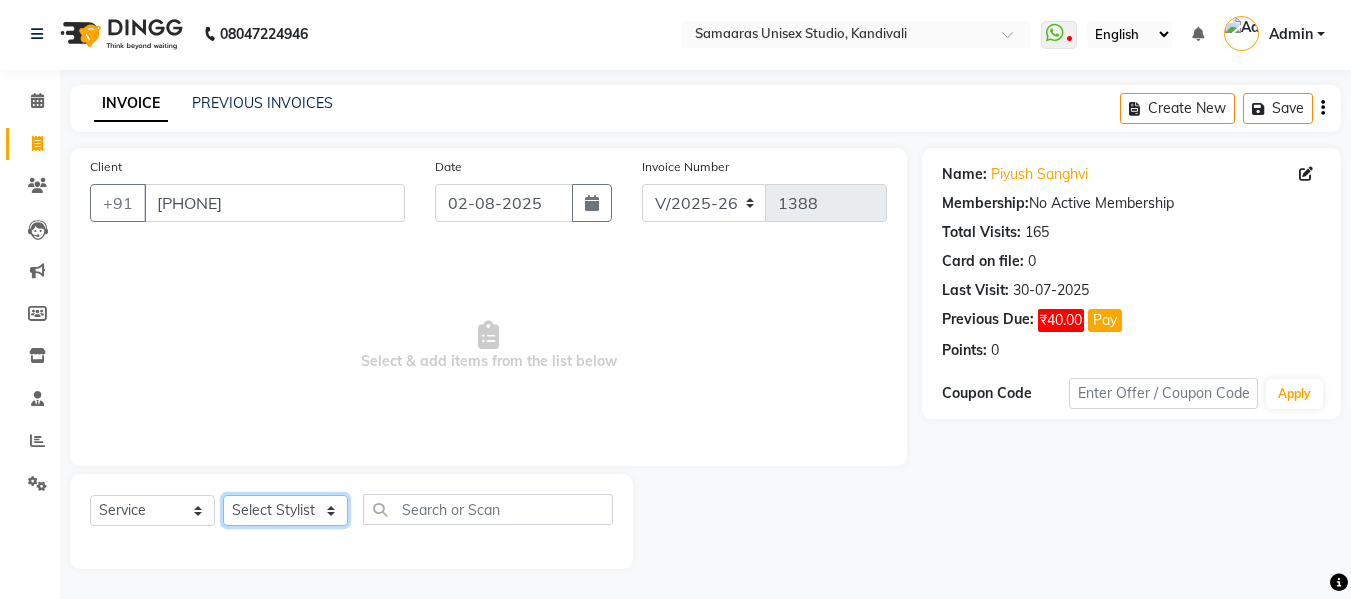 select on "86590" 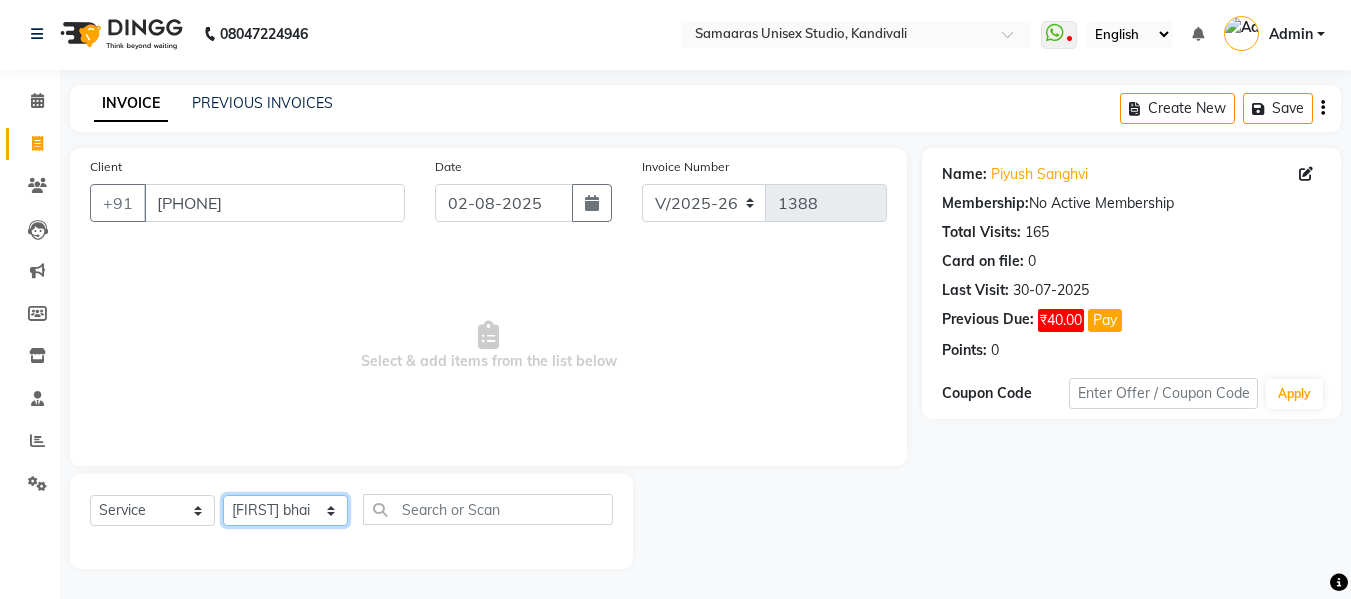 click on "Select Stylist Daksh Sir Firoz bhai Front Desk Guddu Kajal Priya Salman Bhai" 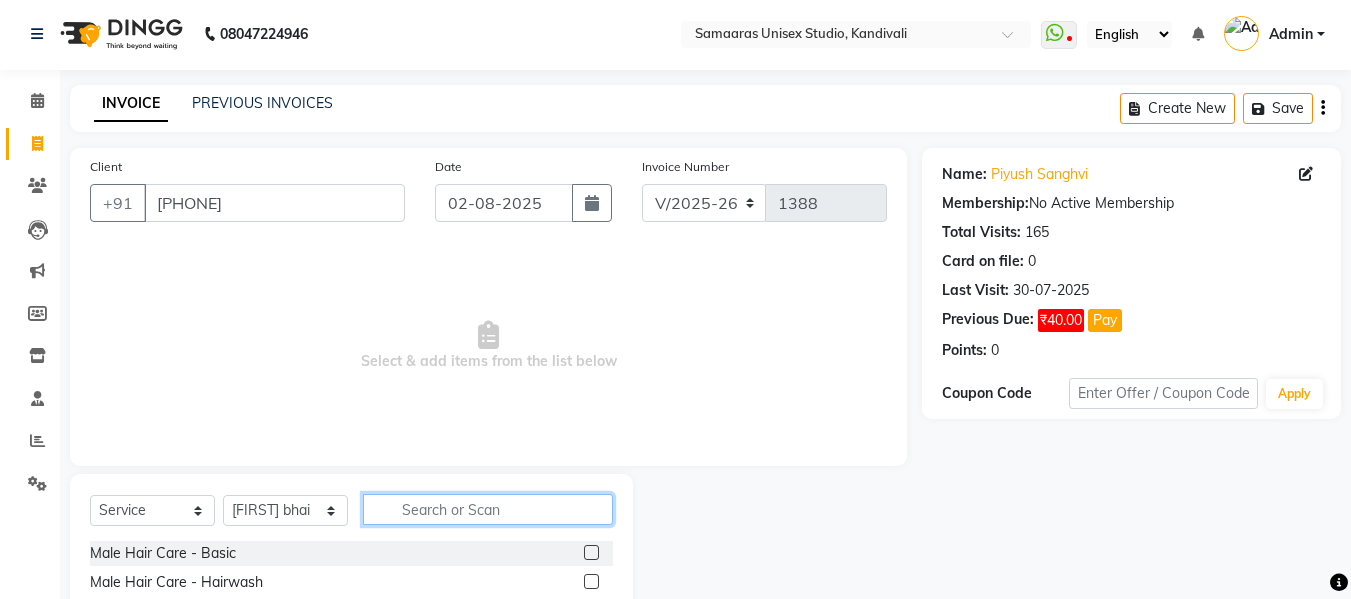 click 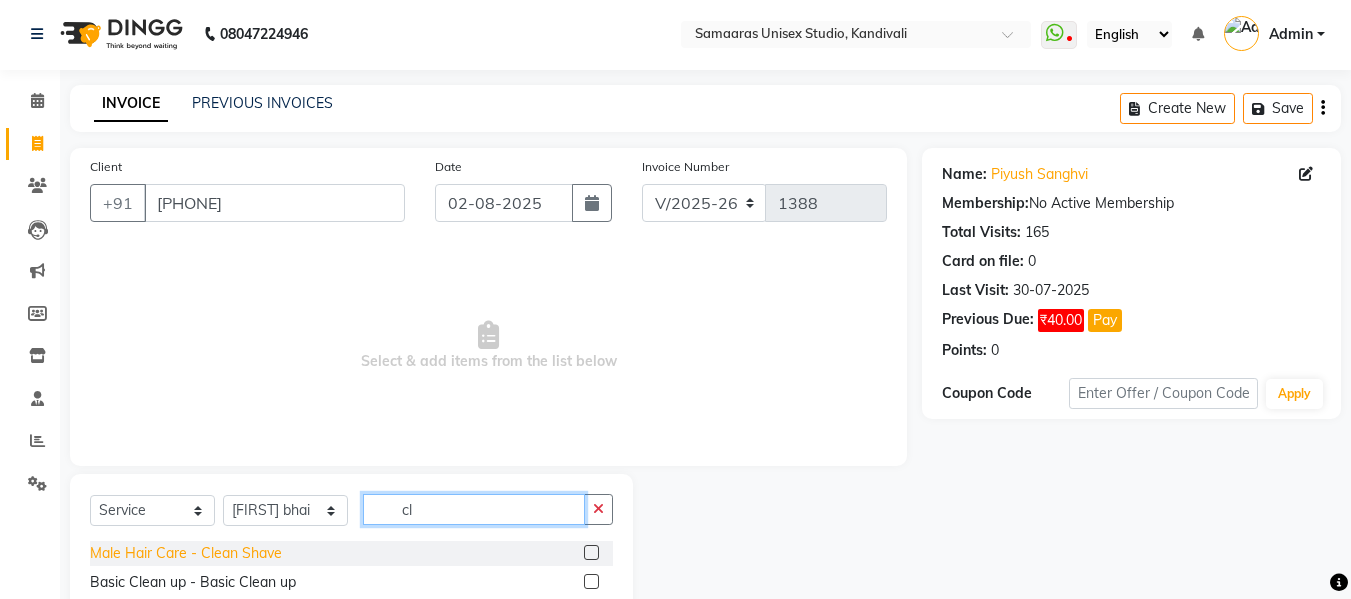 type on "cl" 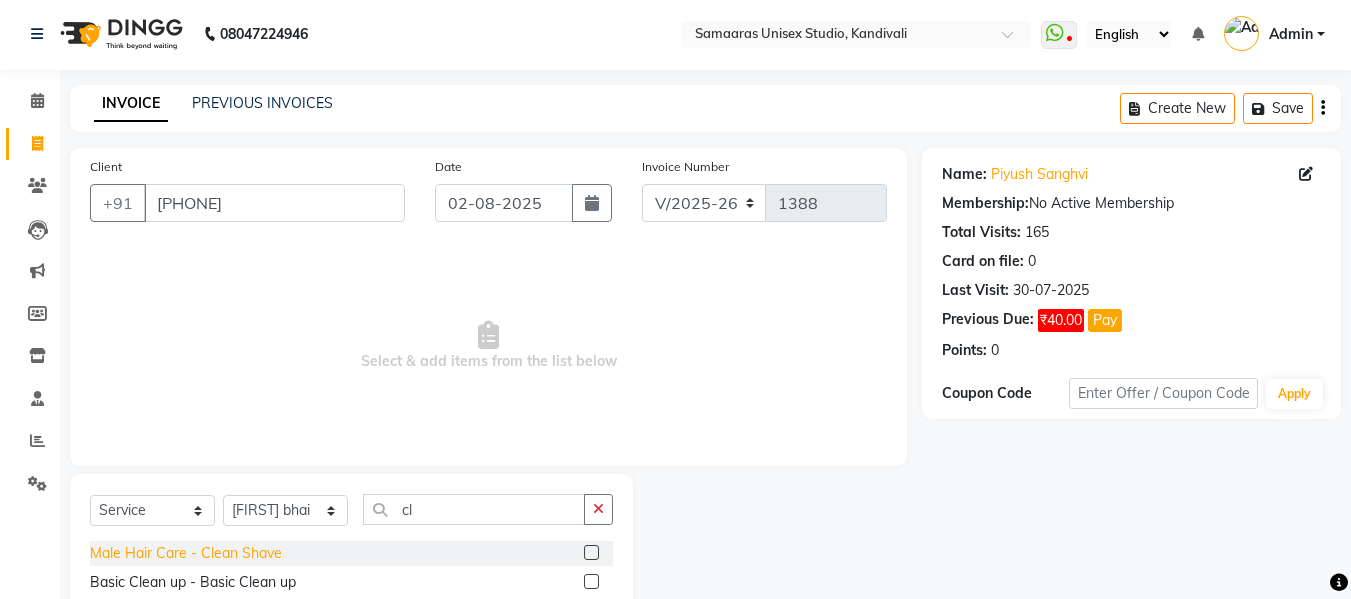 click on "Male Hair Care - Clean Shave" 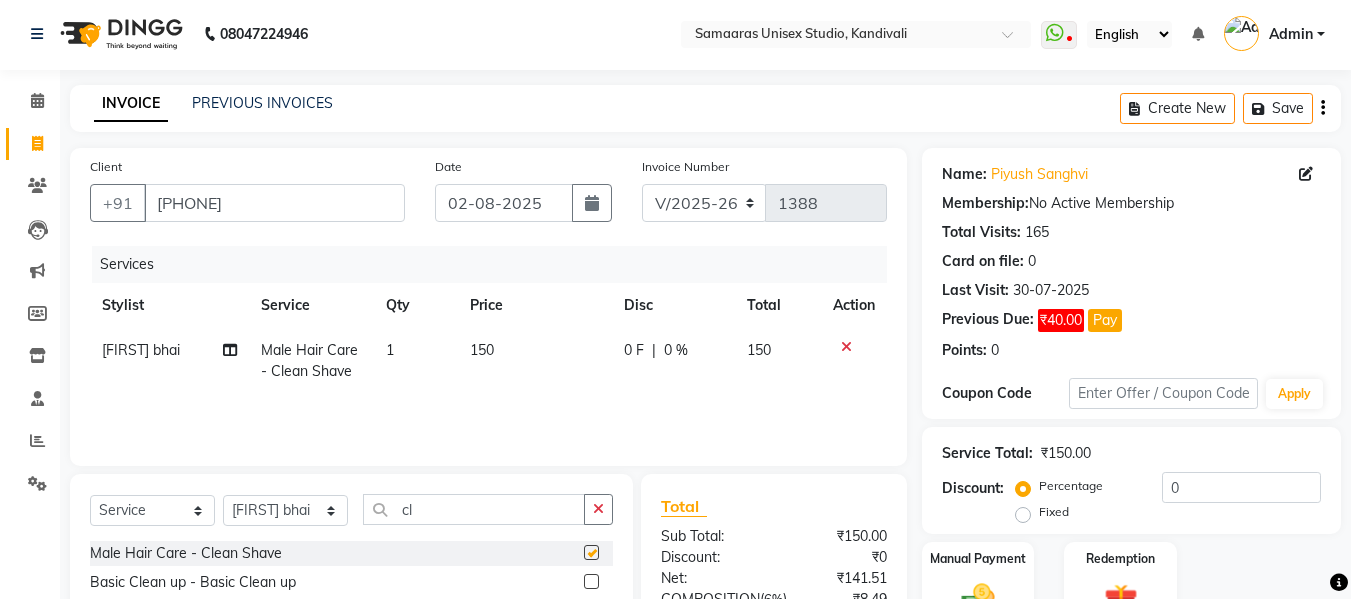 checkbox on "false" 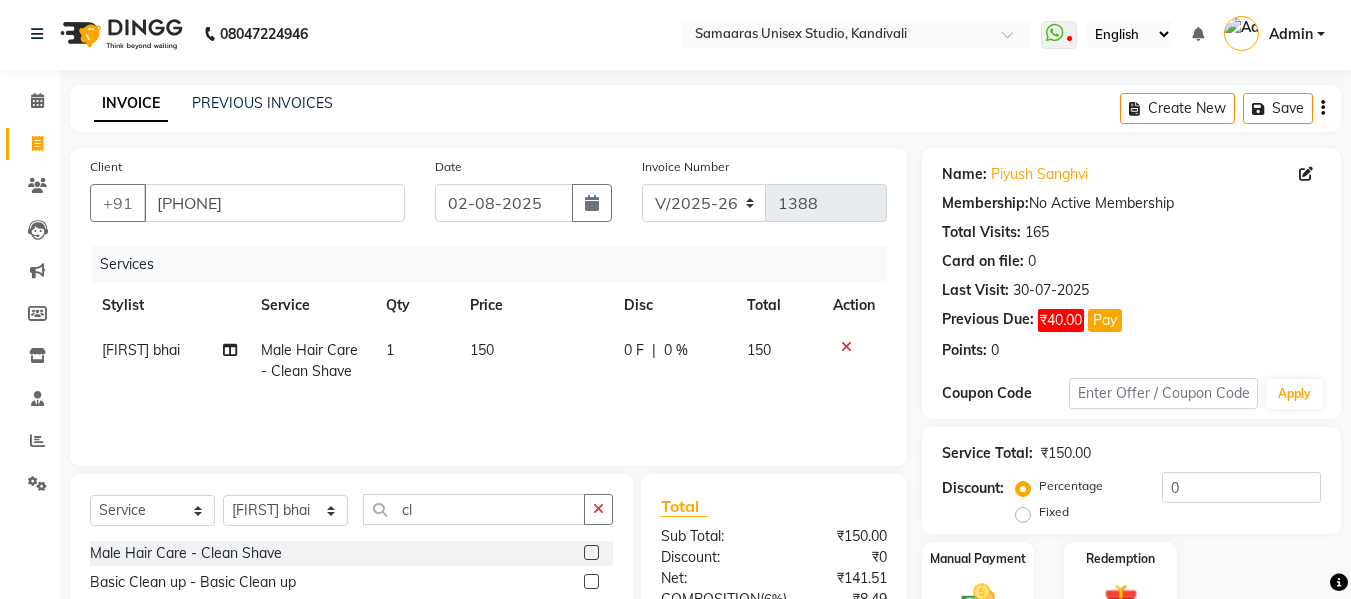 click on "0 %" 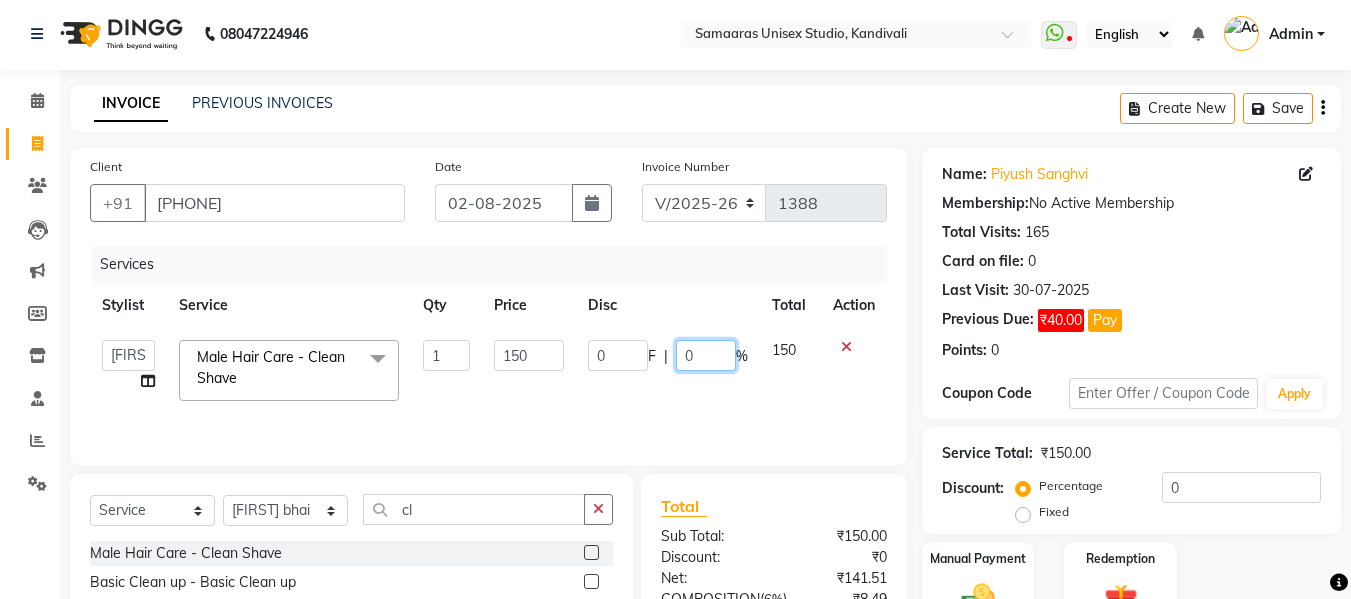click on "0" 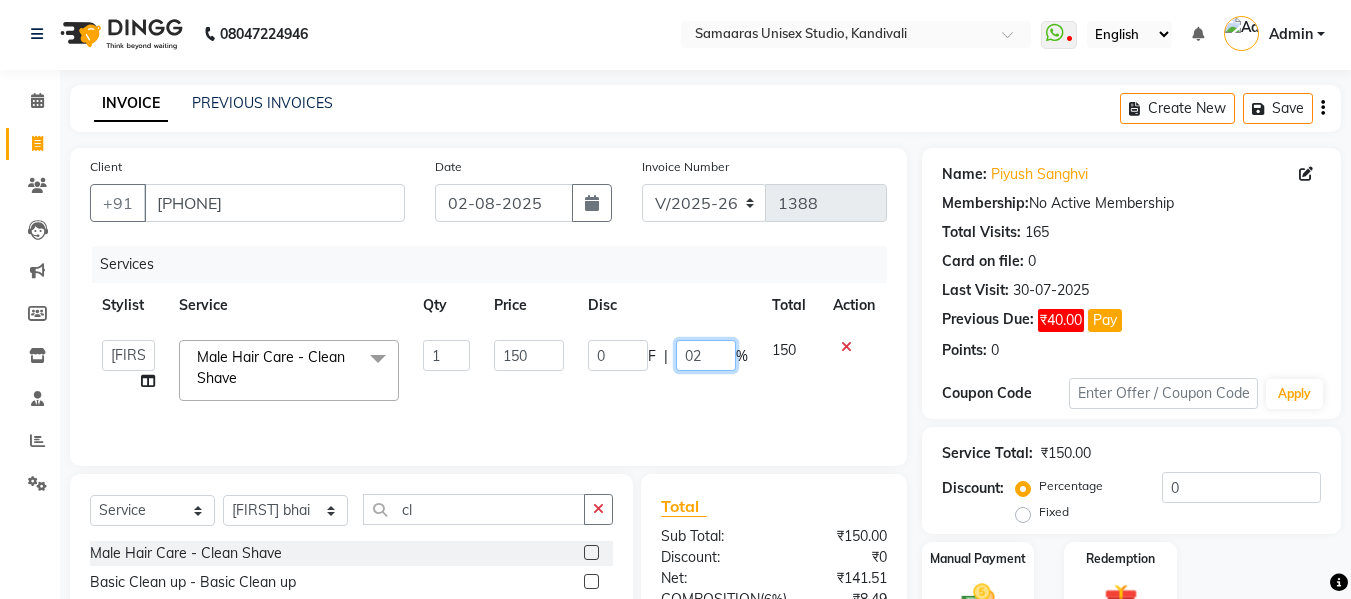 type on "020" 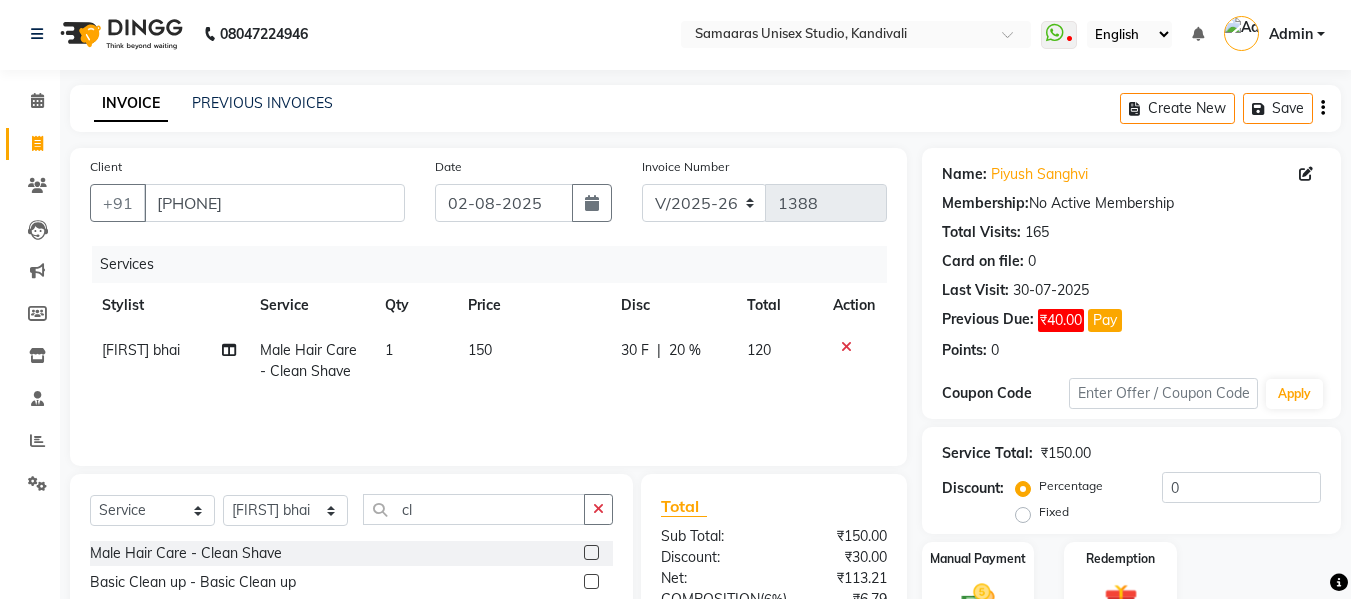 click on "Services Stylist Service Qty Price Disc Total Action Firoz bhai Male Hair Care - Clean Shave 1 150 30 F | 20 % 120" 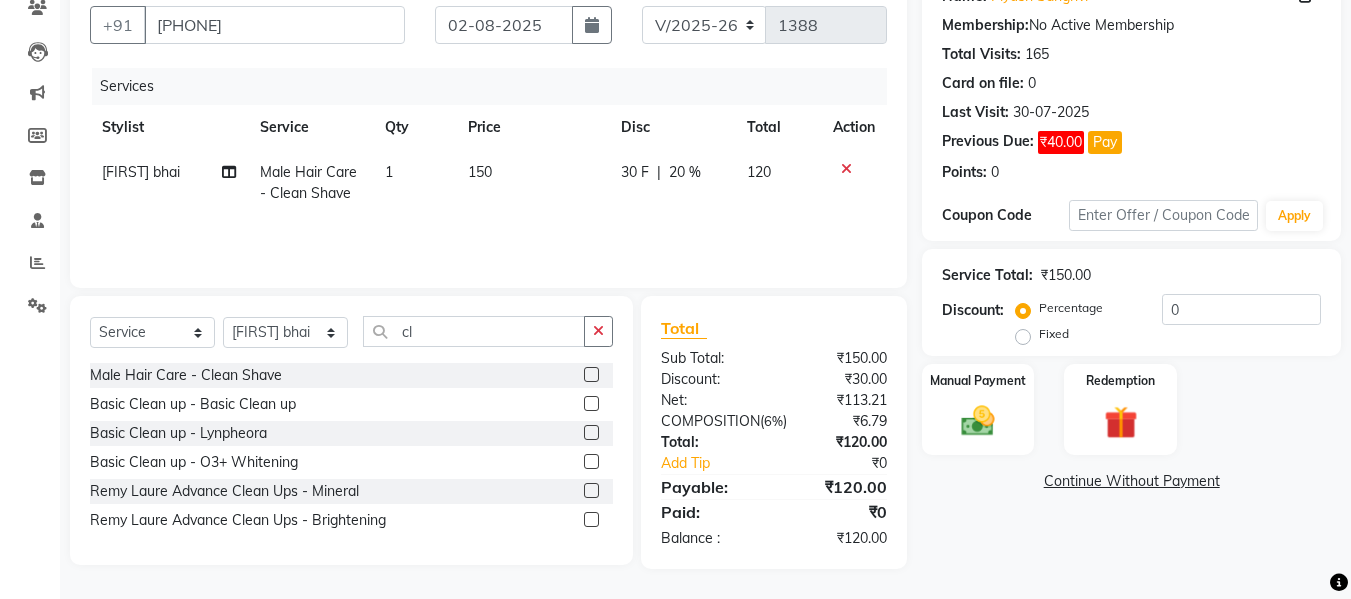scroll, scrollTop: 201, scrollLeft: 0, axis: vertical 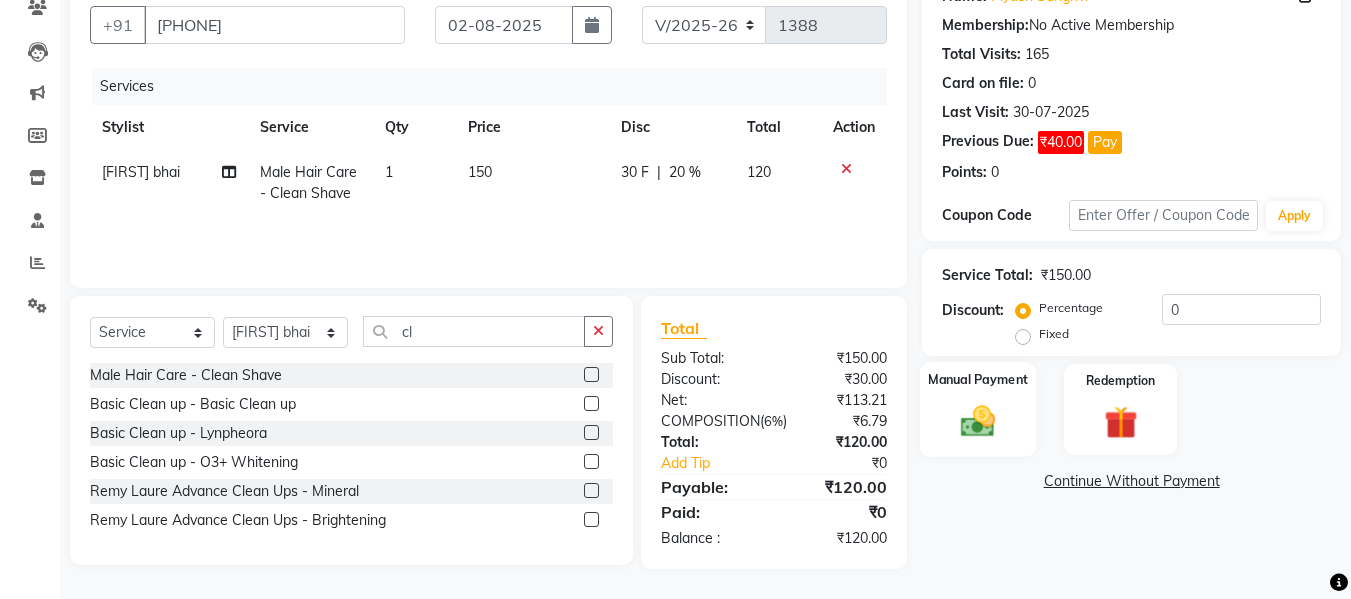 click 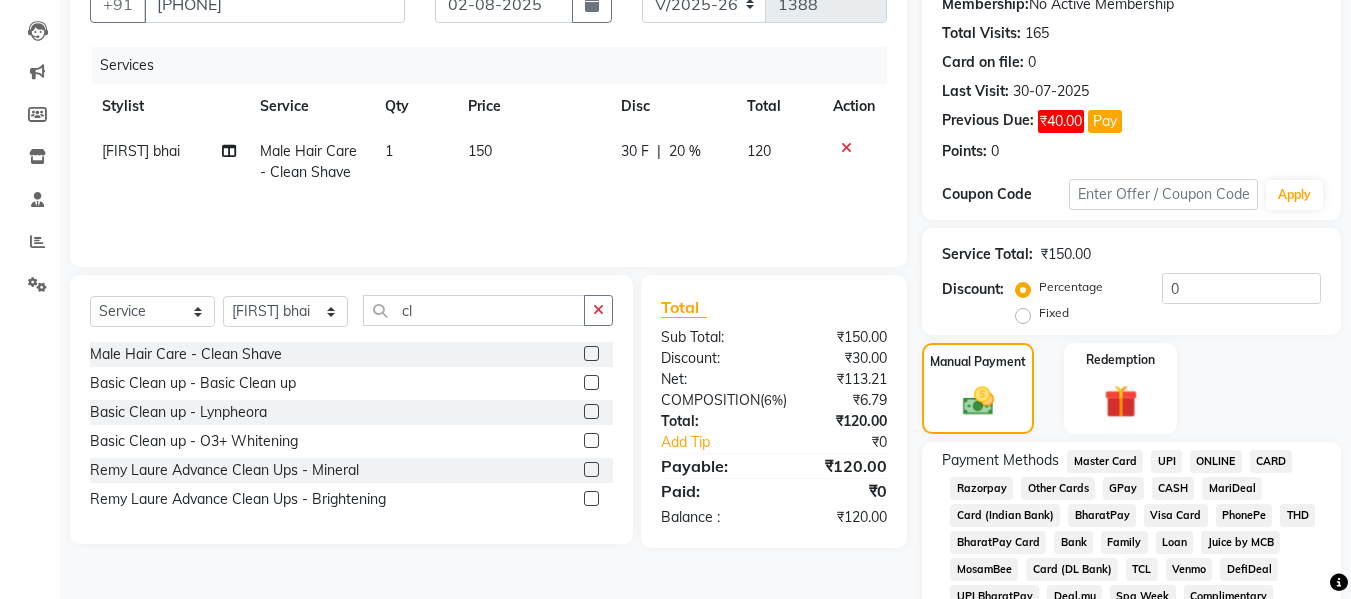 click on "CASH" 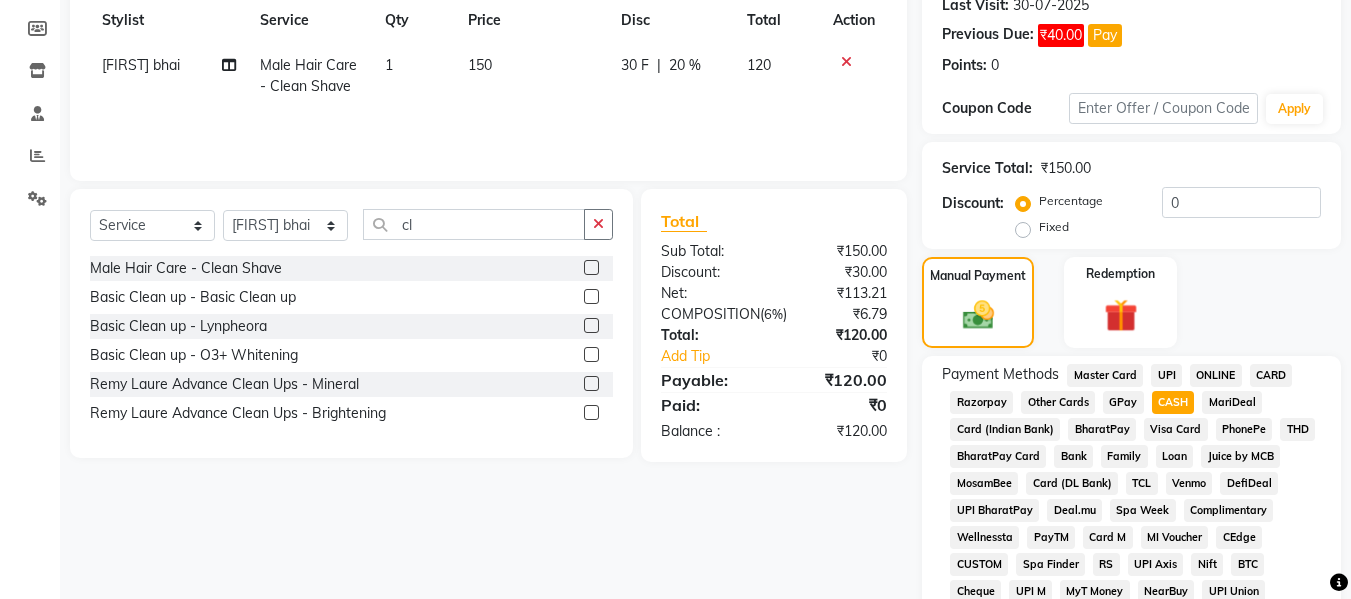 scroll, scrollTop: 480, scrollLeft: 0, axis: vertical 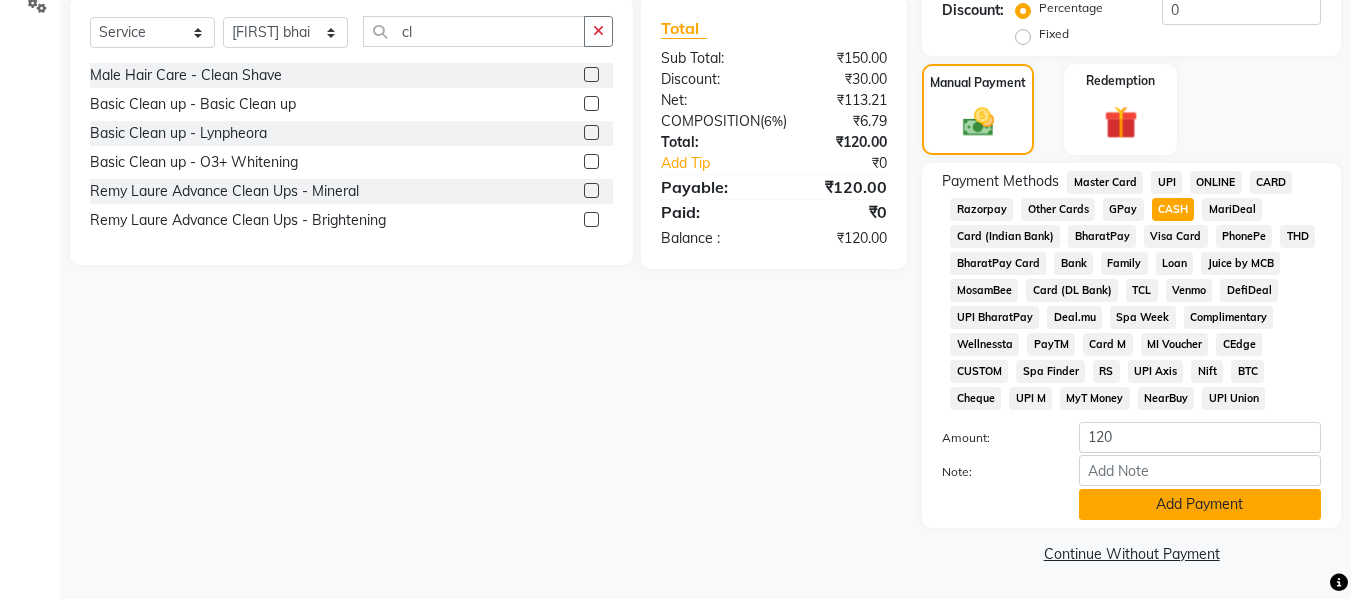 click on "Add Payment" 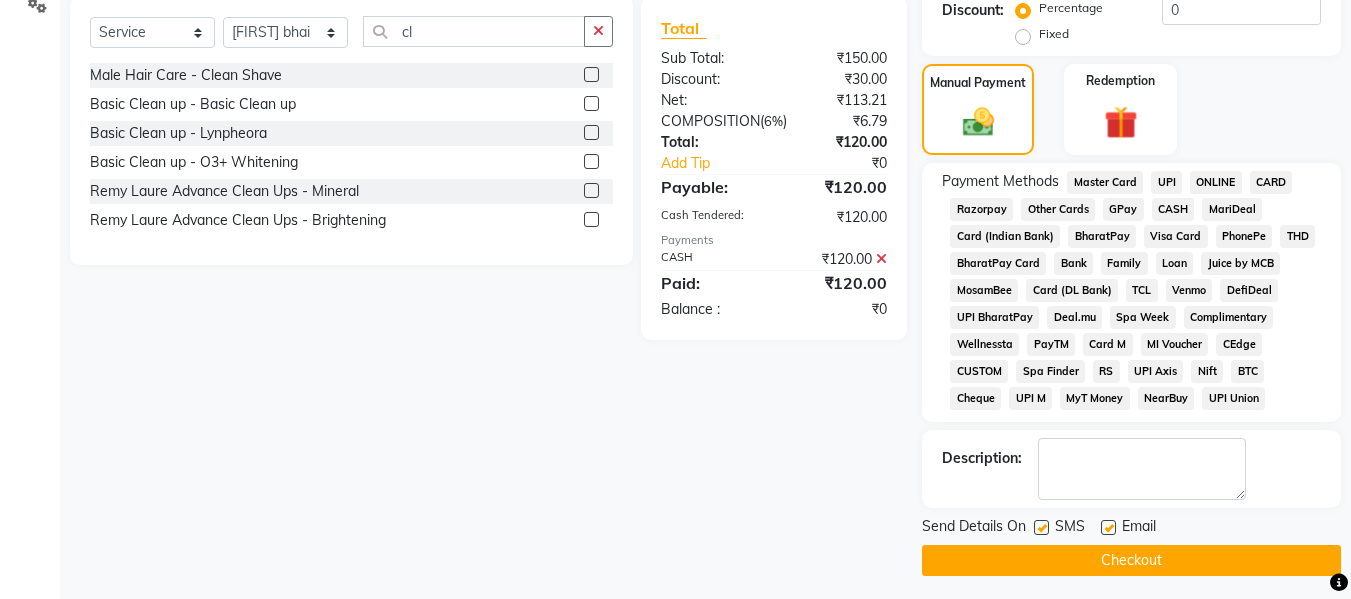click on "Checkout" 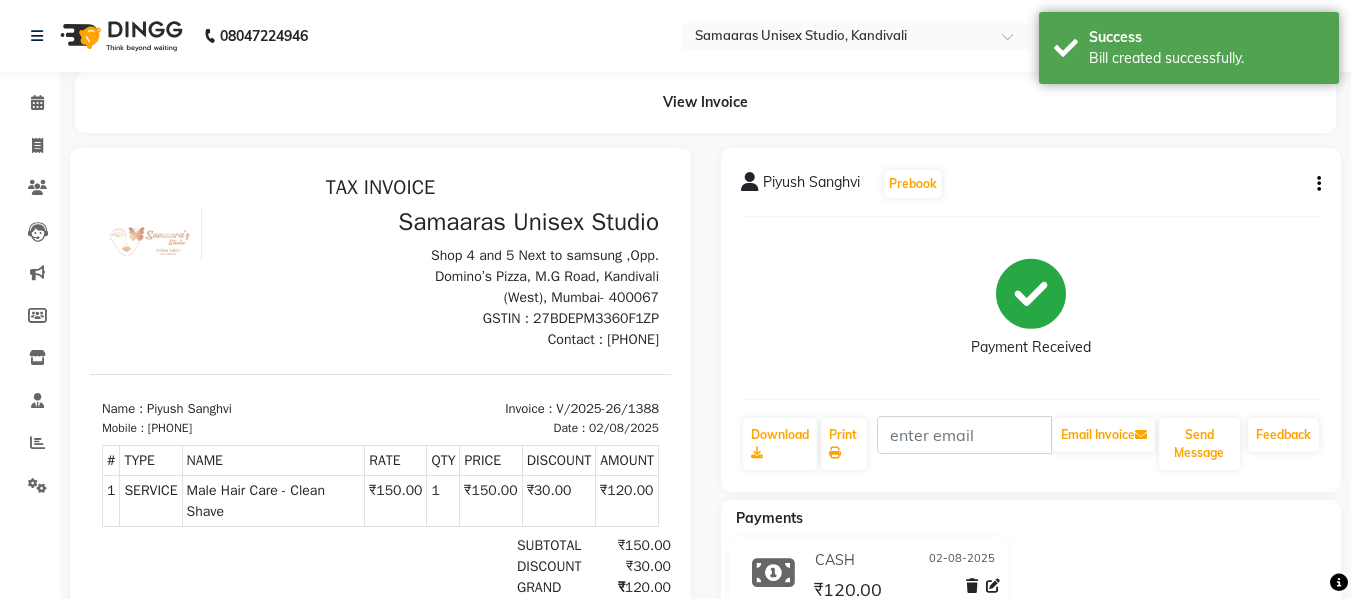 scroll, scrollTop: 0, scrollLeft: 0, axis: both 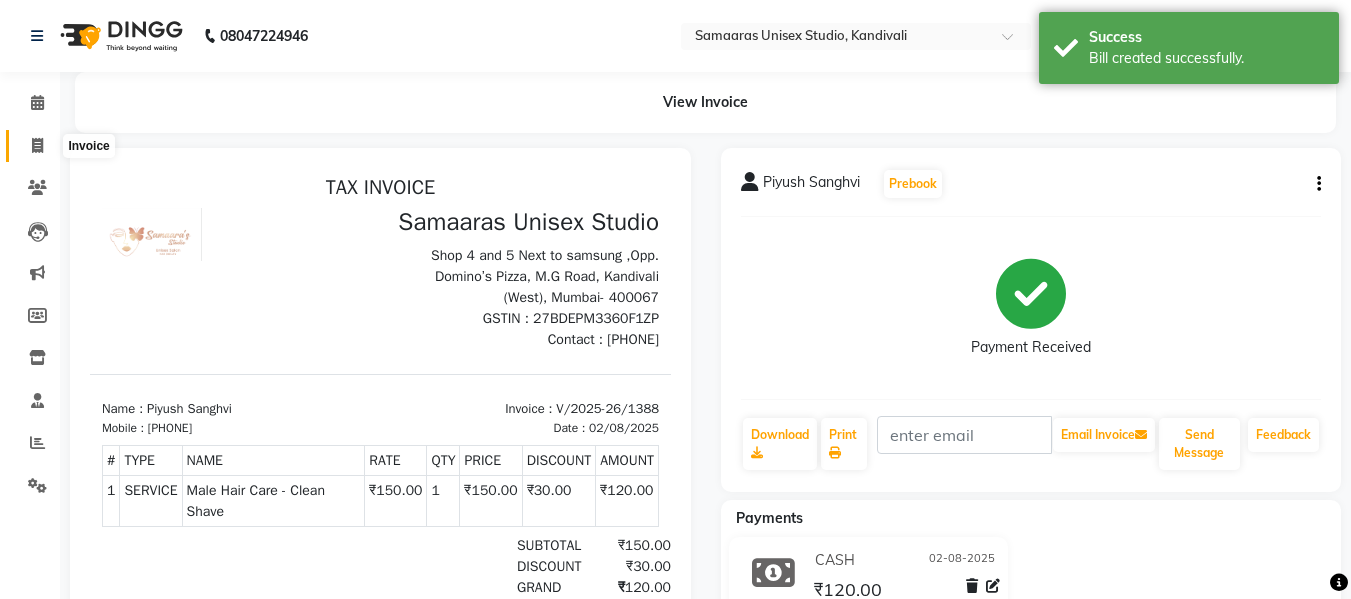 click 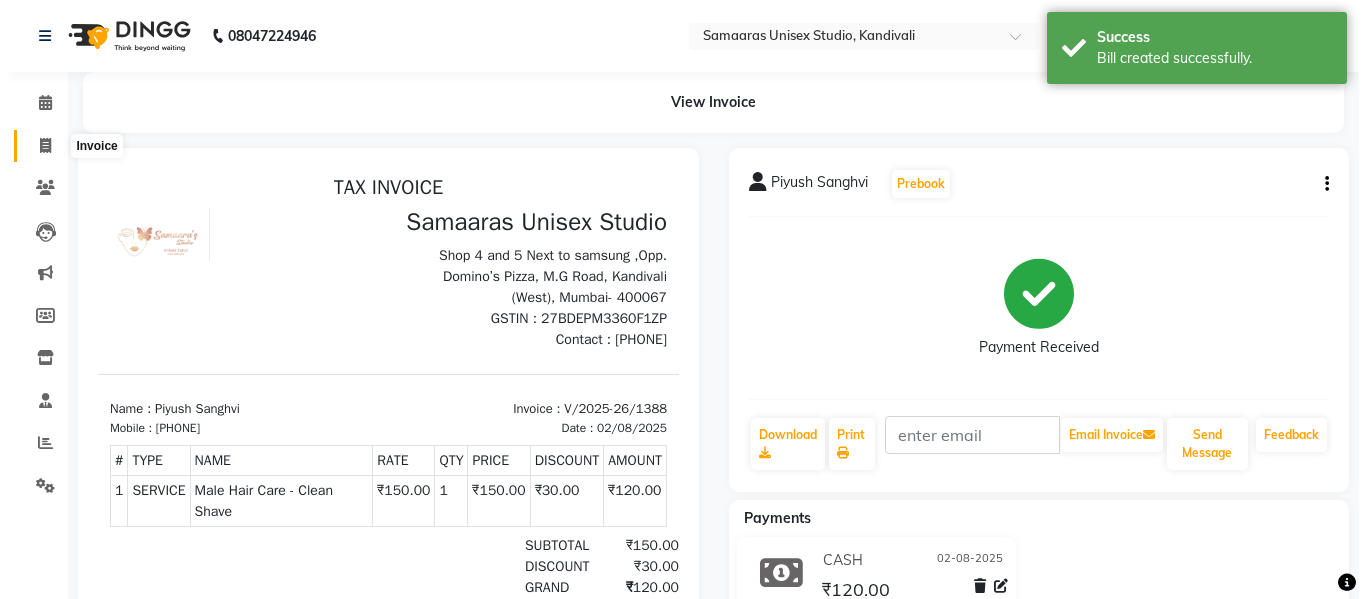 scroll, scrollTop: 2, scrollLeft: 0, axis: vertical 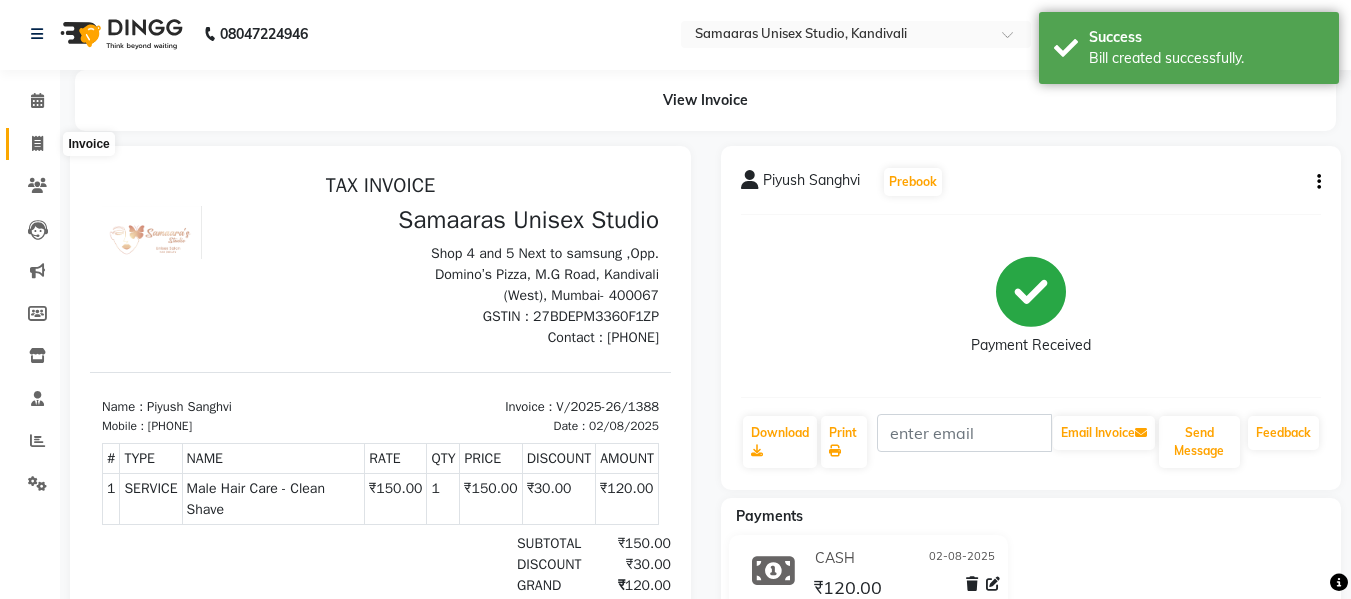 select on "4525" 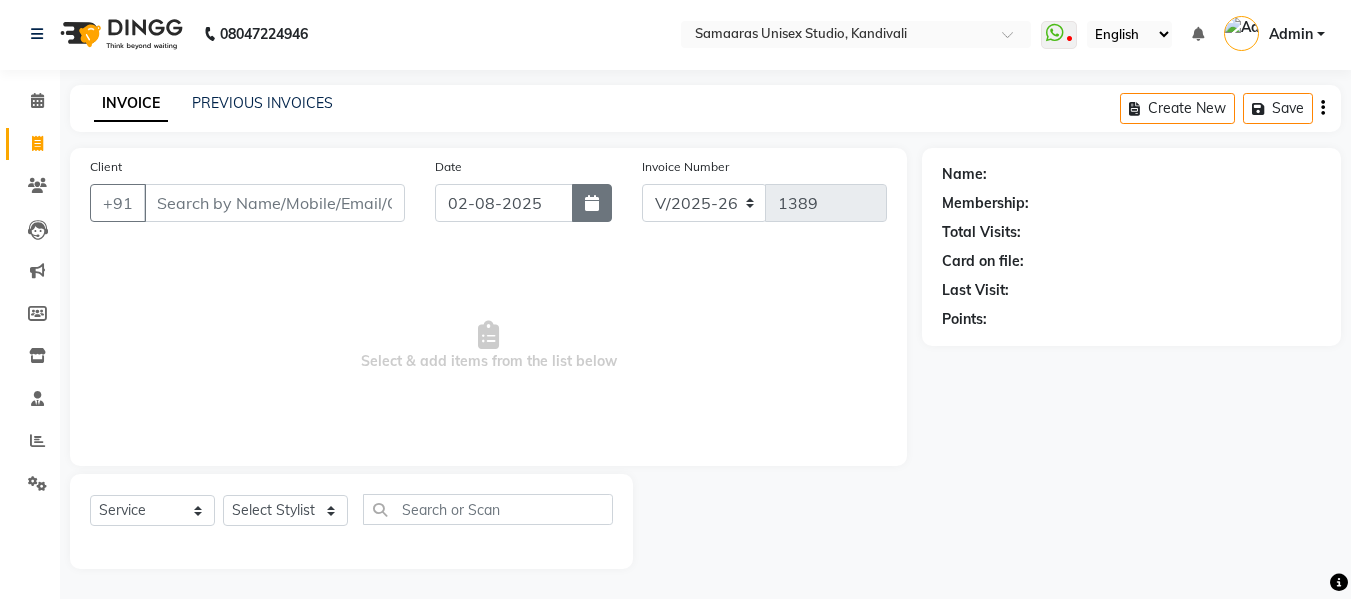 click 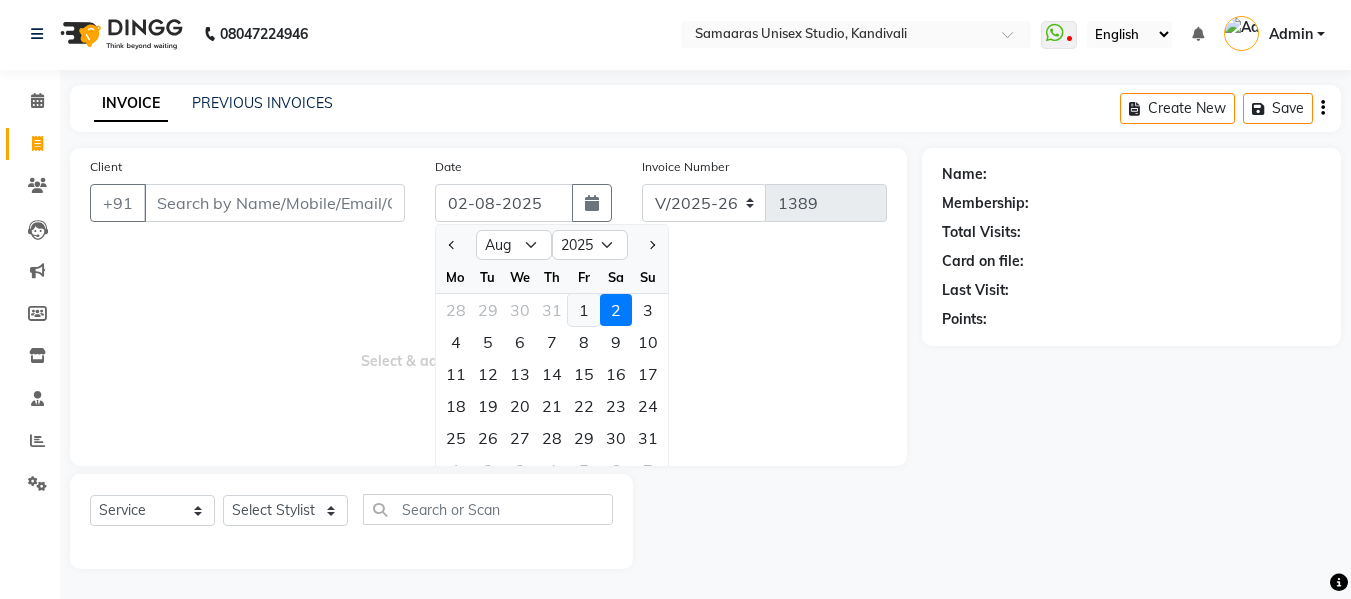 click on "1" 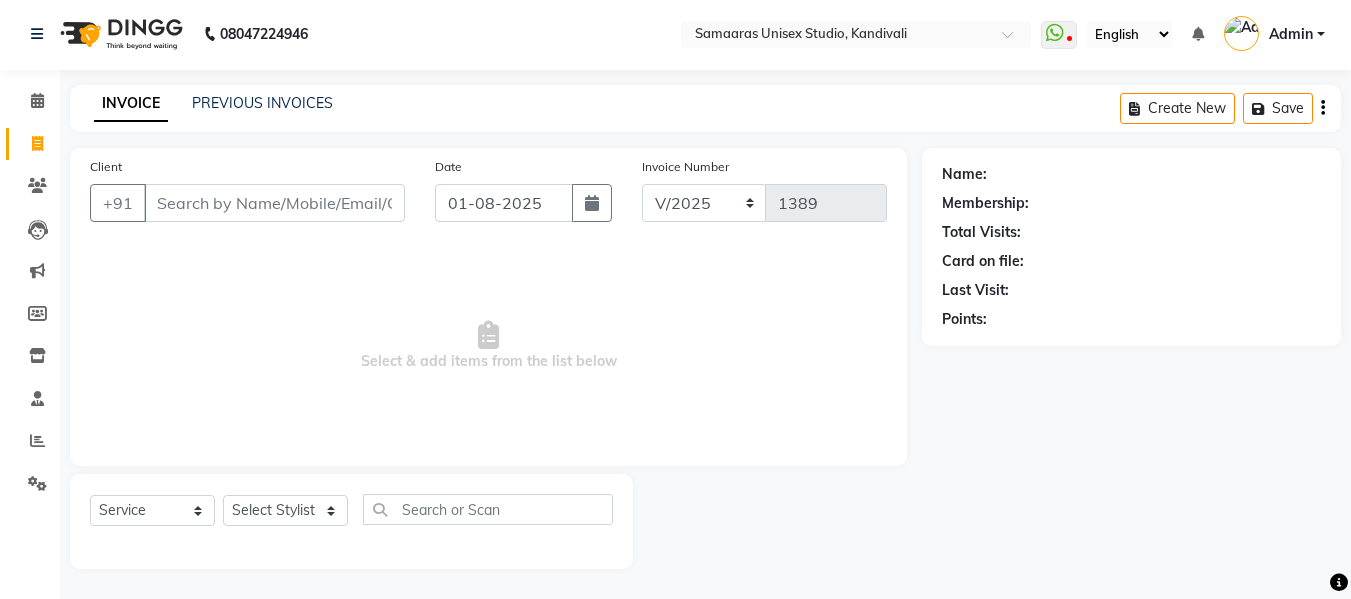 type 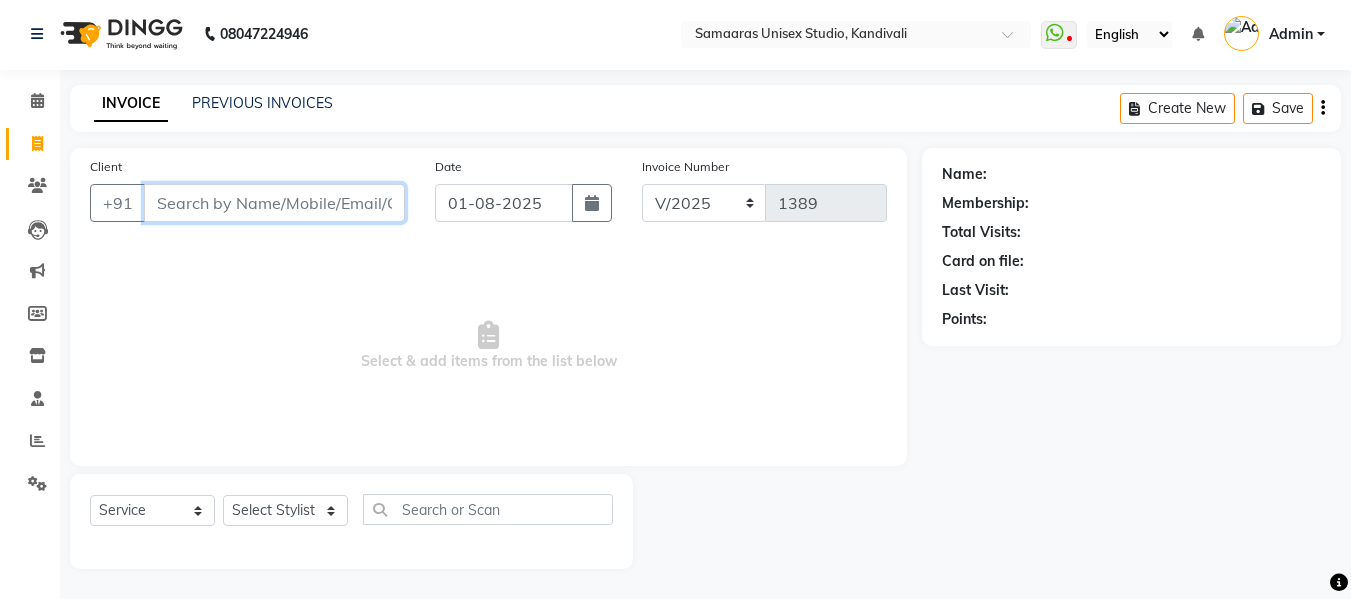 click on "Client" at bounding box center [274, 203] 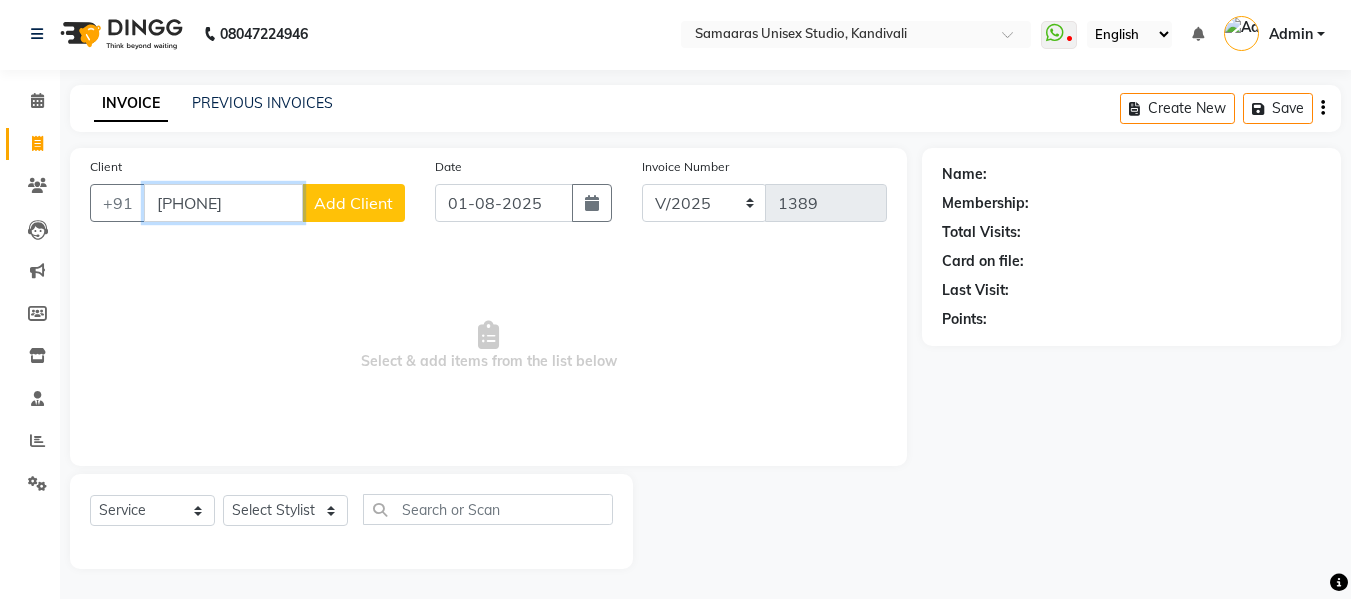 type on "[PHONE]" 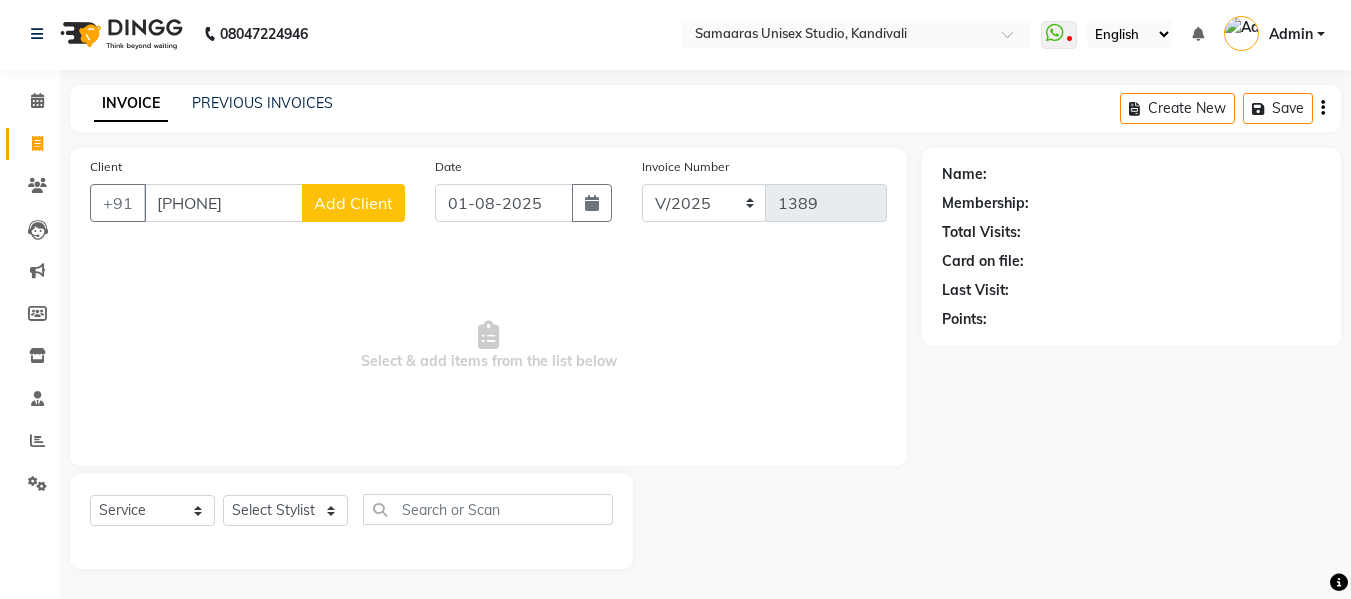 click on "Add Client" 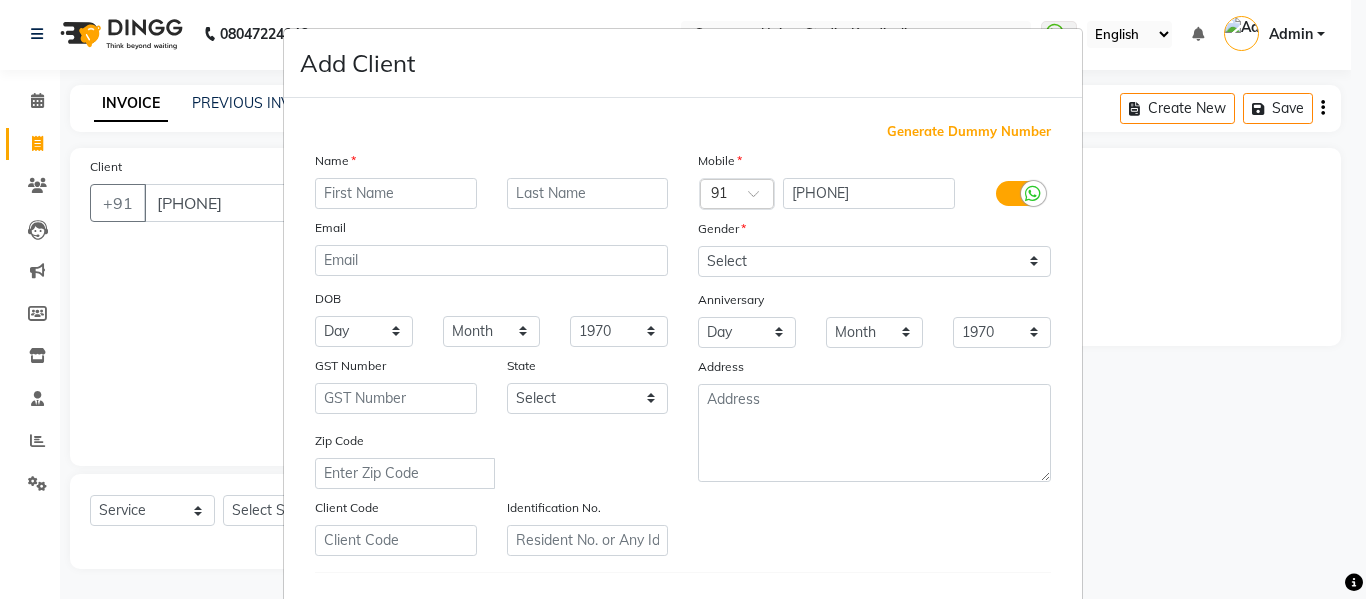 click at bounding box center (396, 193) 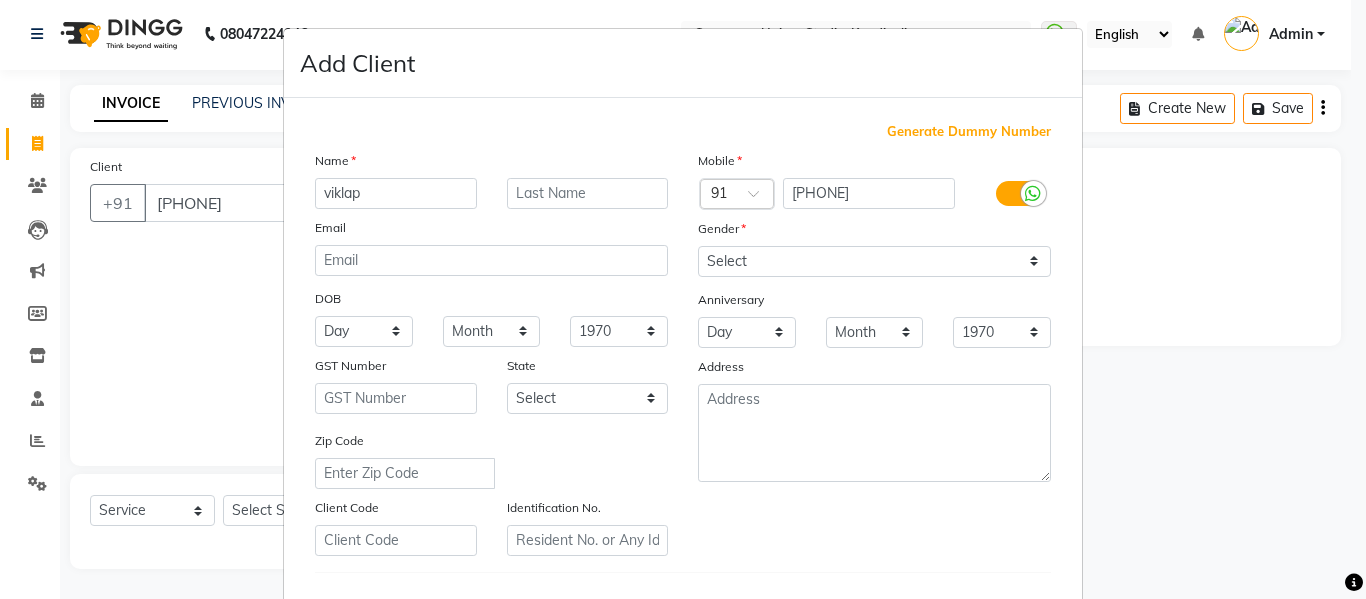 type on "viklap" 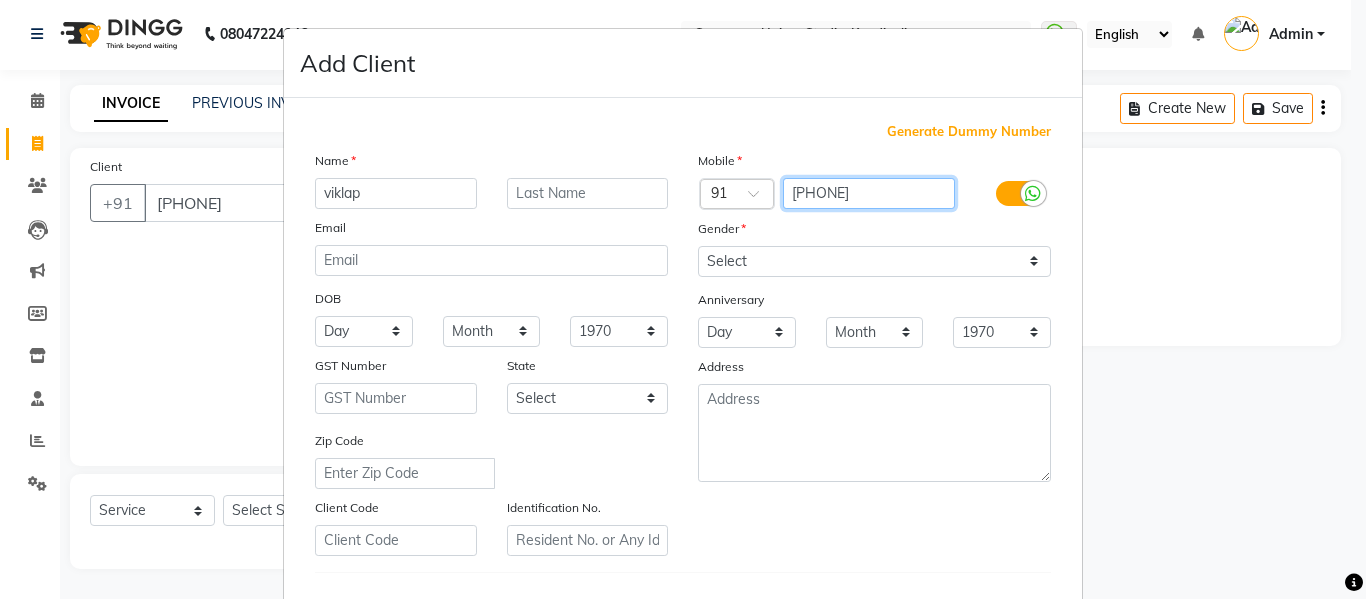 click on "[PHONE]" at bounding box center (869, 193) 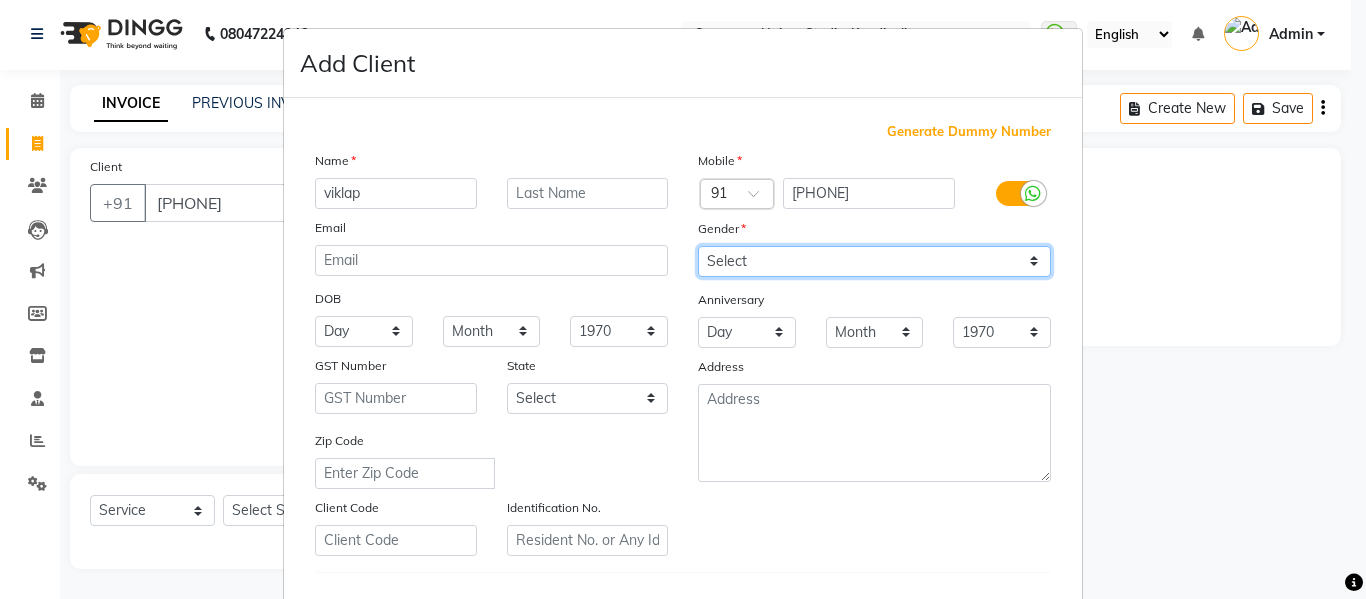 click on "Select Male Female Other Prefer Not To Say" at bounding box center (874, 261) 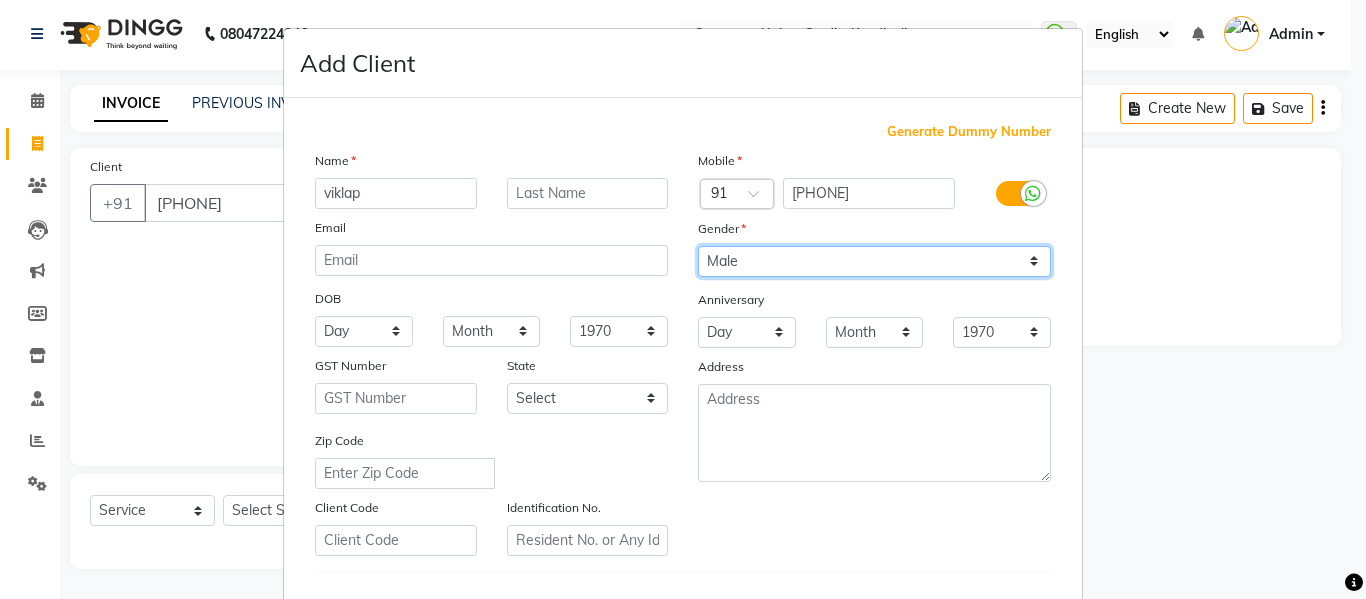 click on "Select Male Female Other Prefer Not To Say" at bounding box center [874, 261] 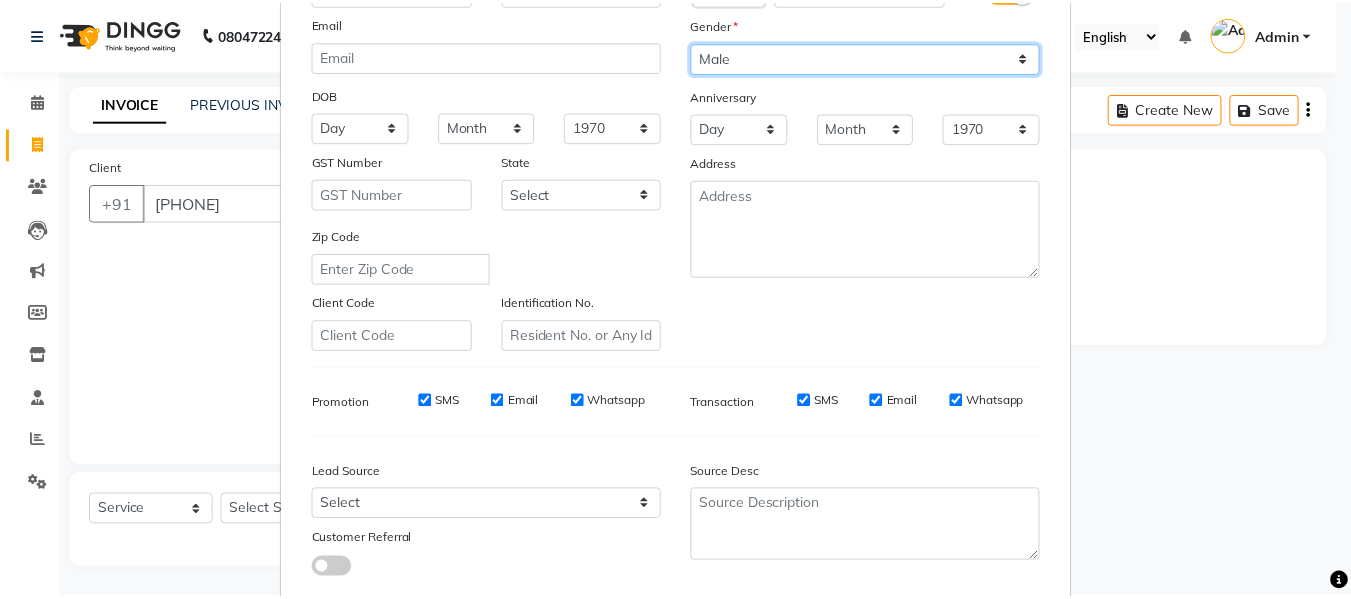 scroll, scrollTop: 324, scrollLeft: 0, axis: vertical 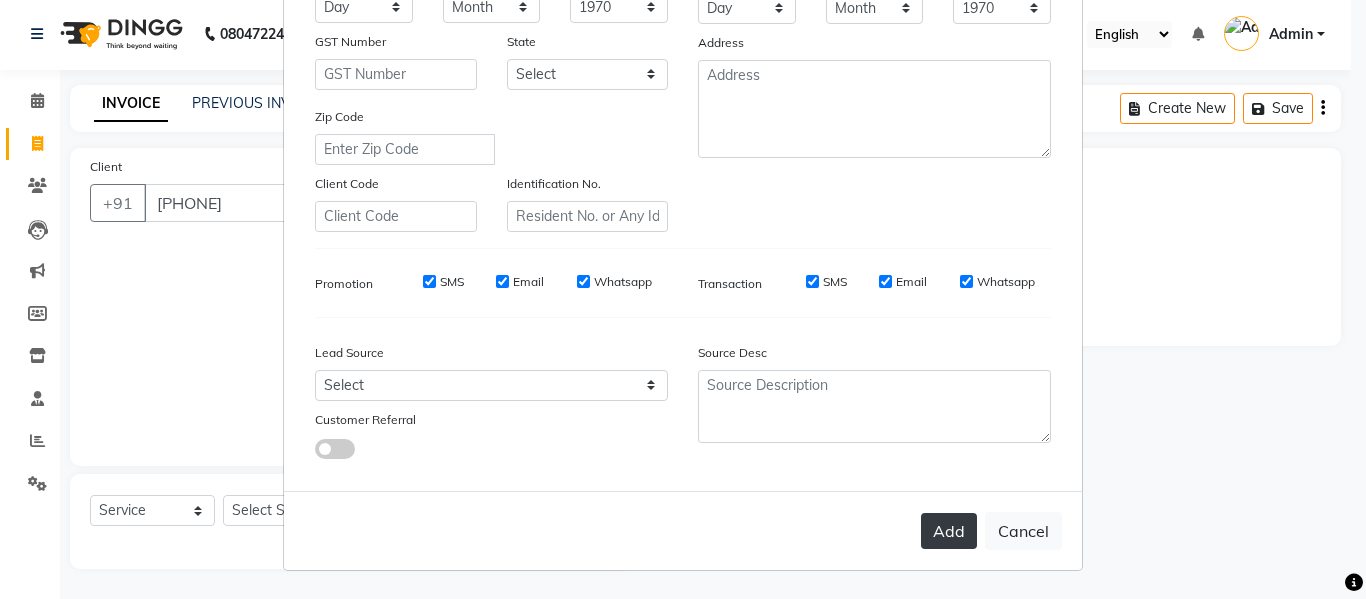 click on "Add" at bounding box center (949, 531) 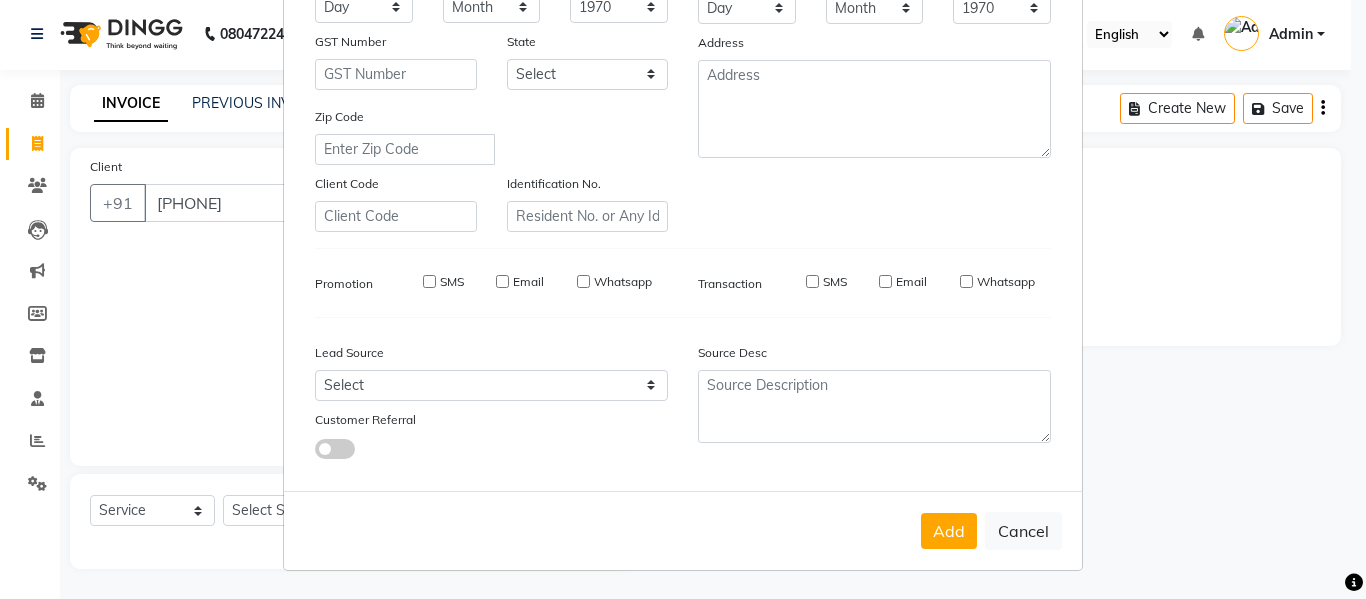 type 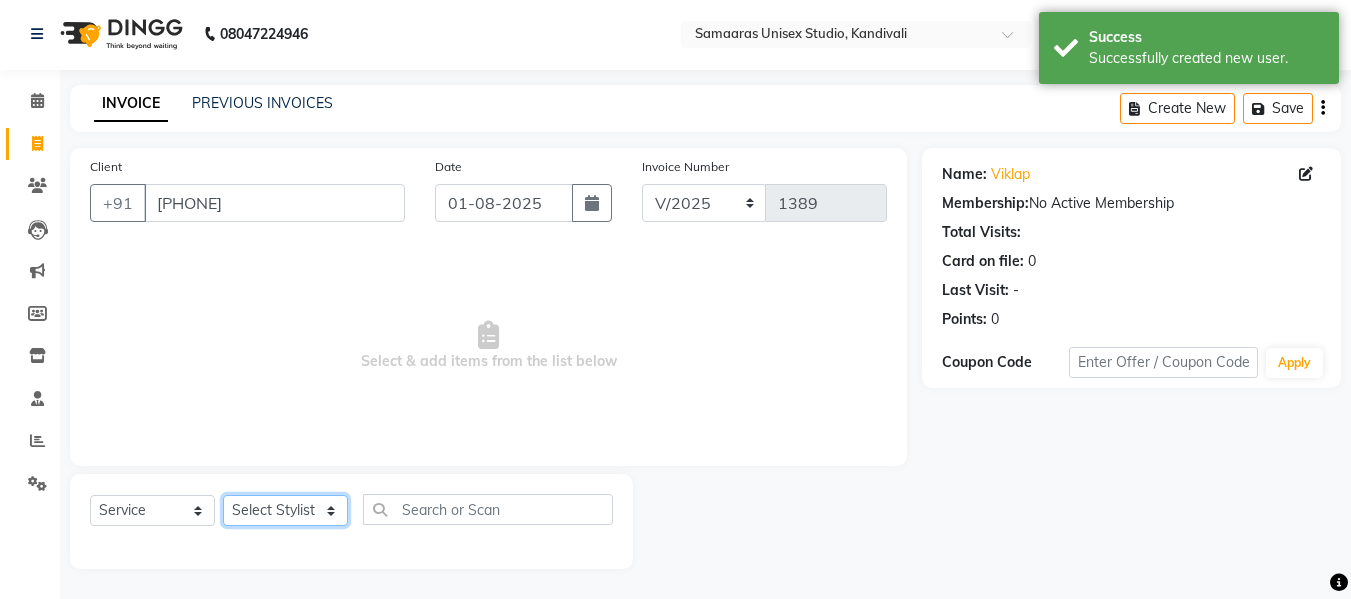 click on "Select Stylist Daksh Sir Firoz bhai Front Desk Guddu Kajal Priya Salman Bhai" 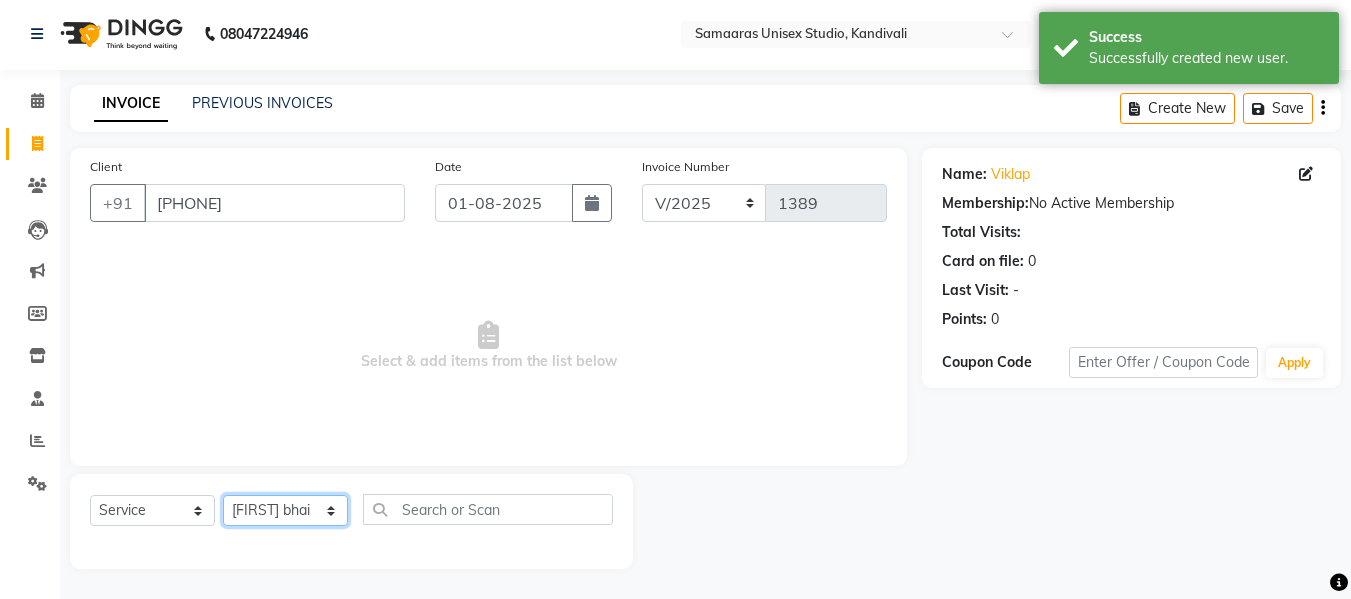 click on "Select Stylist Daksh Sir Firoz bhai Front Desk Guddu Kajal Priya Salman Bhai" 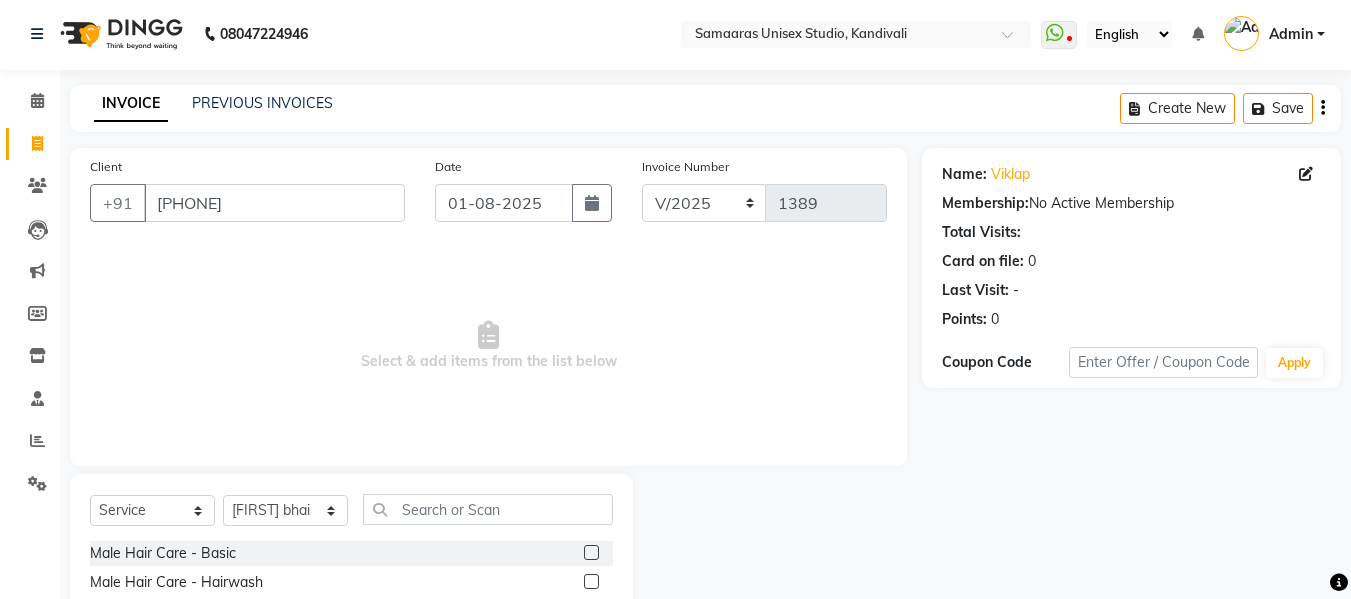 click on "Male Hair Care - Basic" 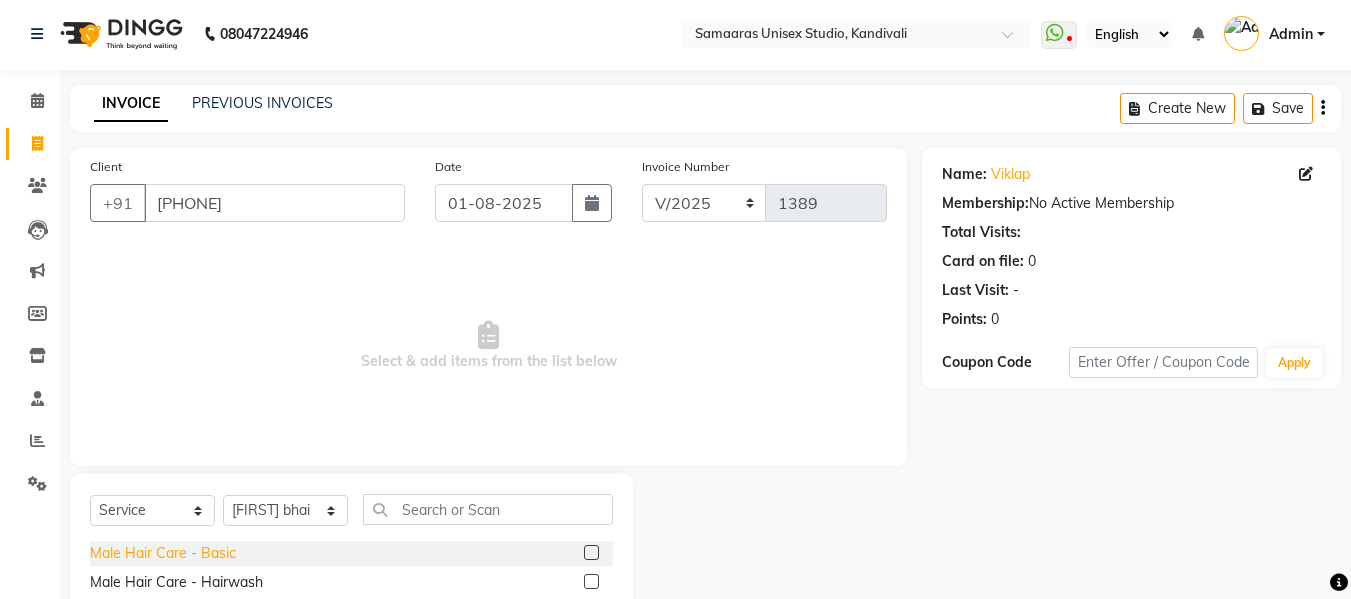 click on "Male Hair Care - Basic" 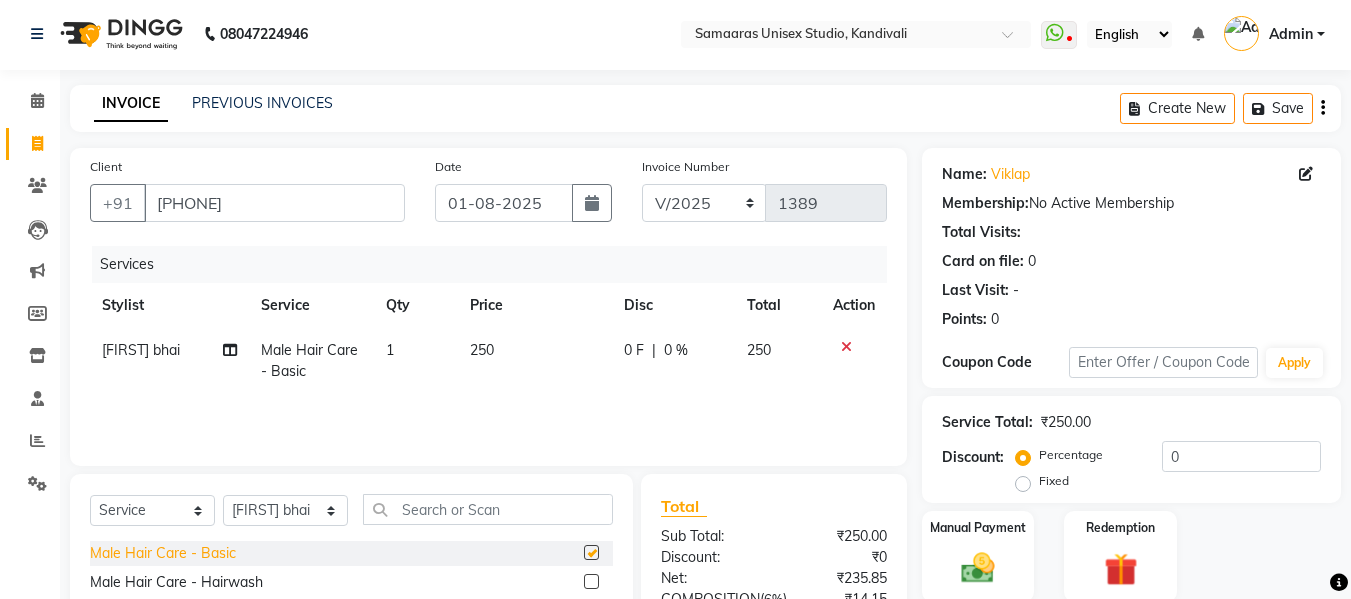 checkbox on "false" 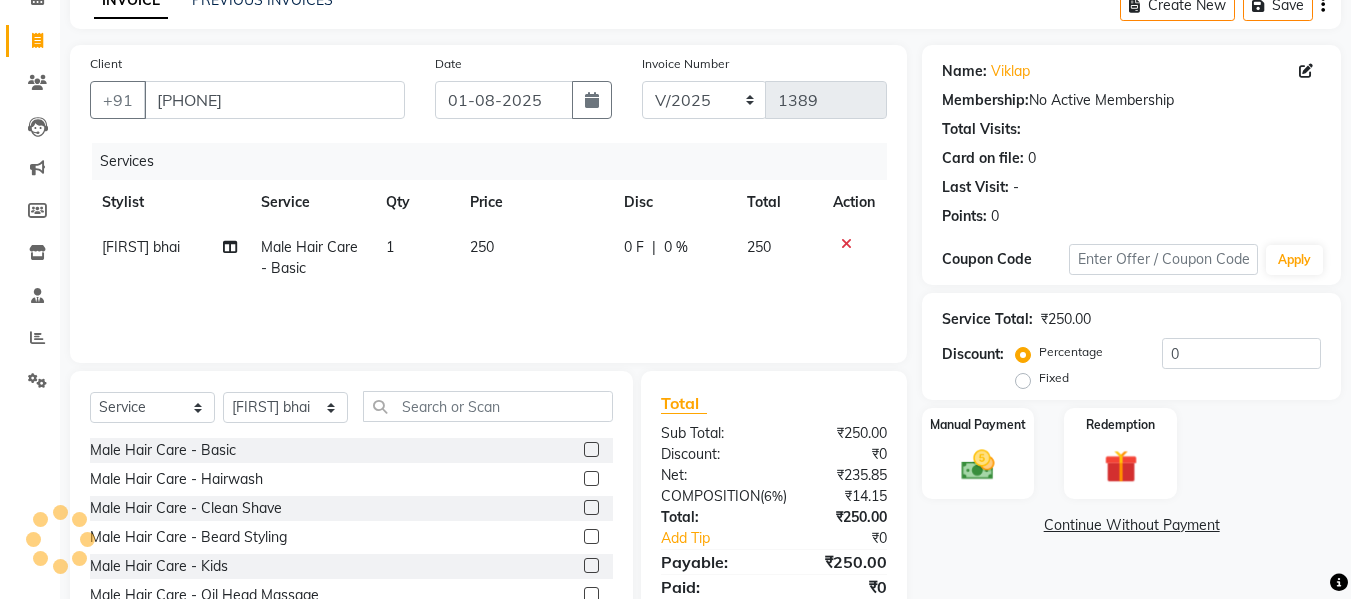 scroll, scrollTop: 202, scrollLeft: 0, axis: vertical 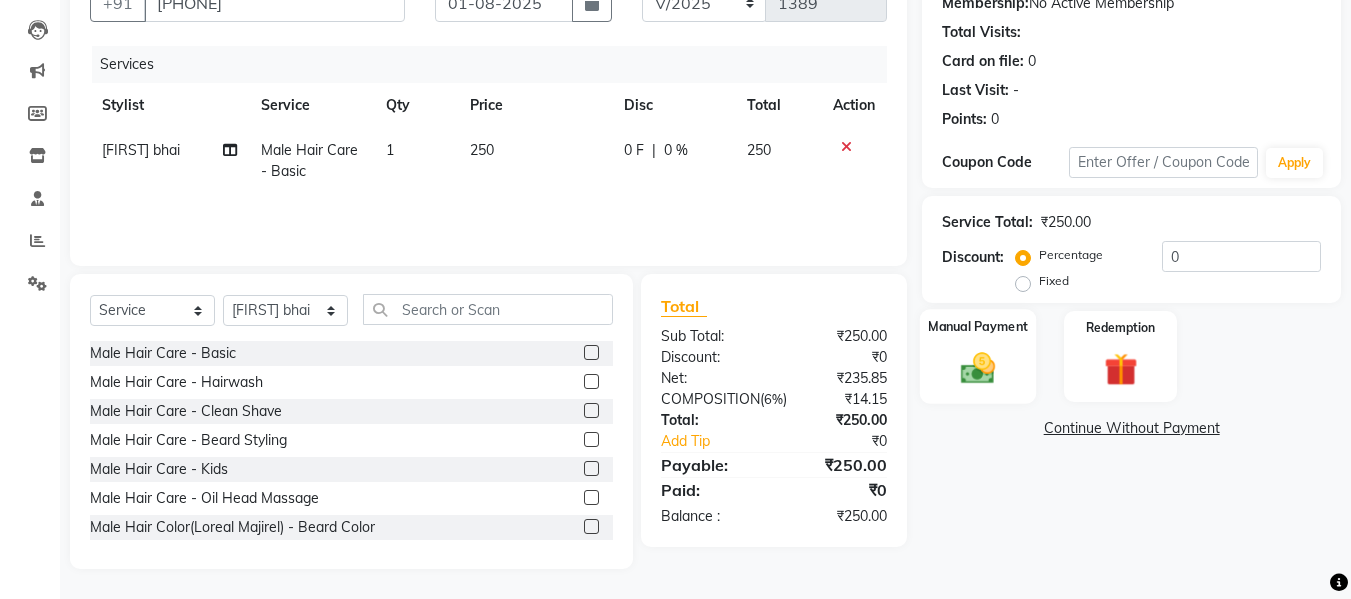 click on "Manual Payment" 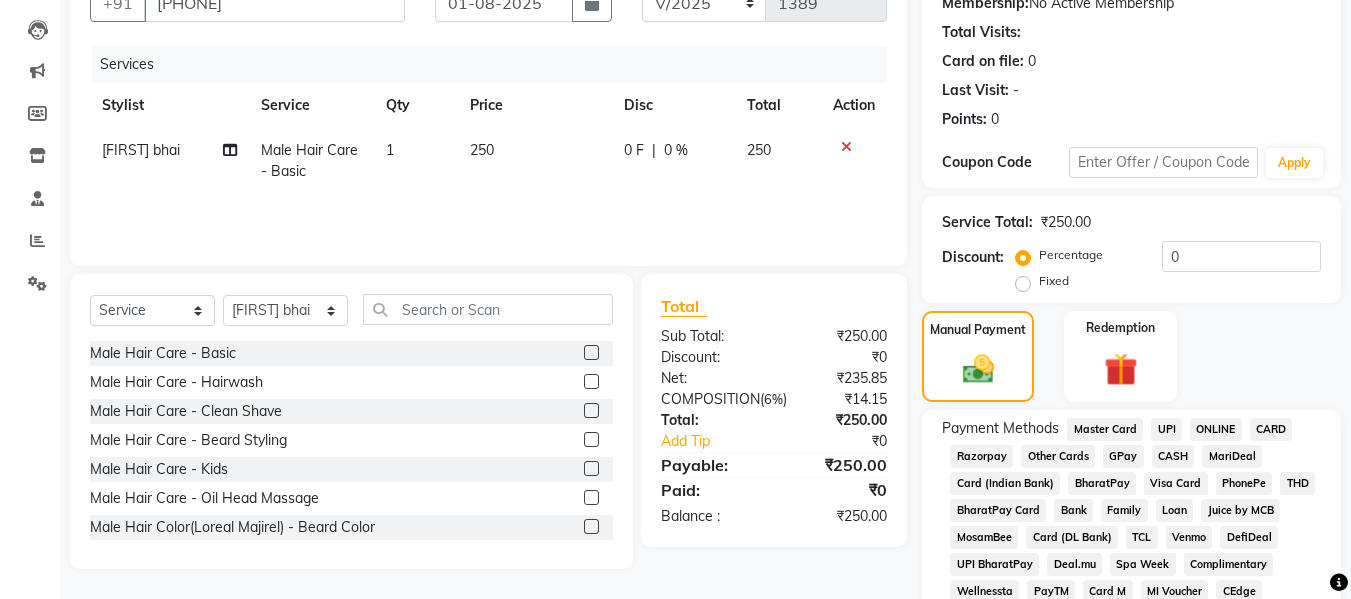 click on "GPay" 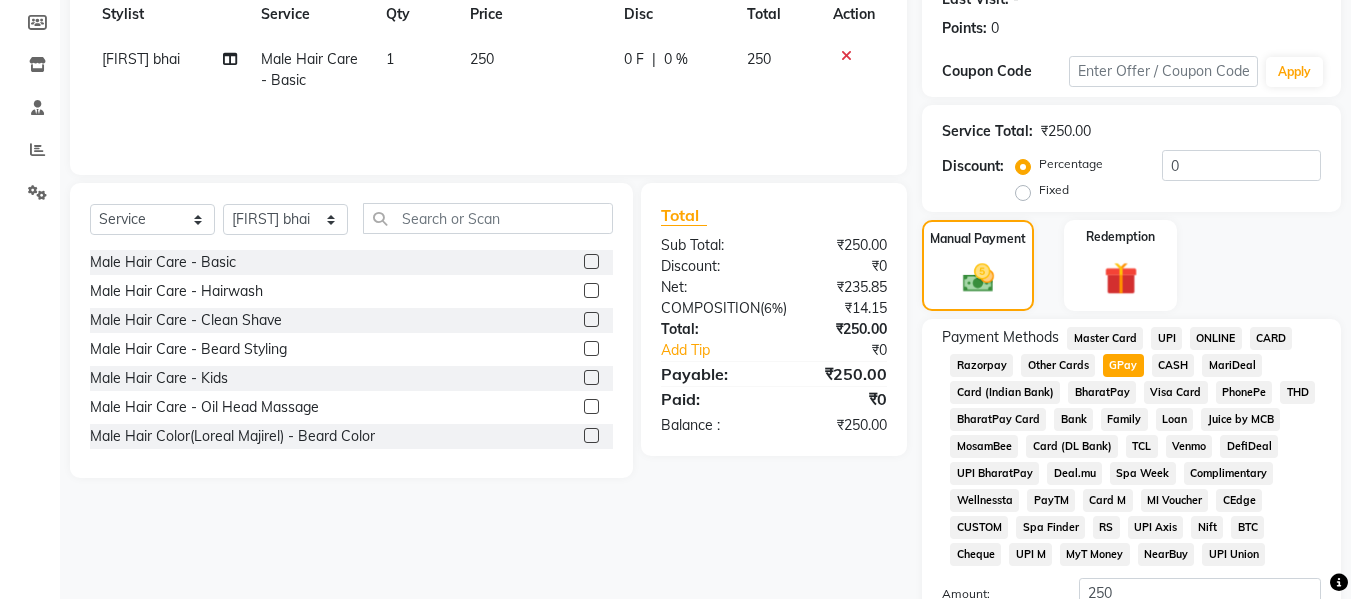 scroll, scrollTop: 449, scrollLeft: 0, axis: vertical 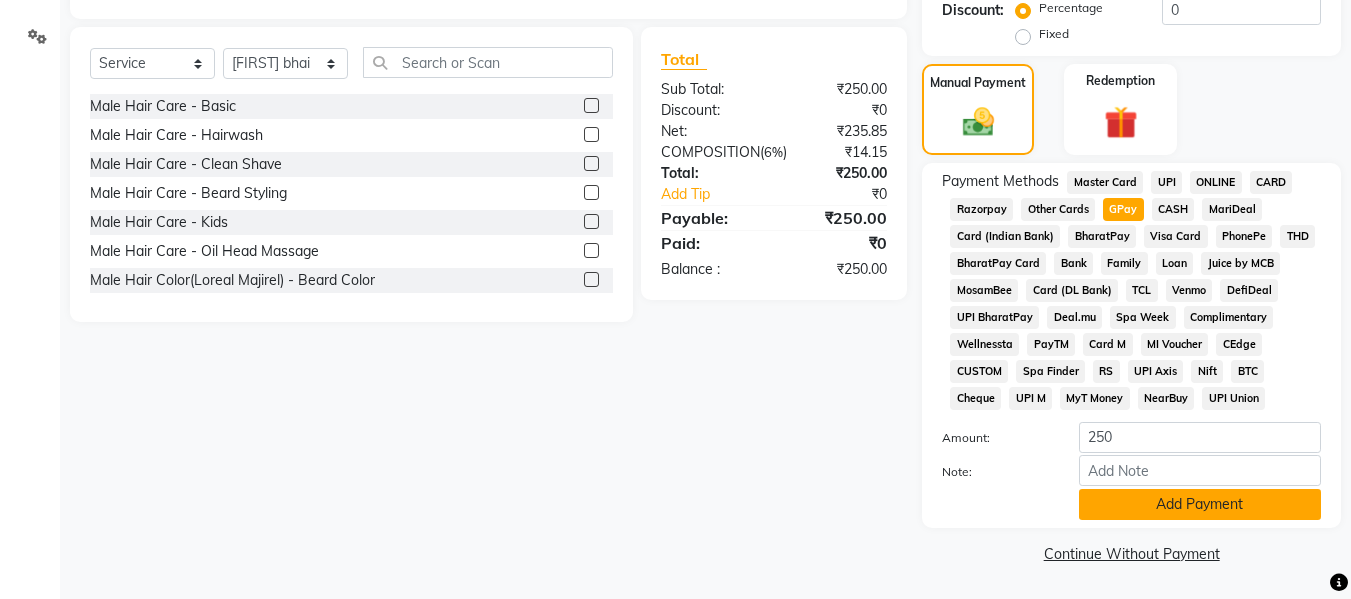click on "Add Payment" 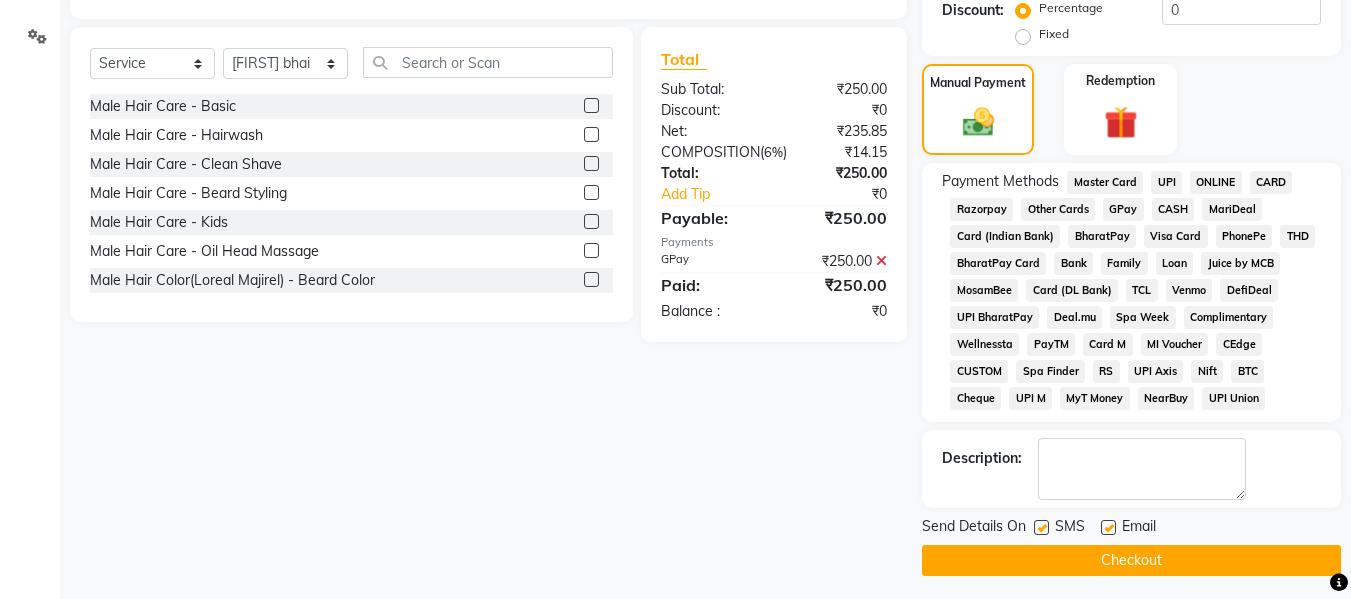 click on "Checkout" 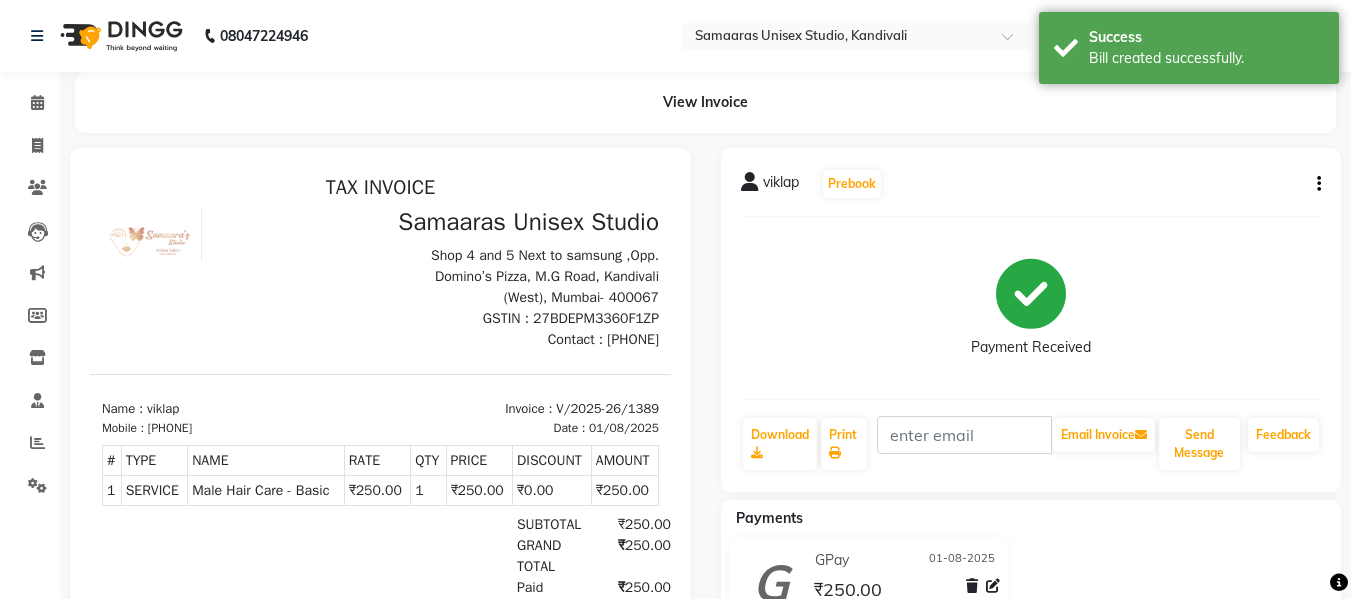 scroll, scrollTop: 0, scrollLeft: 0, axis: both 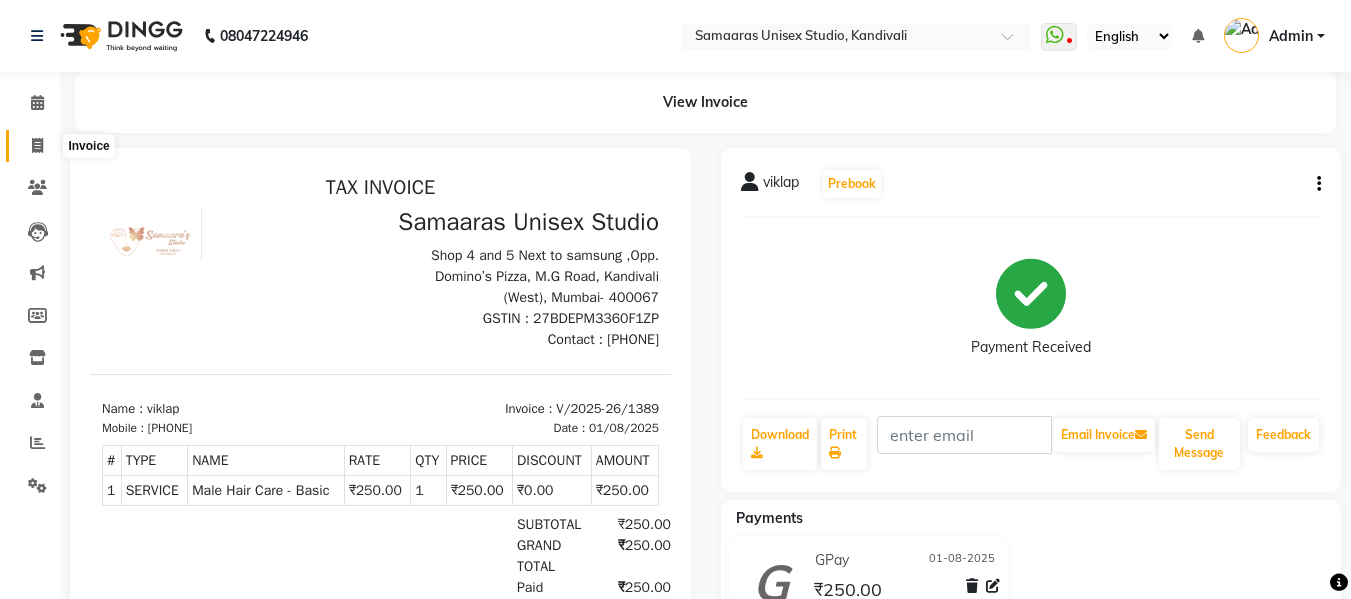 click 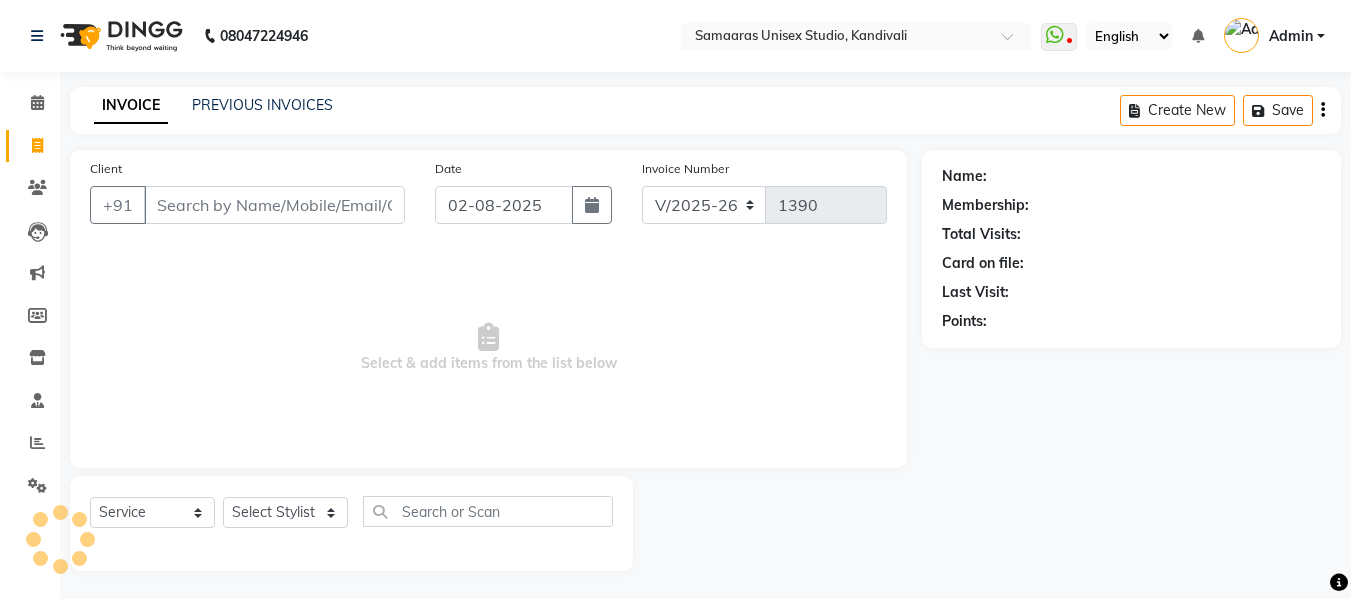 scroll, scrollTop: 2, scrollLeft: 0, axis: vertical 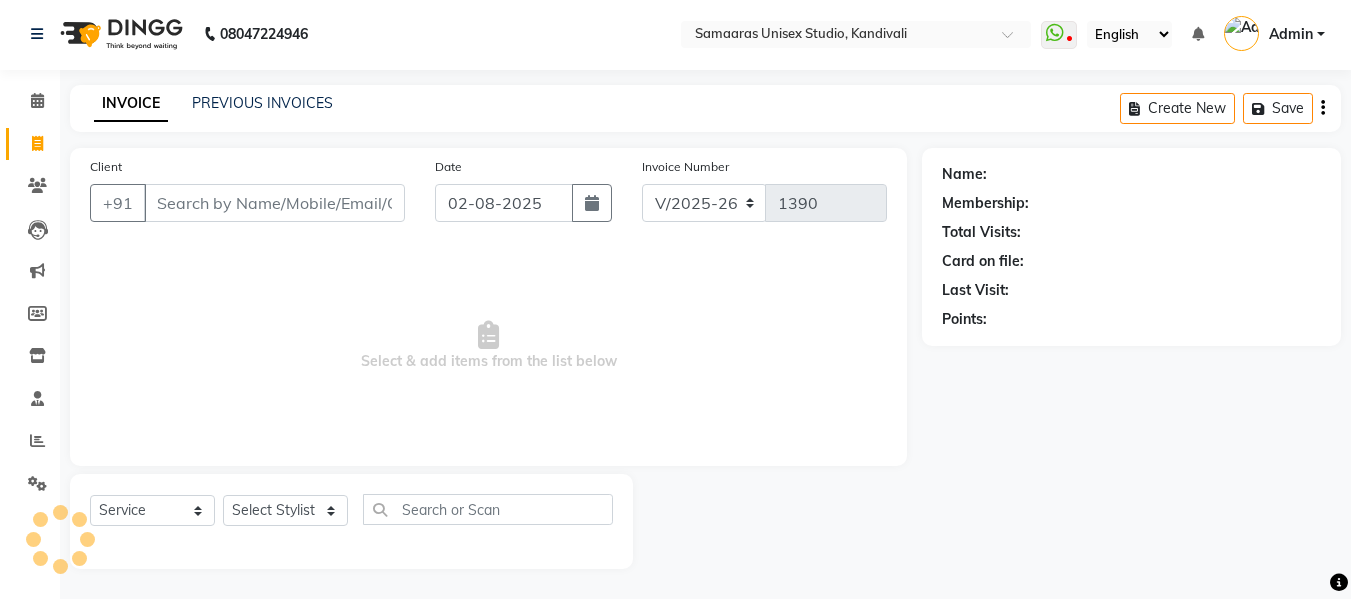 click on "Client" at bounding box center (274, 203) 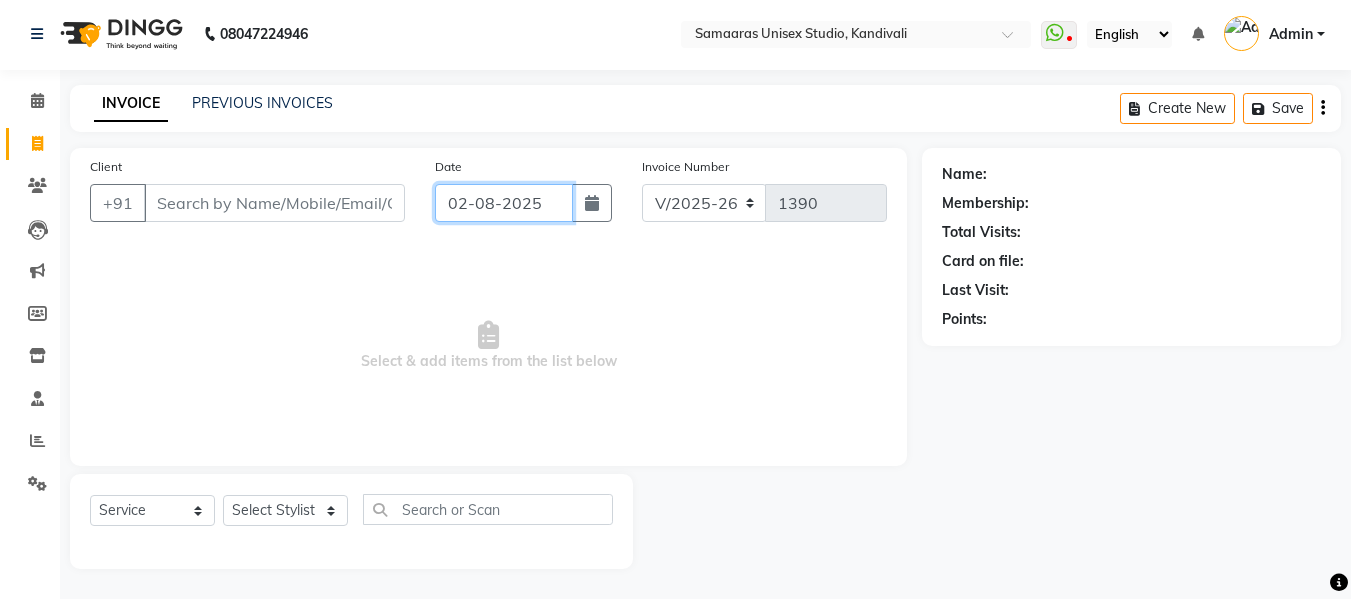 click on "02-08-2025" 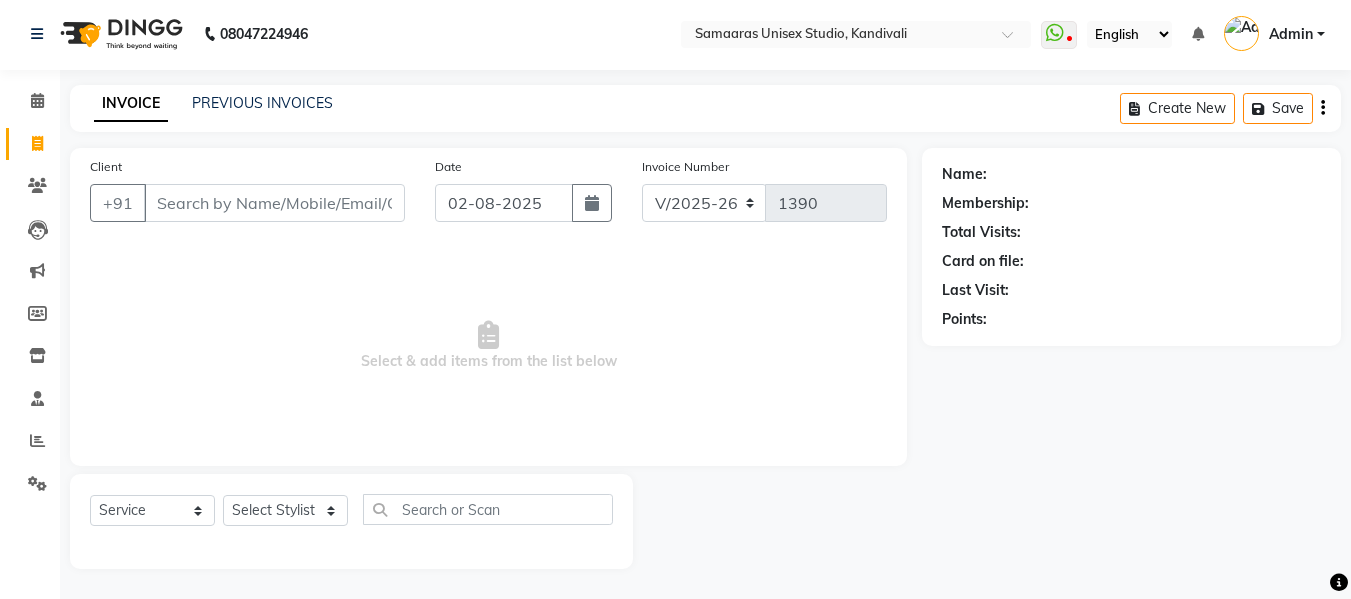 select on "8" 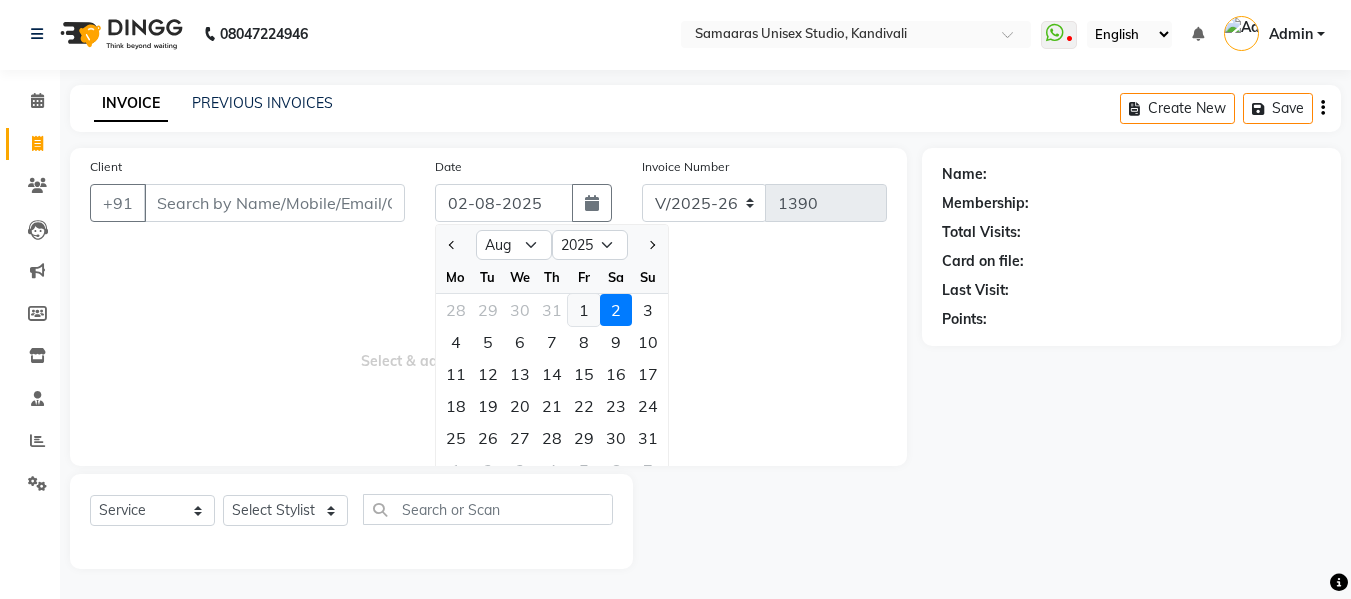 click on "1" 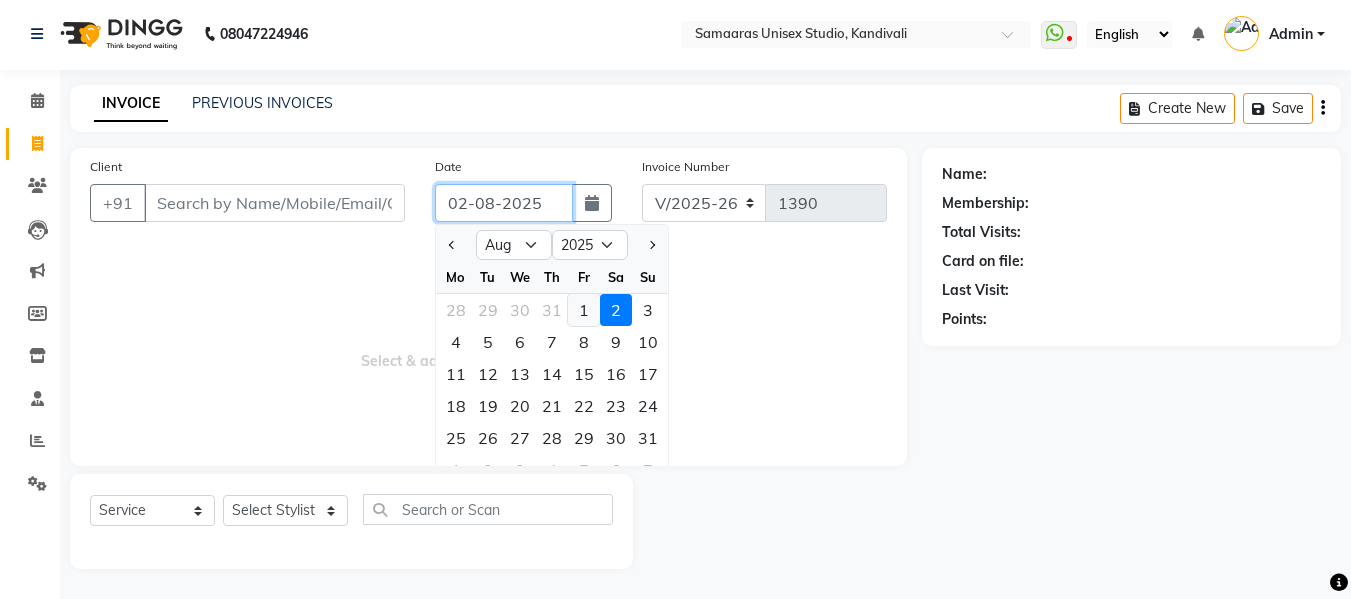 type on "01-08-2025" 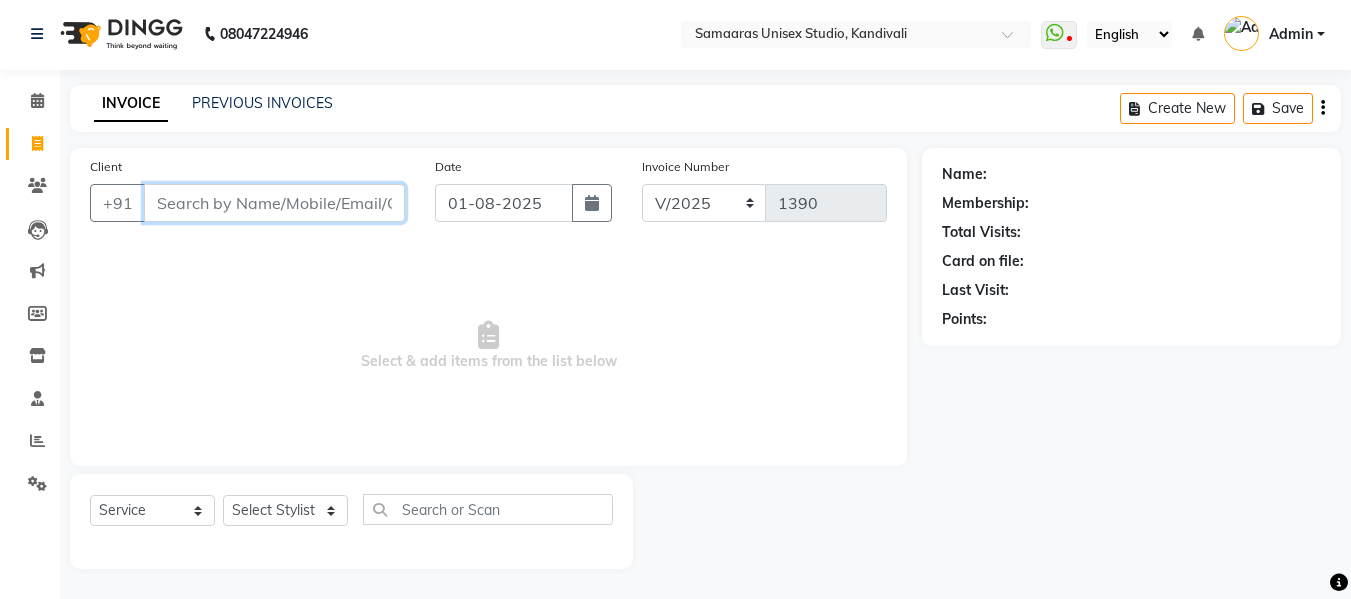 click on "Client" at bounding box center (274, 203) 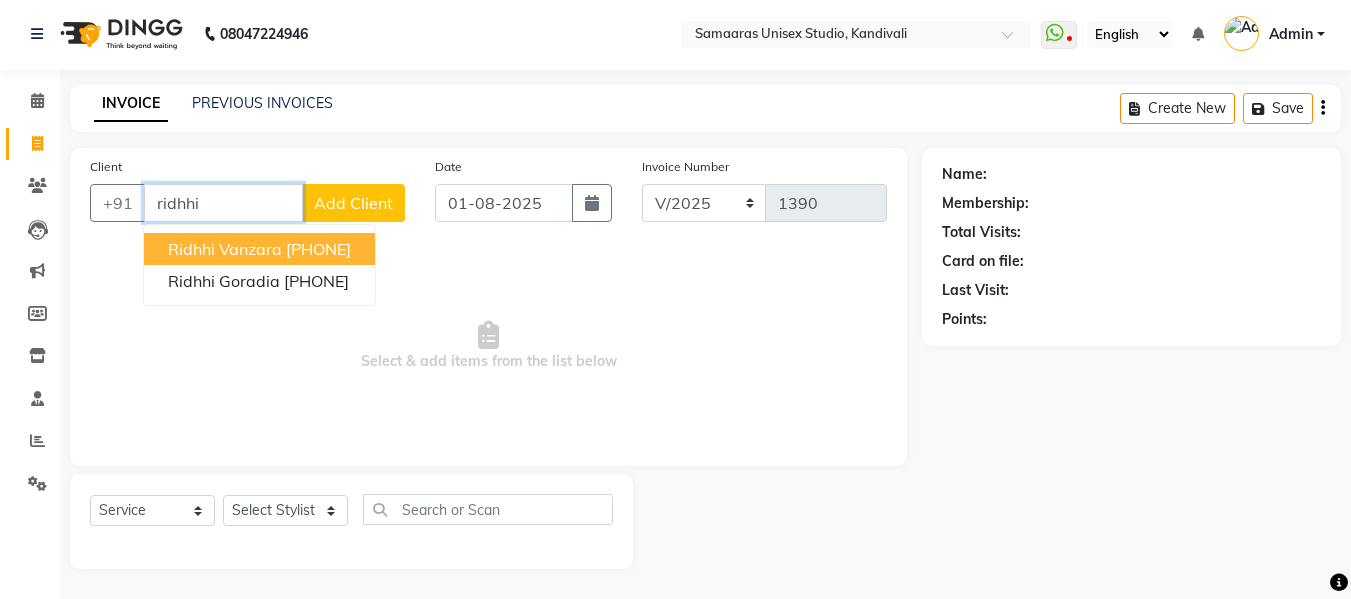 click on "ridhhi" at bounding box center [223, 203] 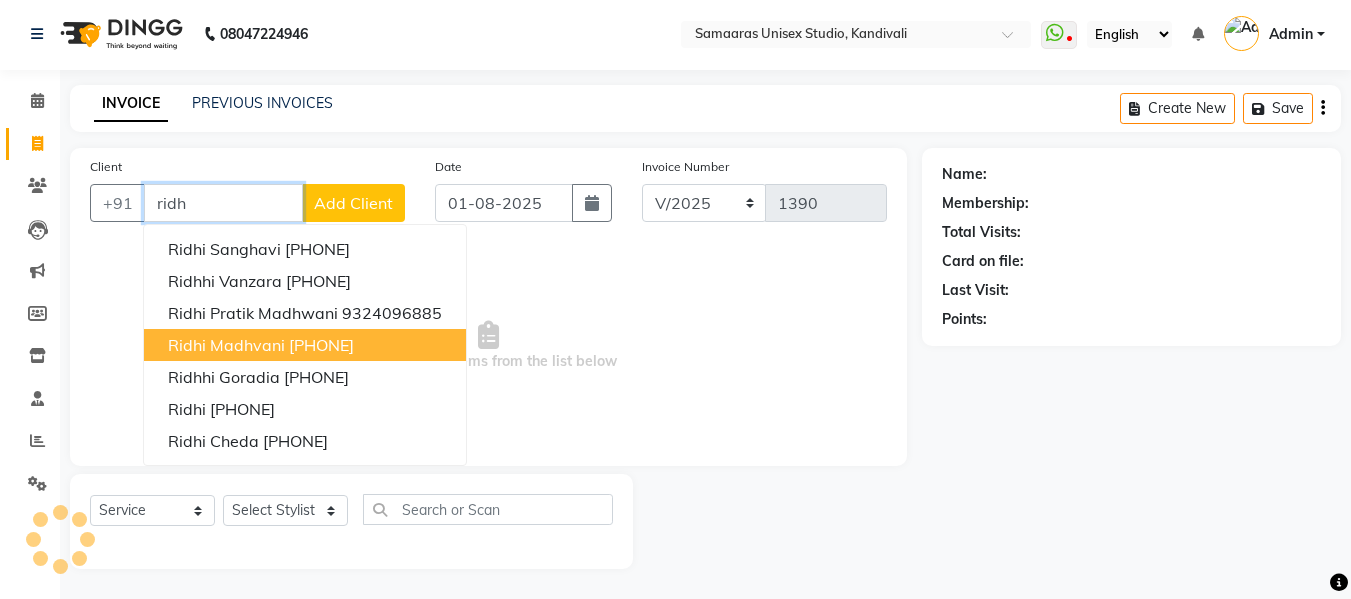 click on "Ridhi Madhvani" at bounding box center (226, 345) 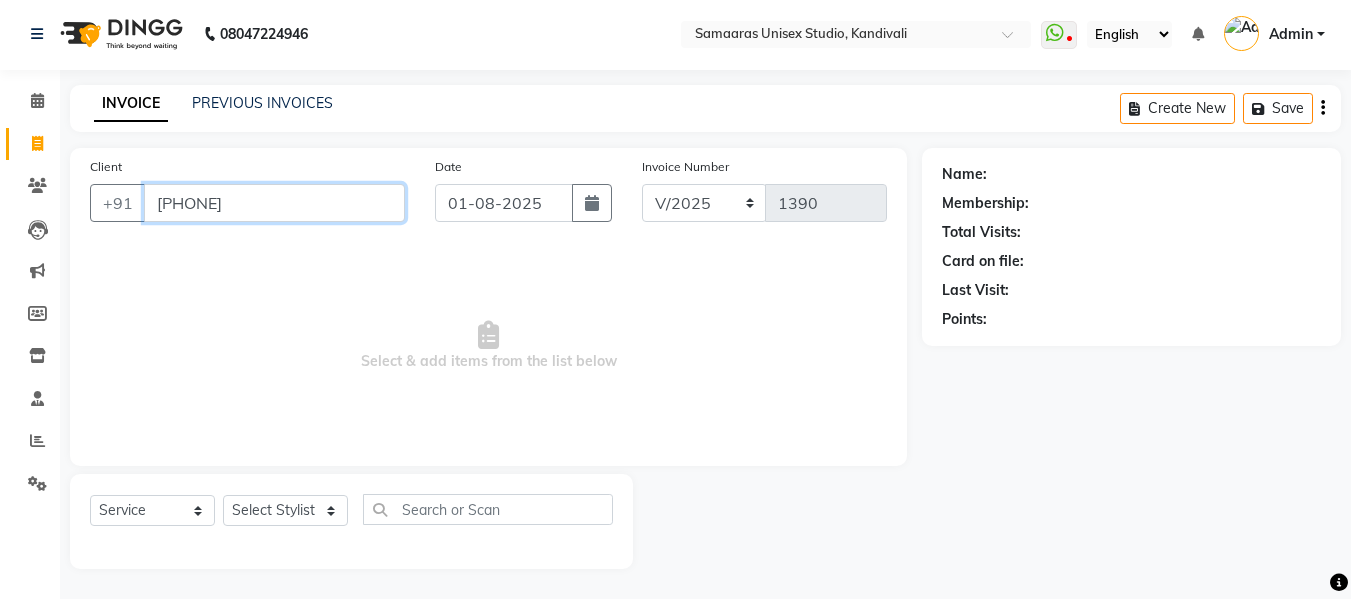 type on "[PHONE]" 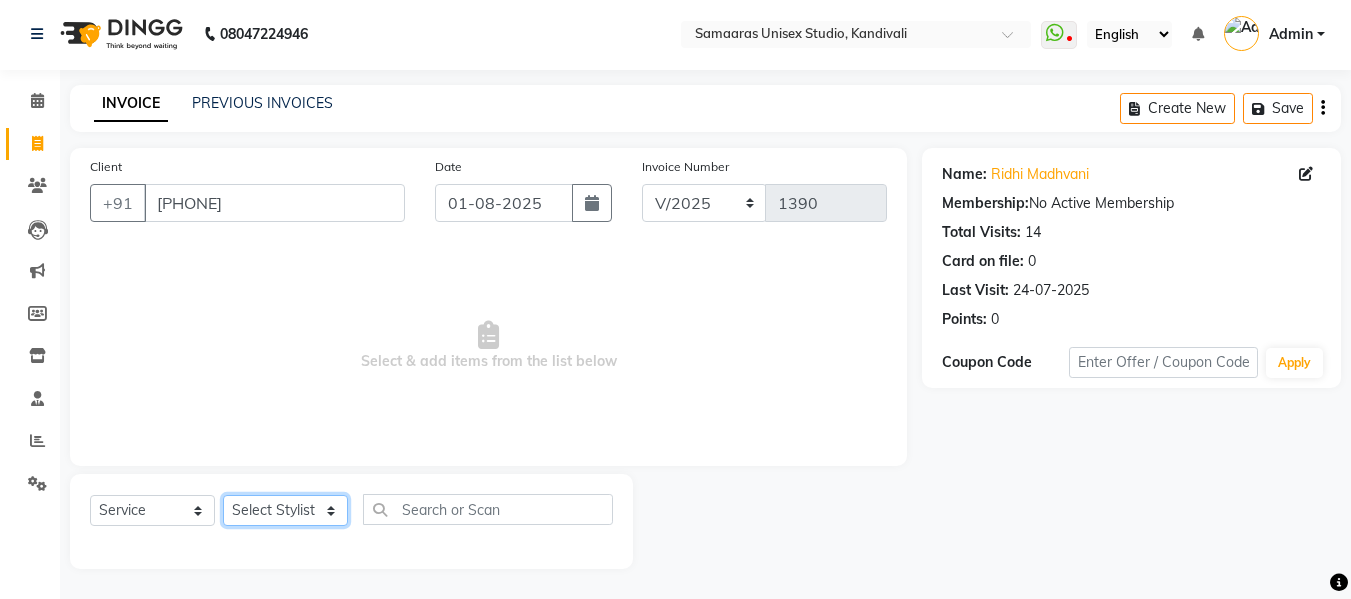 click on "Select Stylist Daksh Sir Firoz bhai Front Desk Guddu Kajal Priya Salman Bhai" 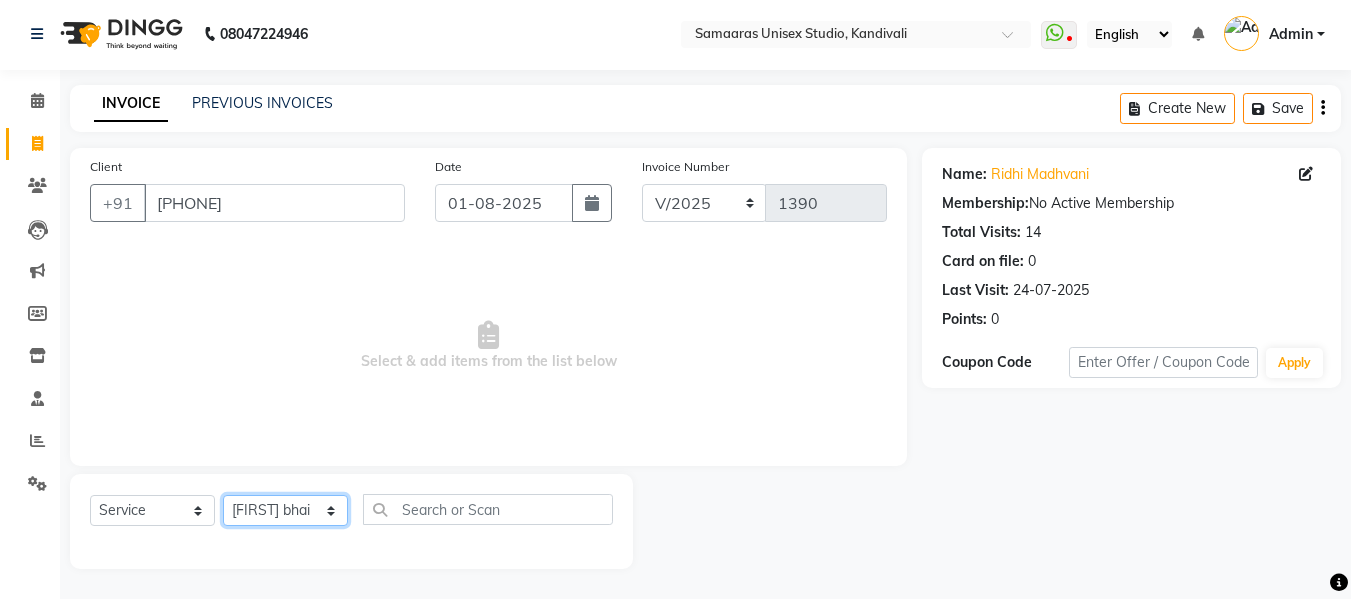 click on "Select Stylist Daksh Sir Firoz bhai Front Desk Guddu Kajal Priya Salman Bhai" 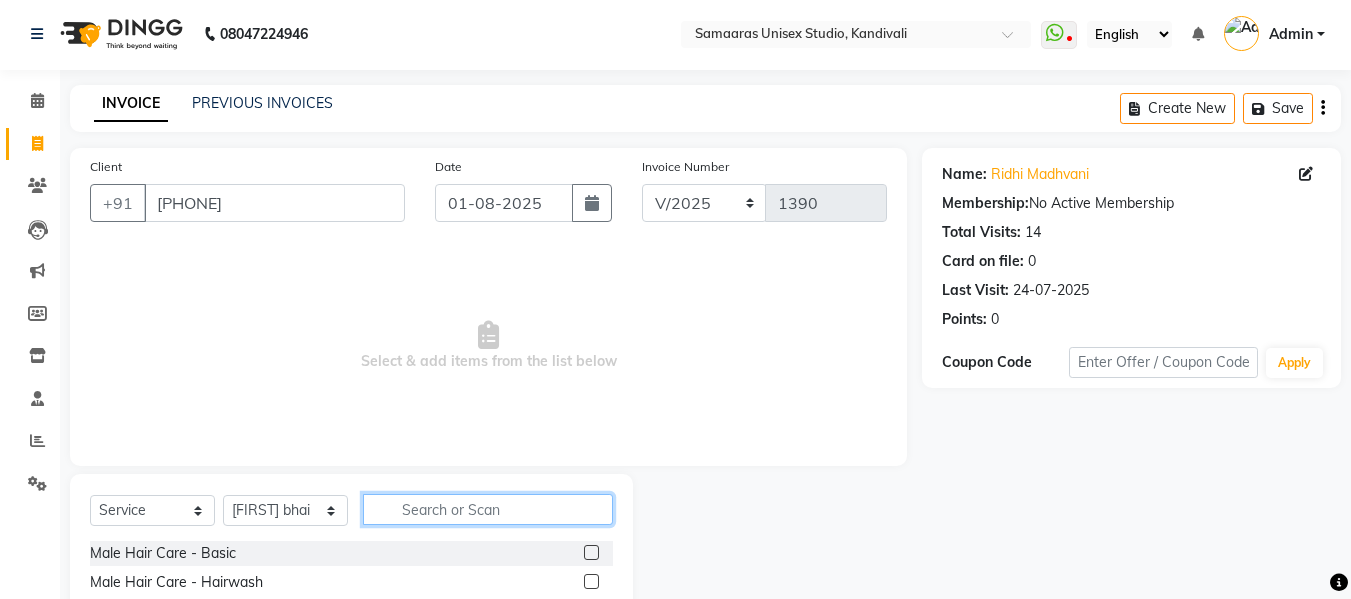 click 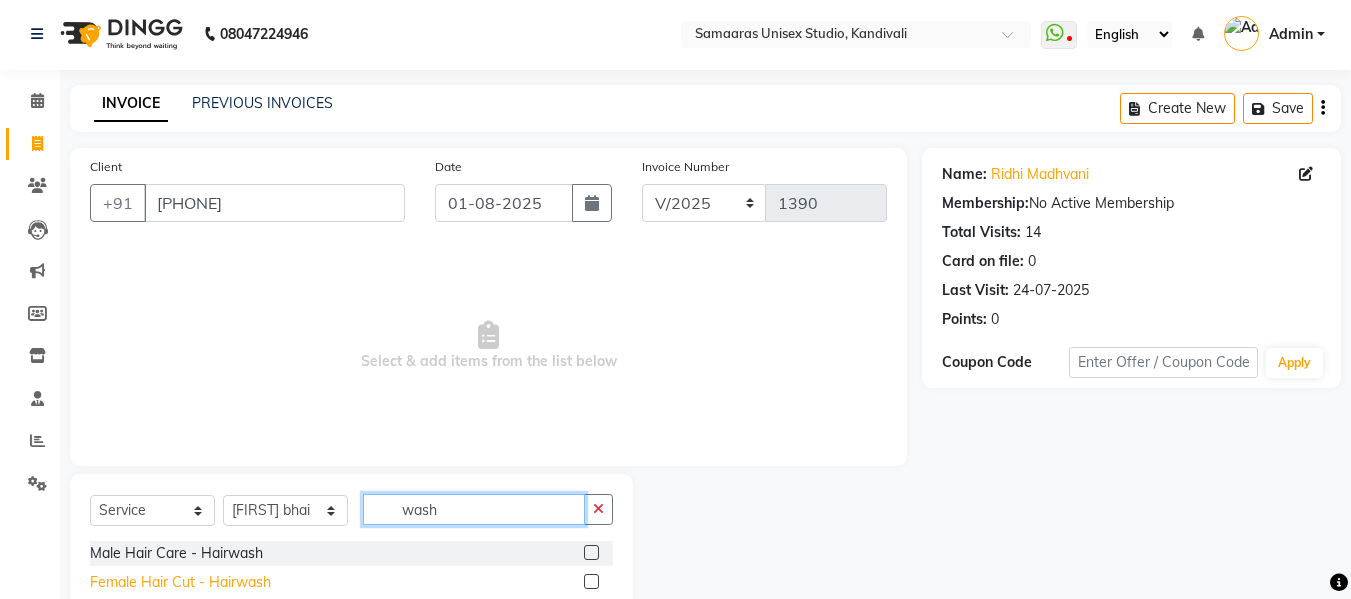 type on "wash" 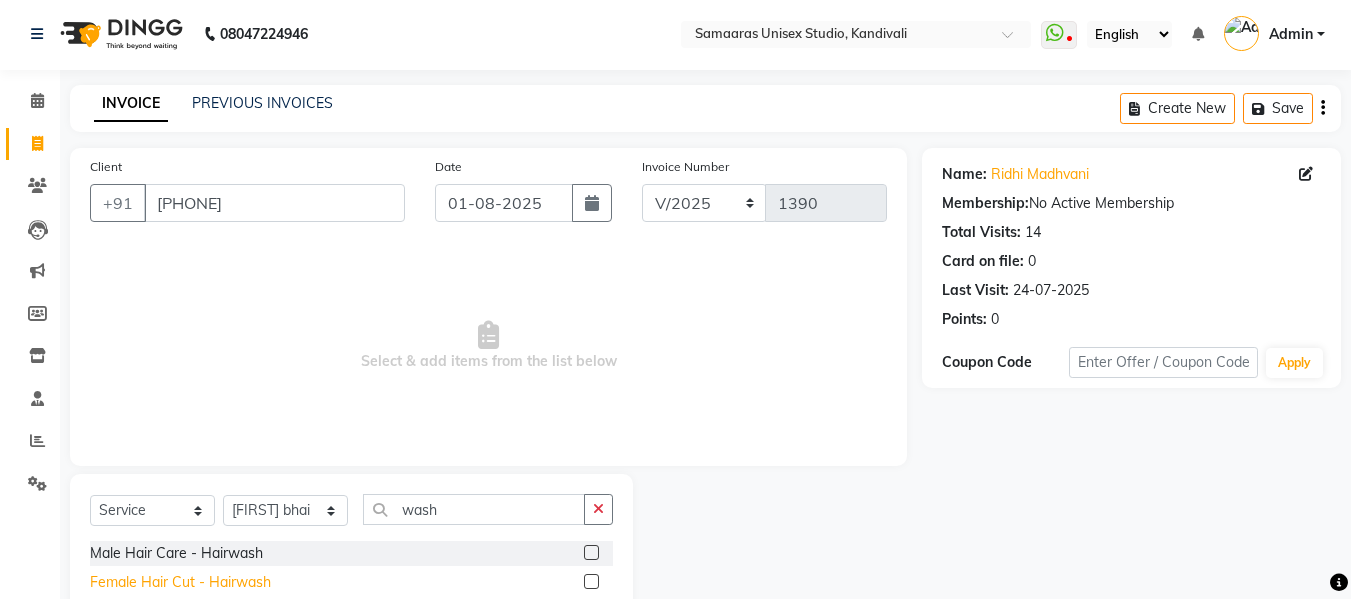 click on "Female Hair Cut - Hairwash" 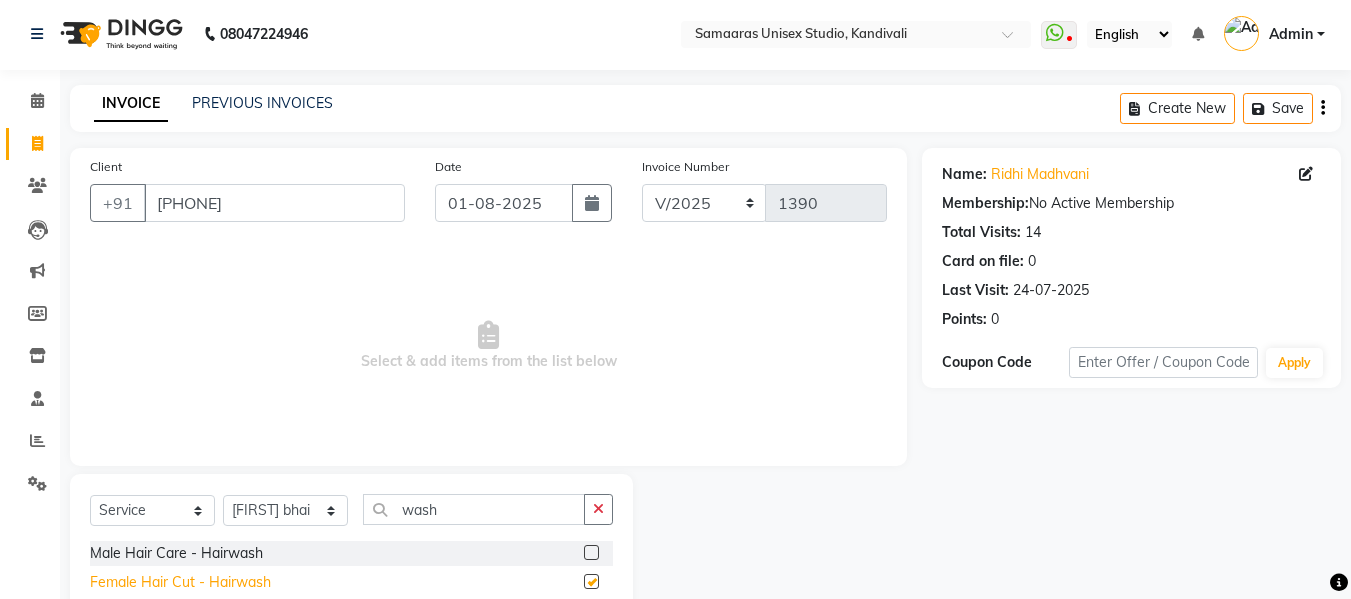 checkbox on "false" 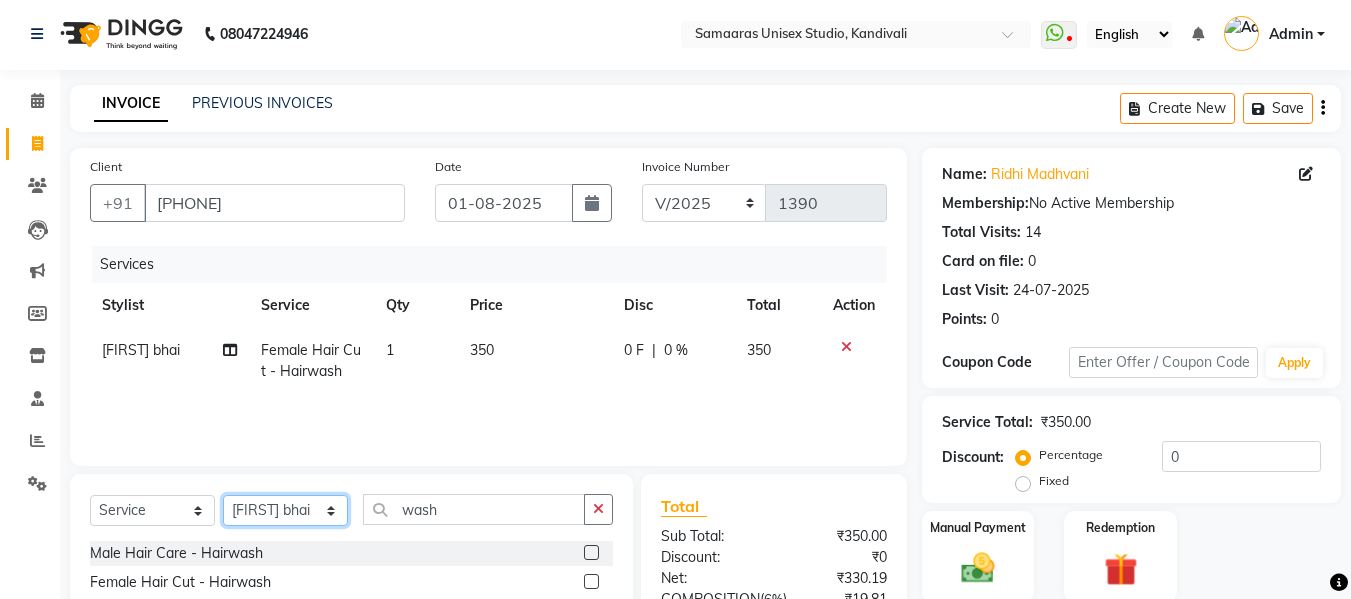 click on "Select Stylist Daksh Sir Firoz bhai Front Desk Guddu Kajal Priya Salman Bhai" 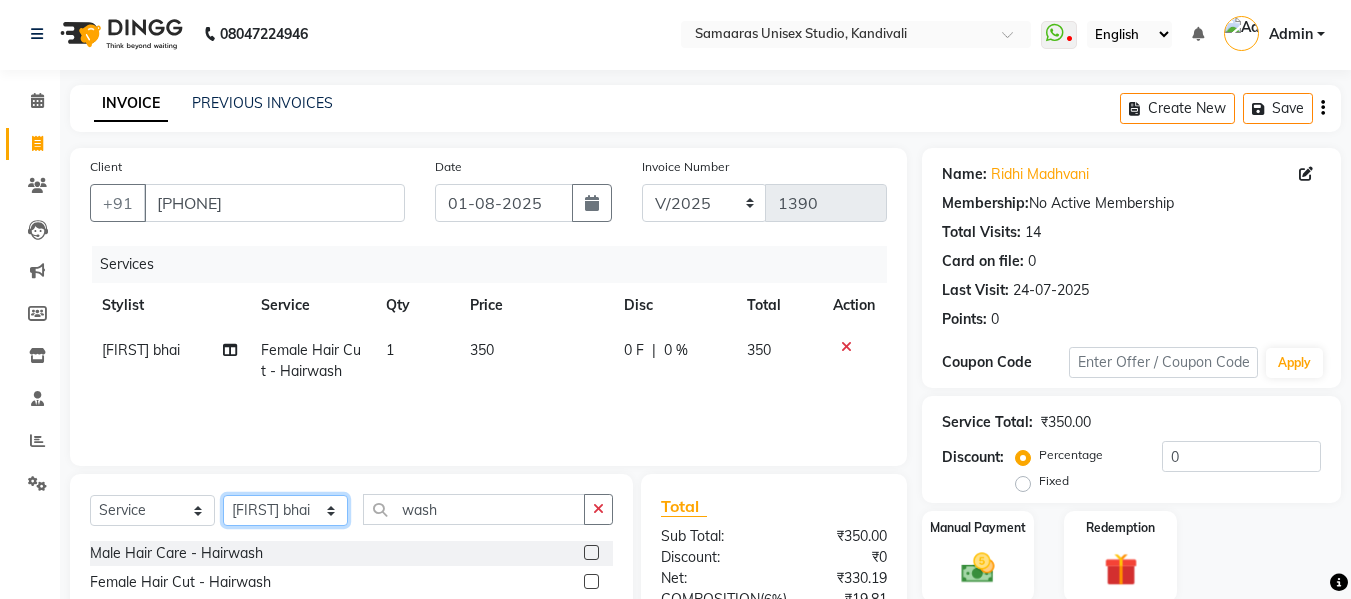 select on "50822" 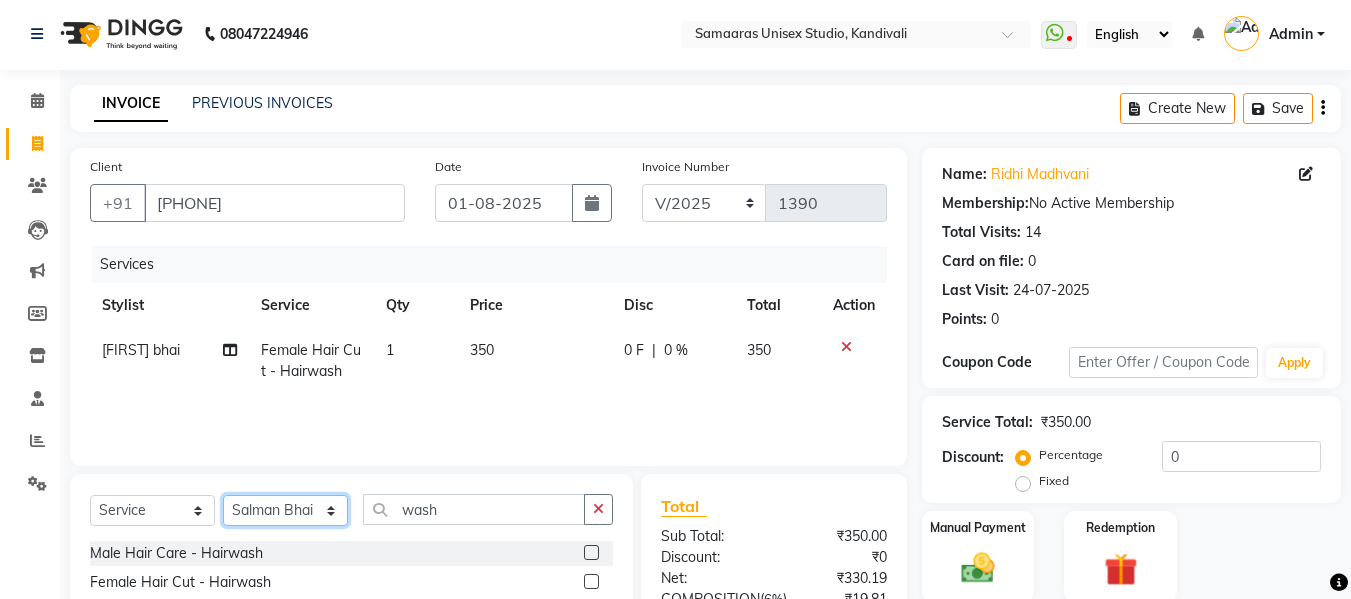 click on "Select Stylist Daksh Sir Firoz bhai Front Desk Guddu Kajal Priya Salman Bhai" 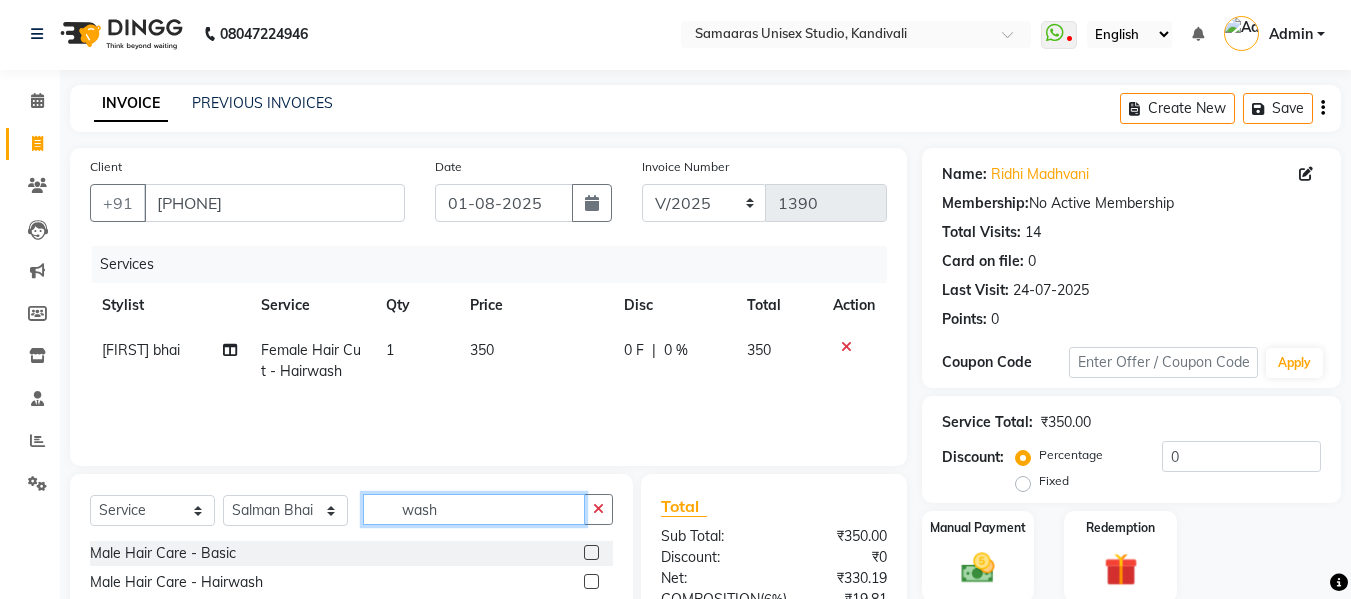 click on "wash" 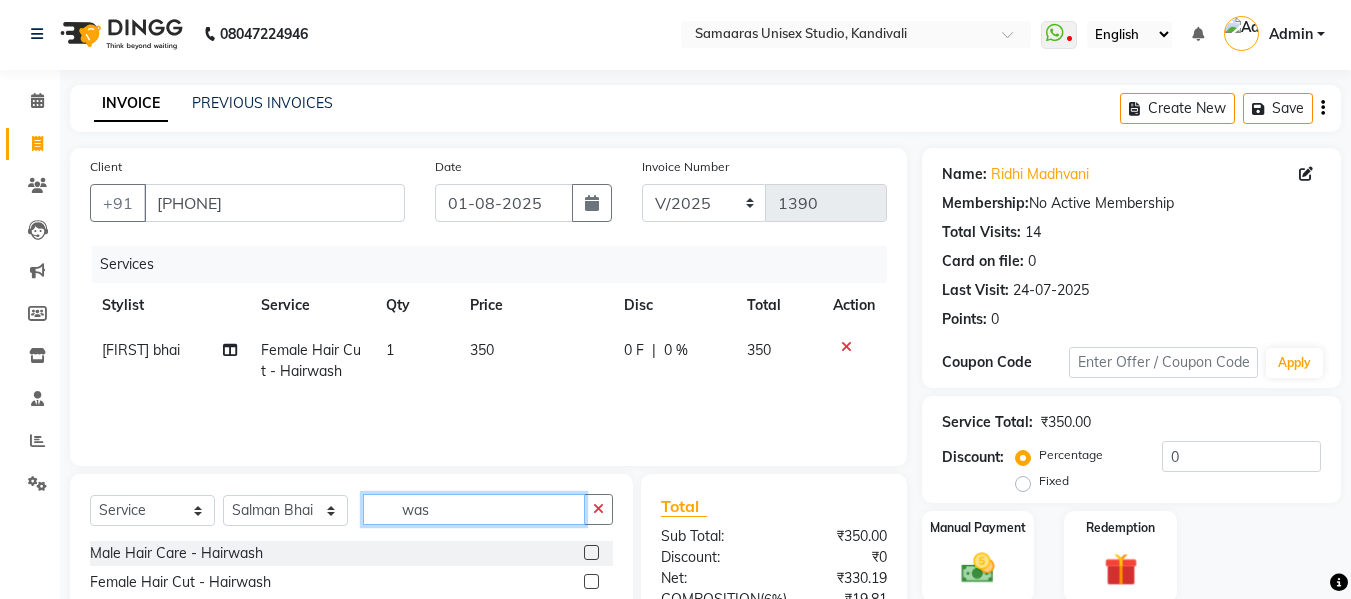 type on "wash" 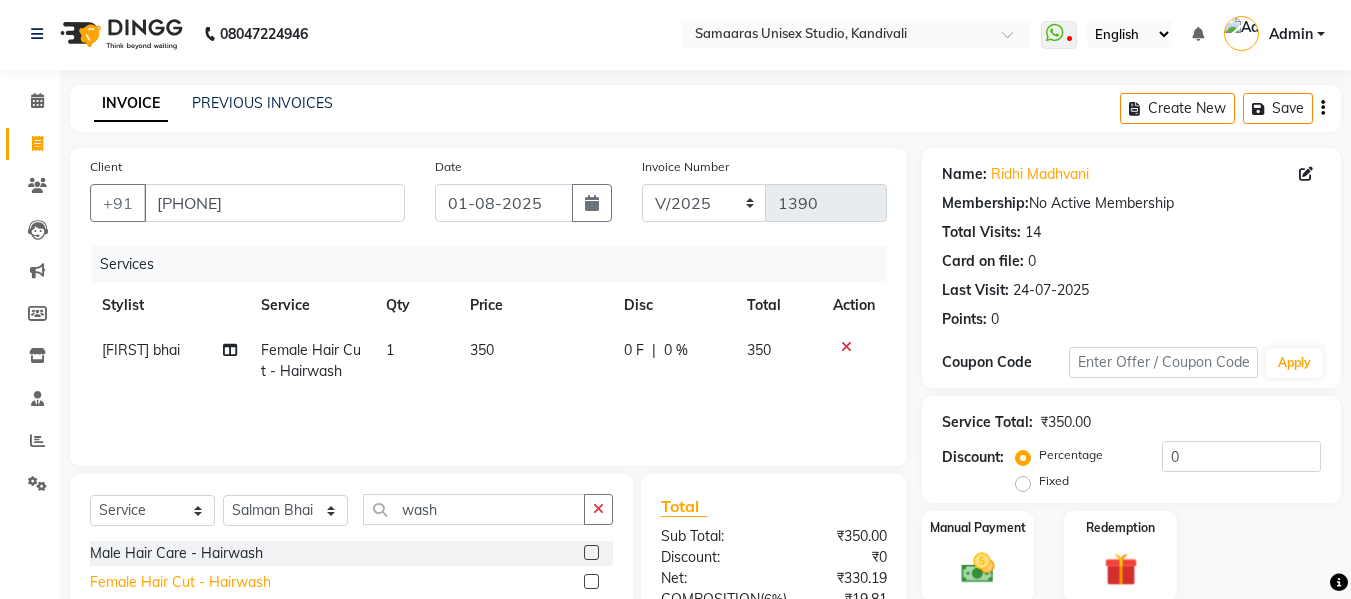 click on "Female Hair Cut - Hairwash" 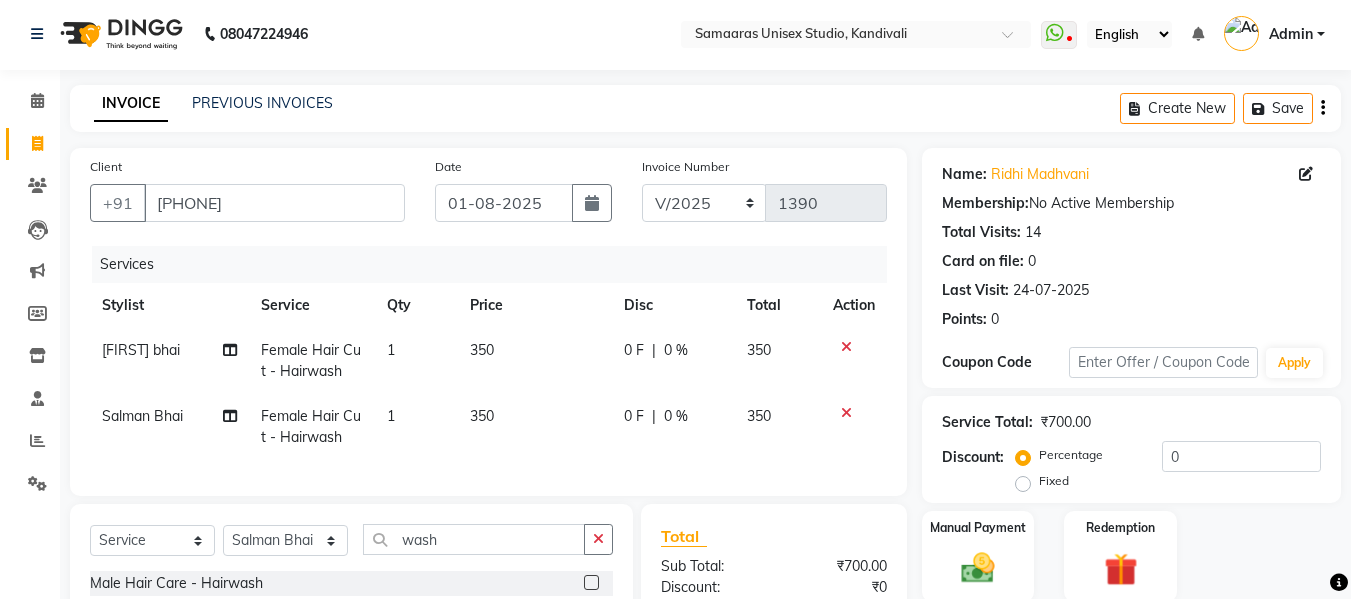 checkbox on "false" 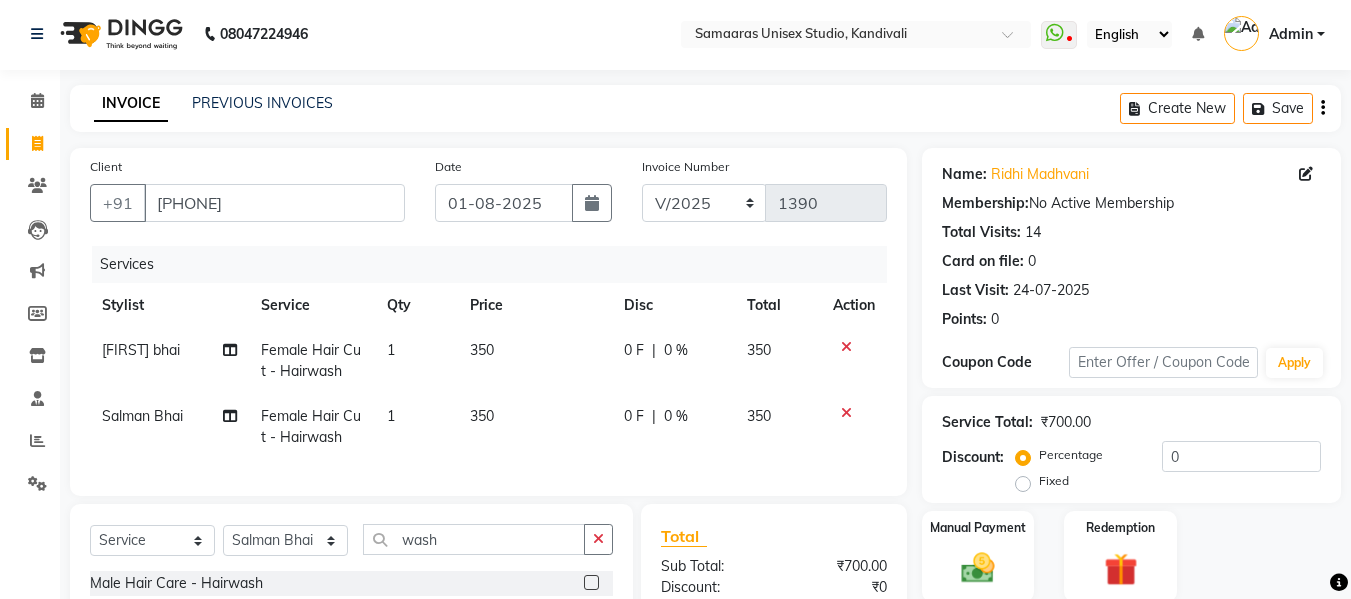 click on "0 %" 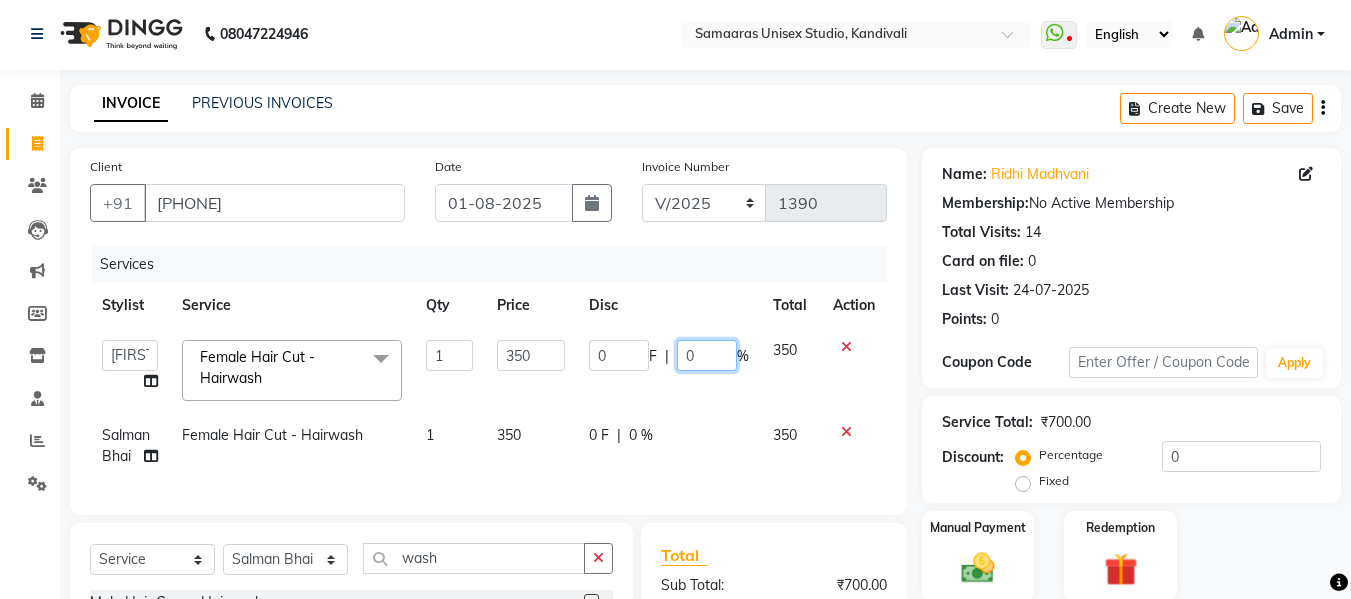 click on "0" 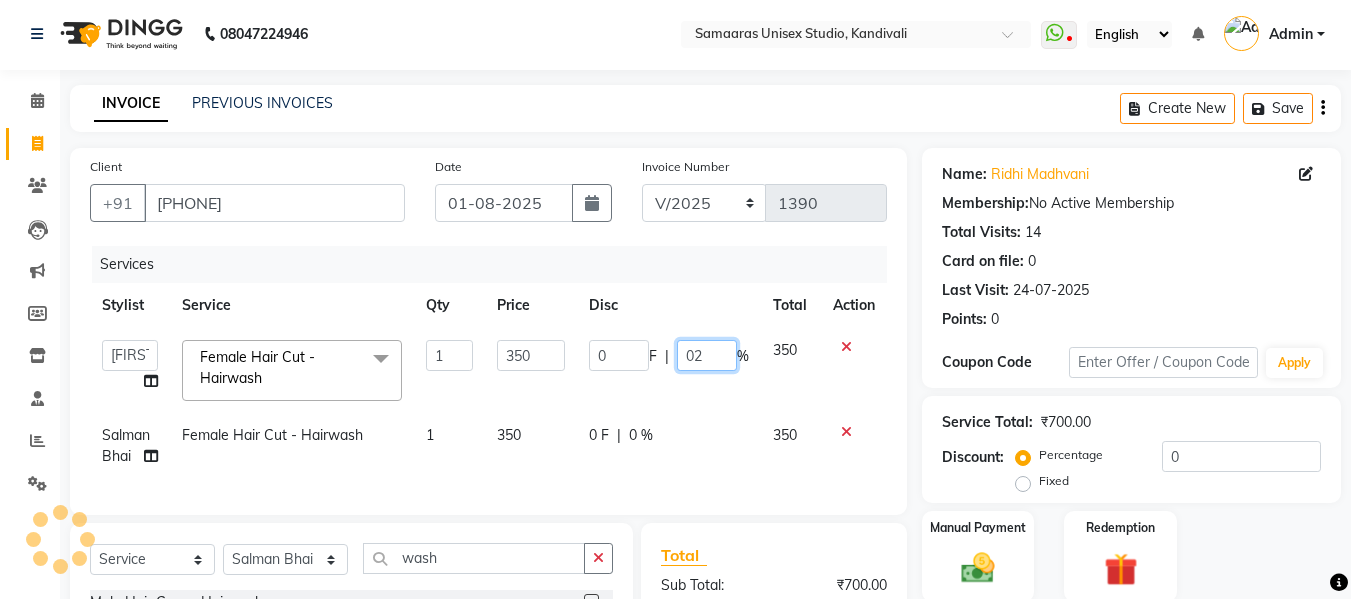 type on "020" 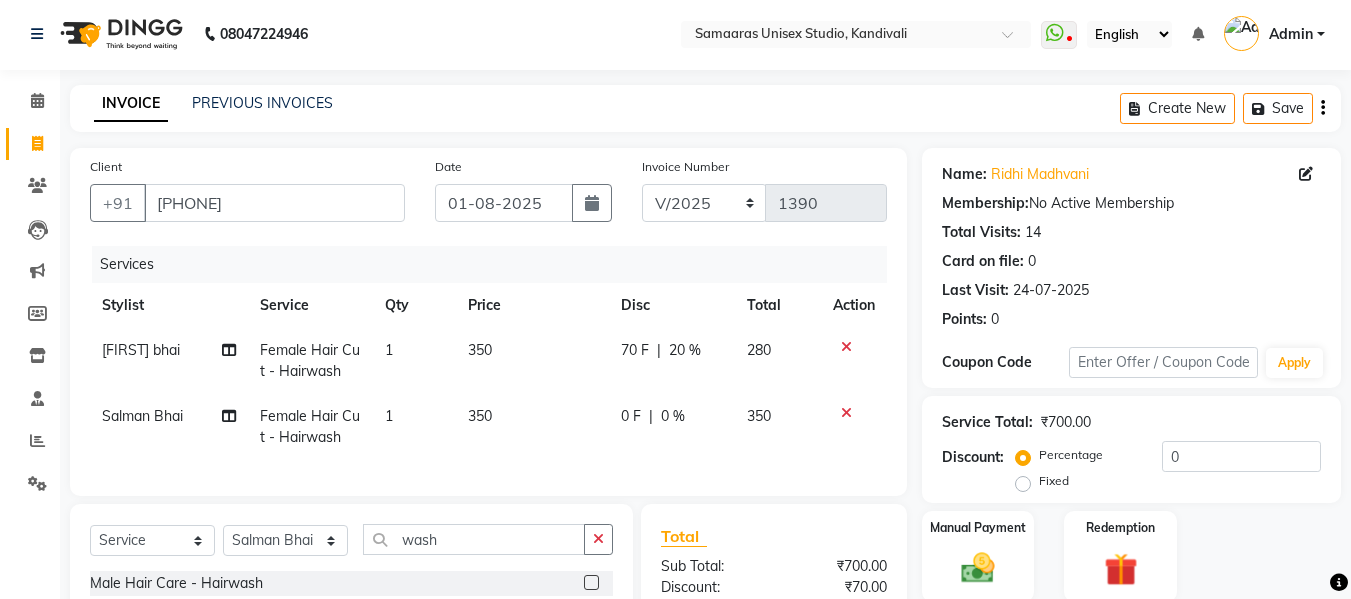 click on "Firoz bhai Female Hair Cut - Hairwash 1 350 70 F | 20 % 280 Salman Bhai Female Hair Cut - Hairwash 1 350 0 F | 0 % 350" 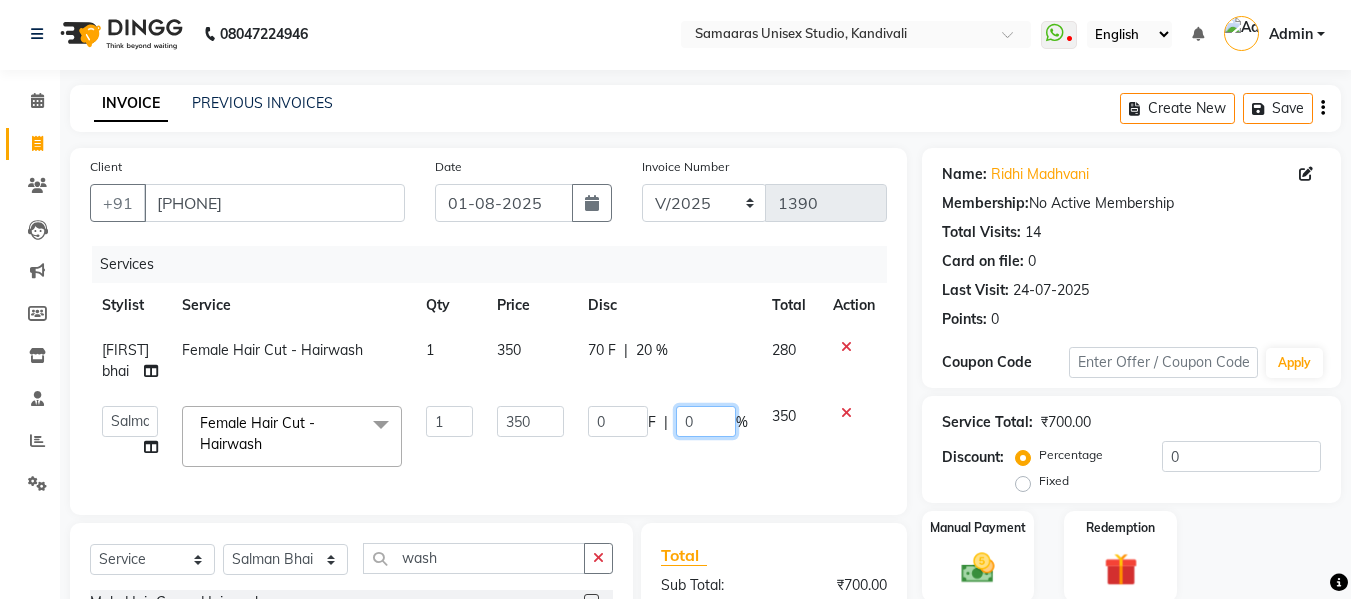 click on "0" 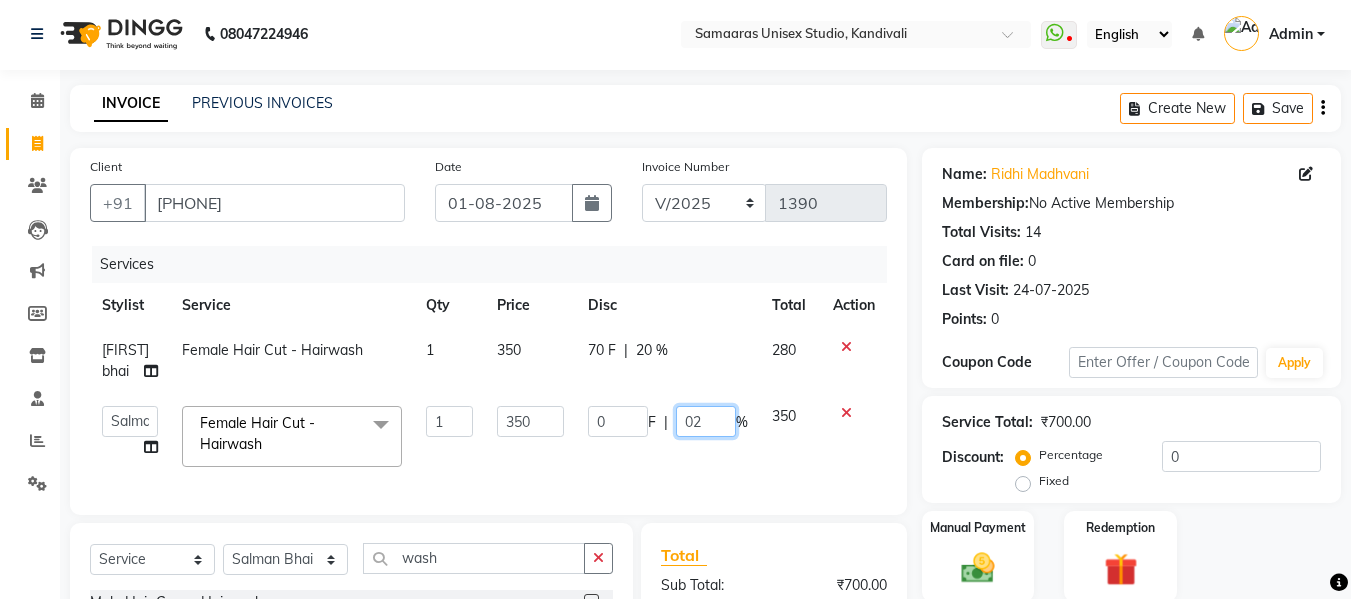 type on "020" 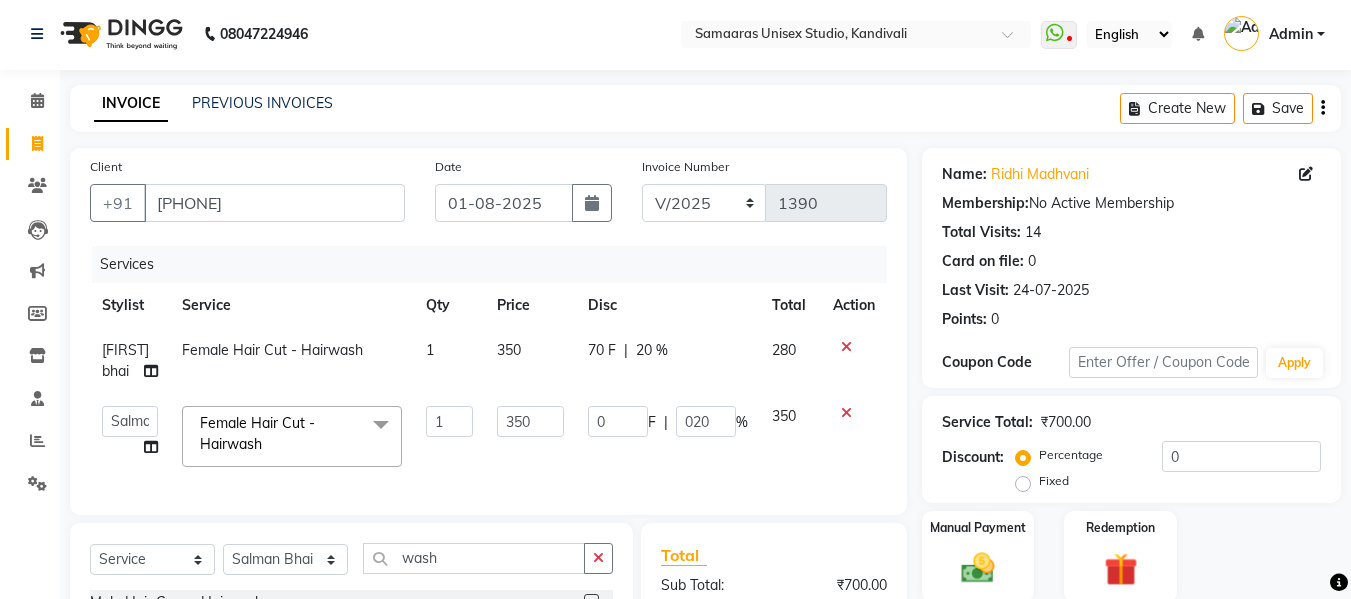 click on "0 F | 020 %" 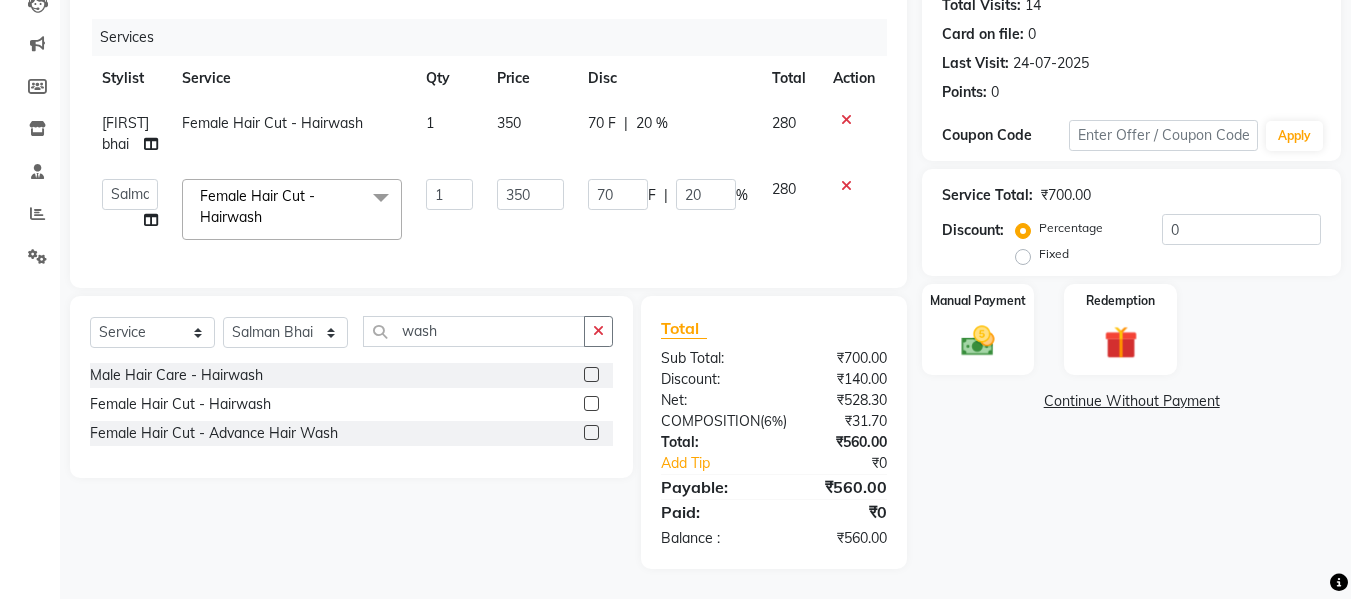 scroll, scrollTop: 265, scrollLeft: 0, axis: vertical 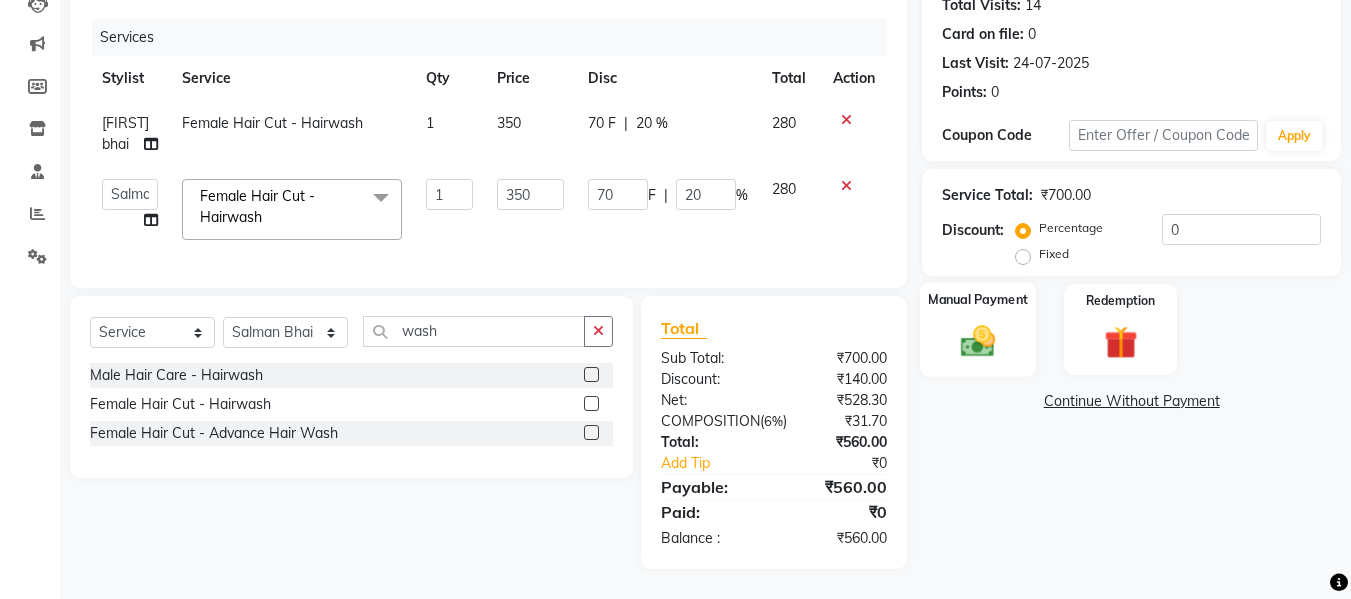click on "Manual Payment" 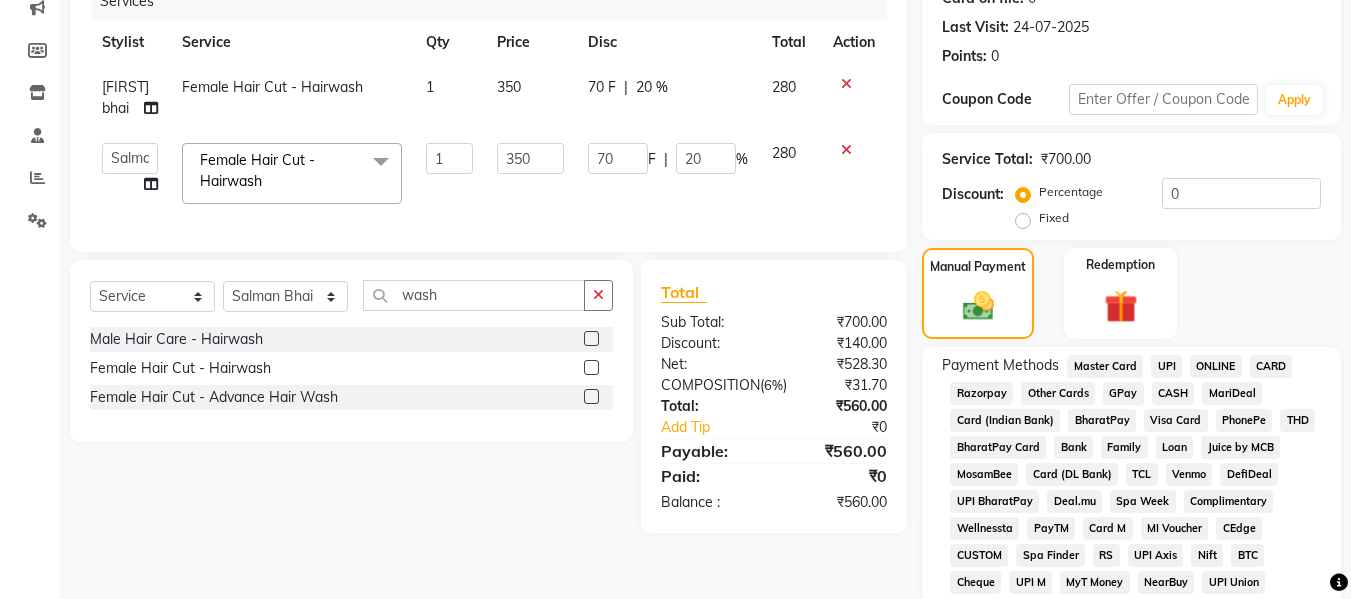 click on "CASH" 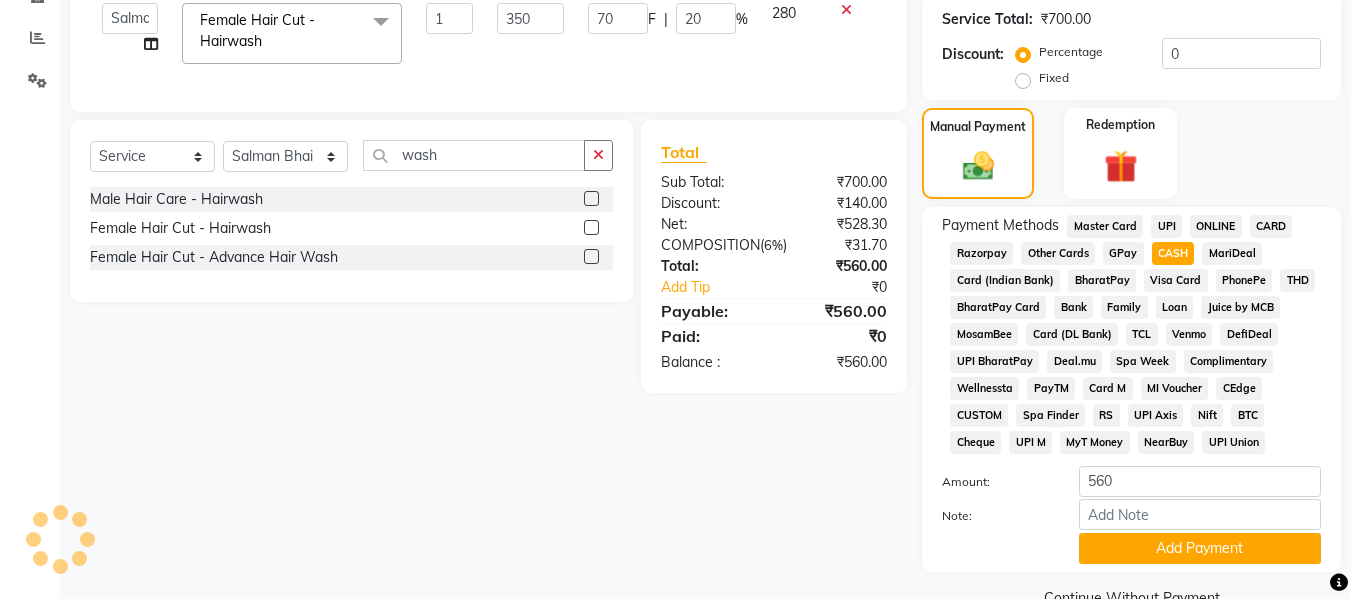 scroll, scrollTop: 449, scrollLeft: 0, axis: vertical 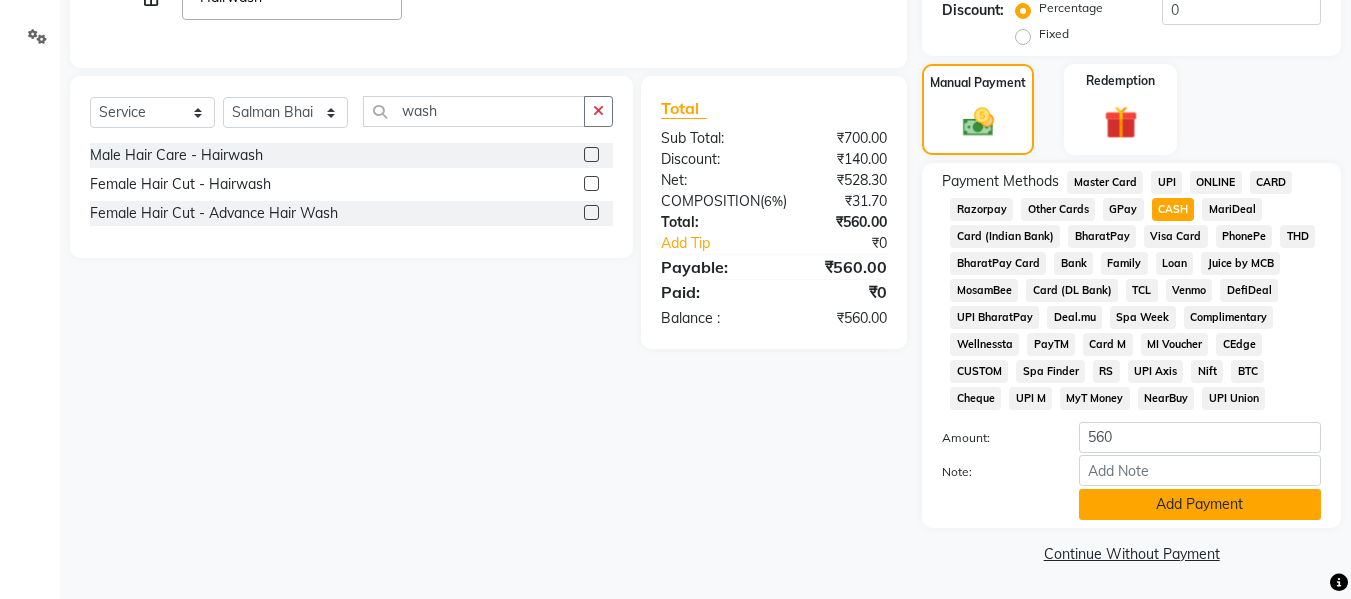 click on "Add Payment" 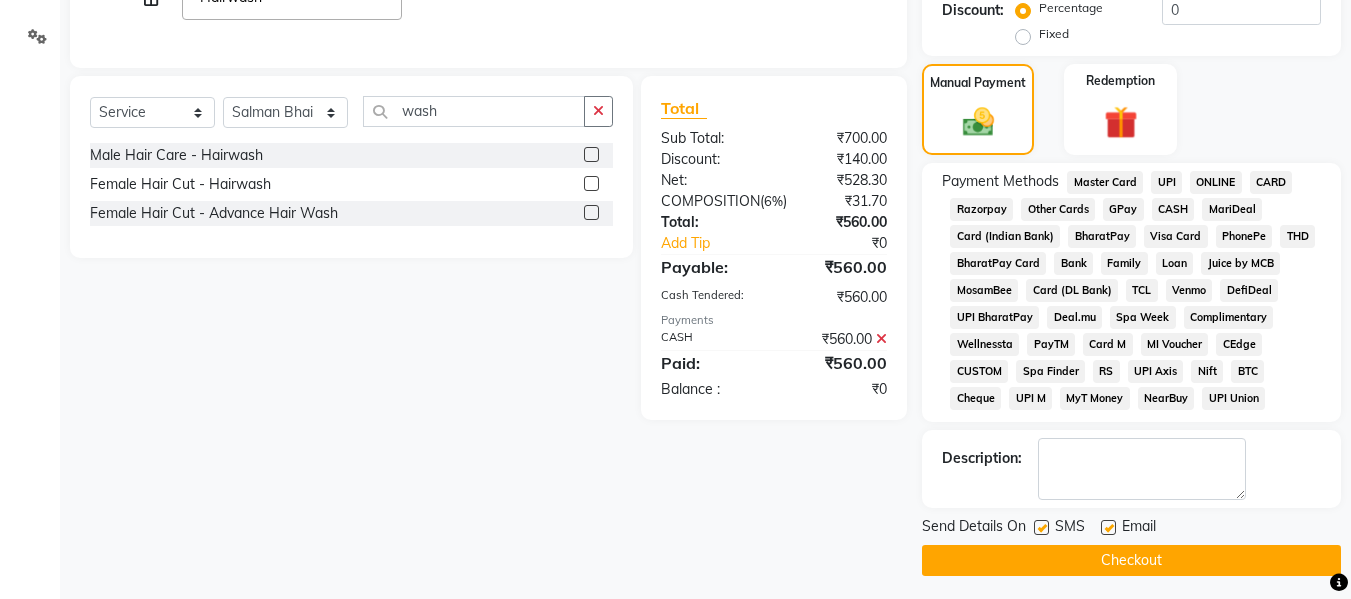 click on "Checkout" 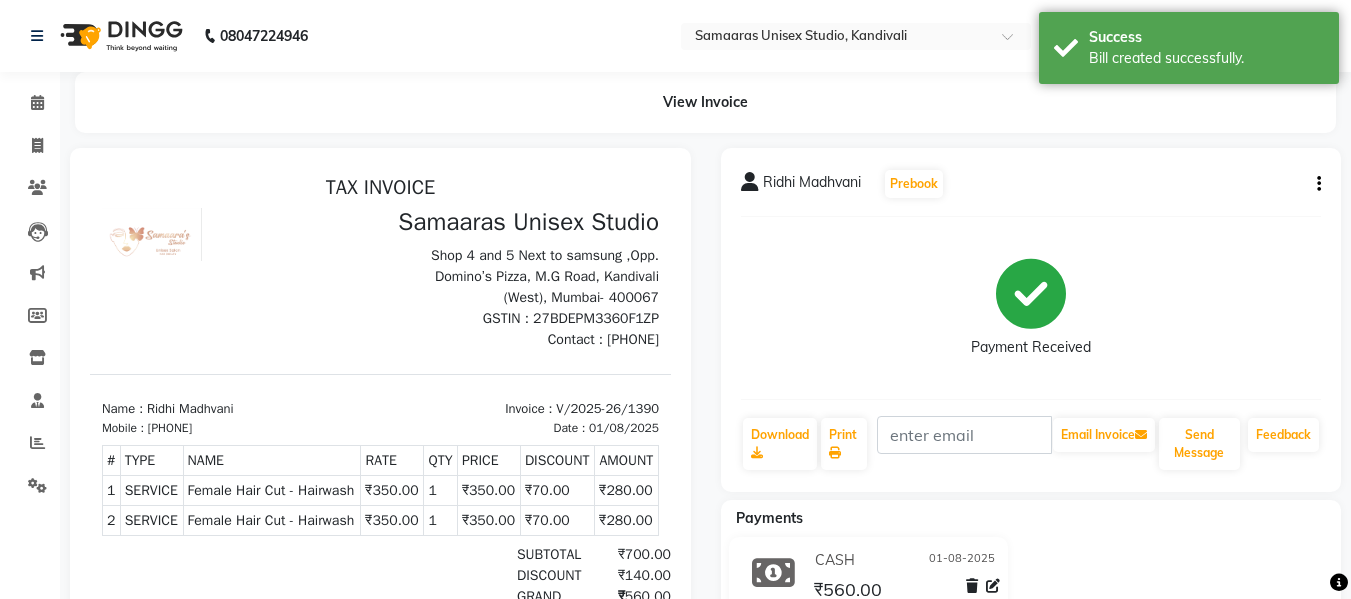 scroll, scrollTop: 0, scrollLeft: 0, axis: both 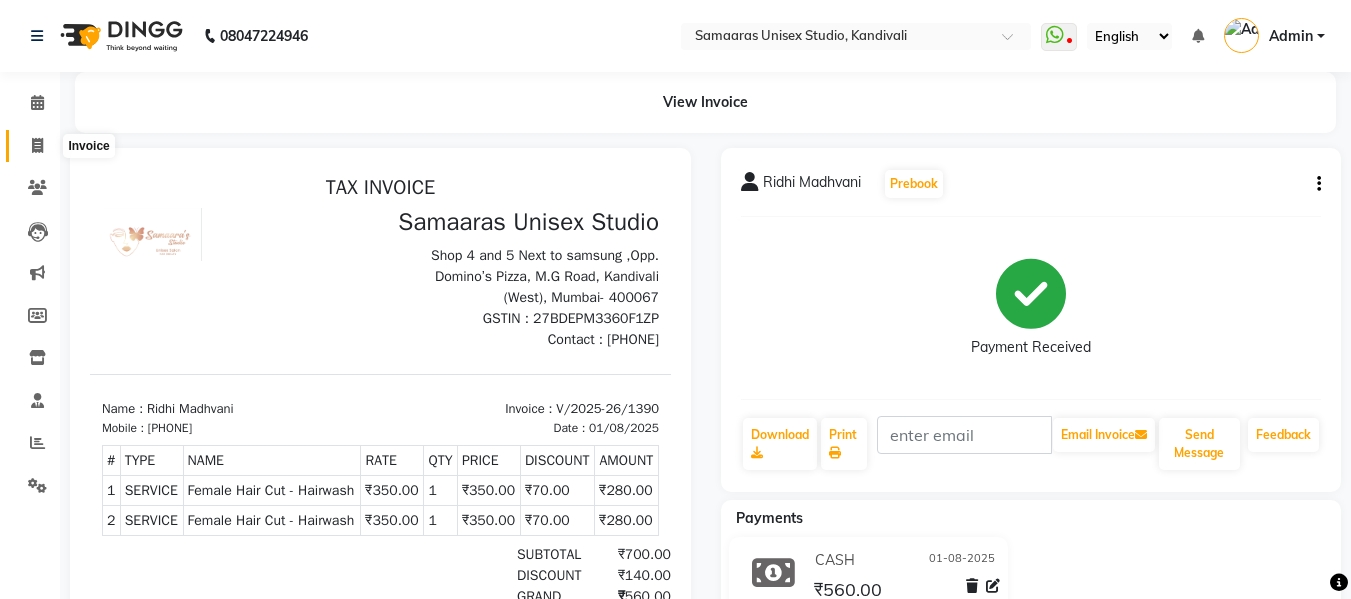 click 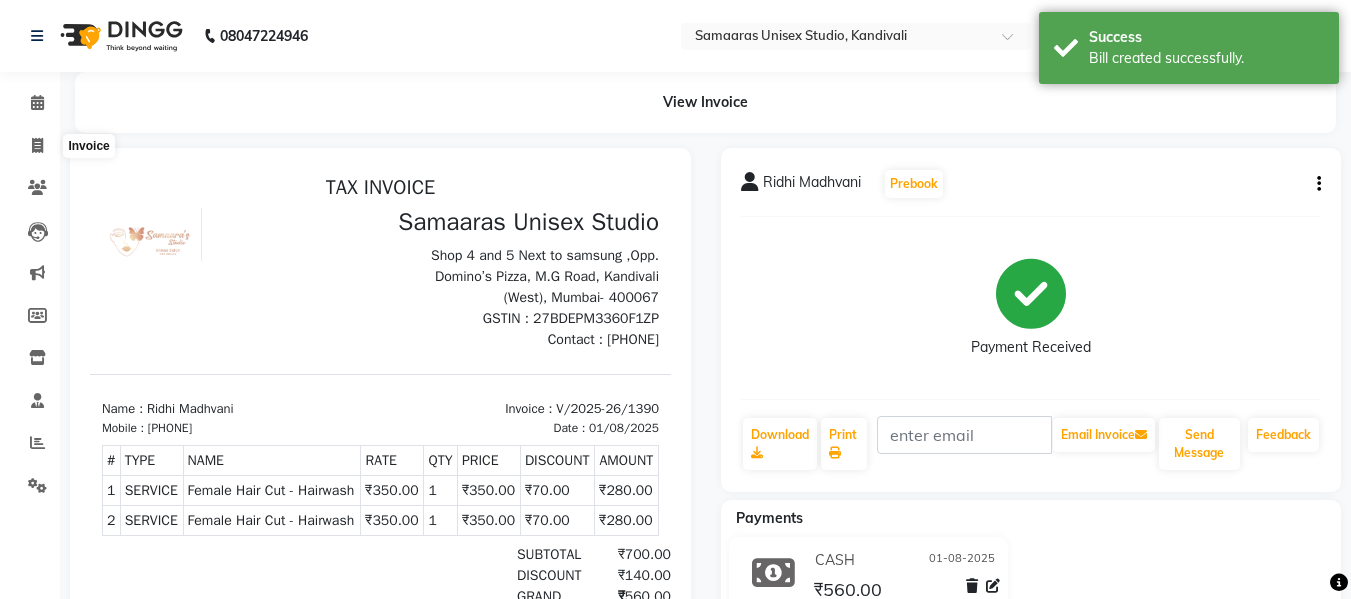 scroll, scrollTop: 2, scrollLeft: 0, axis: vertical 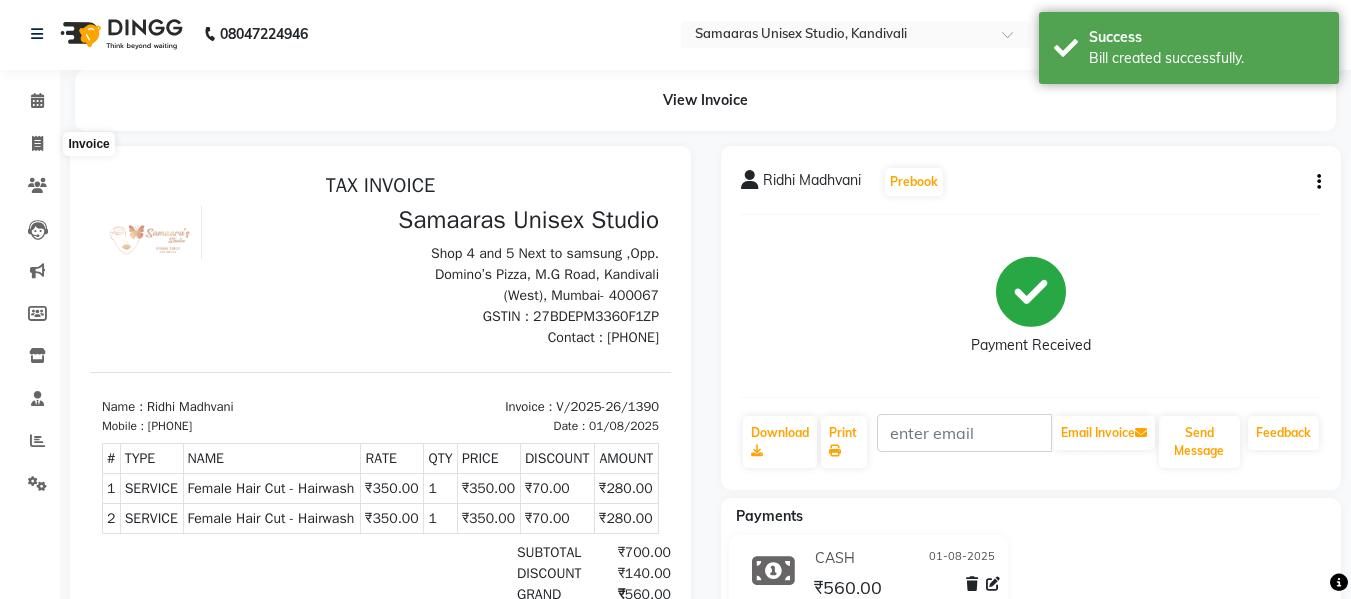 select on "4525" 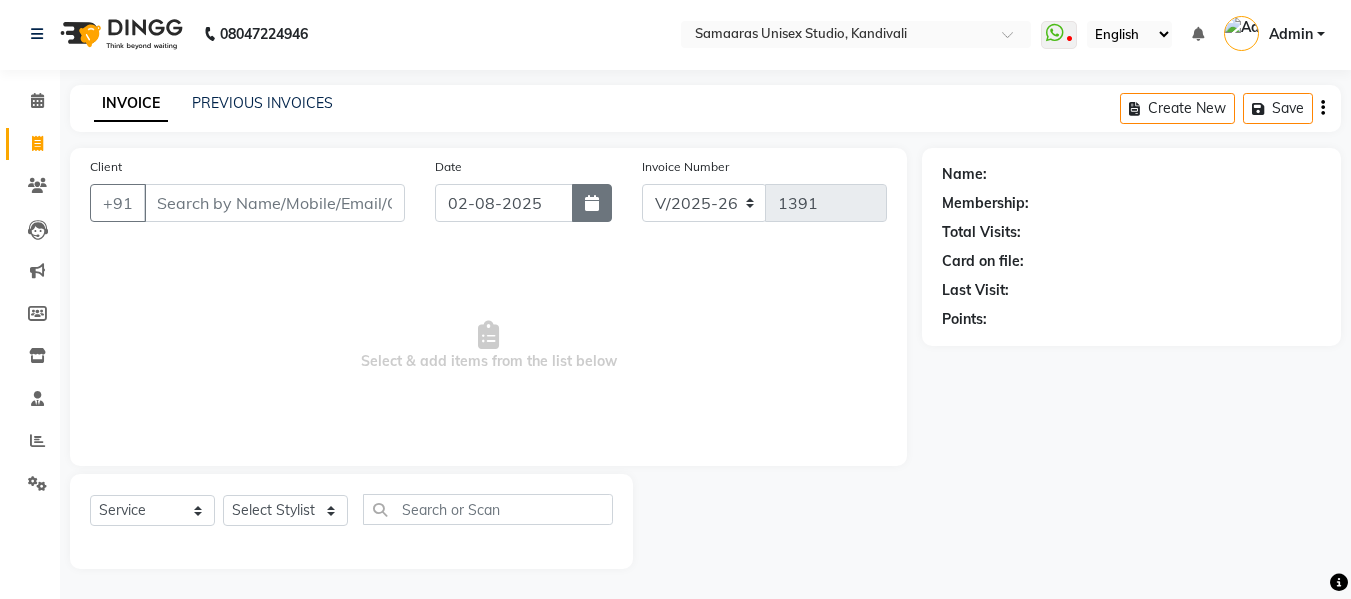 click 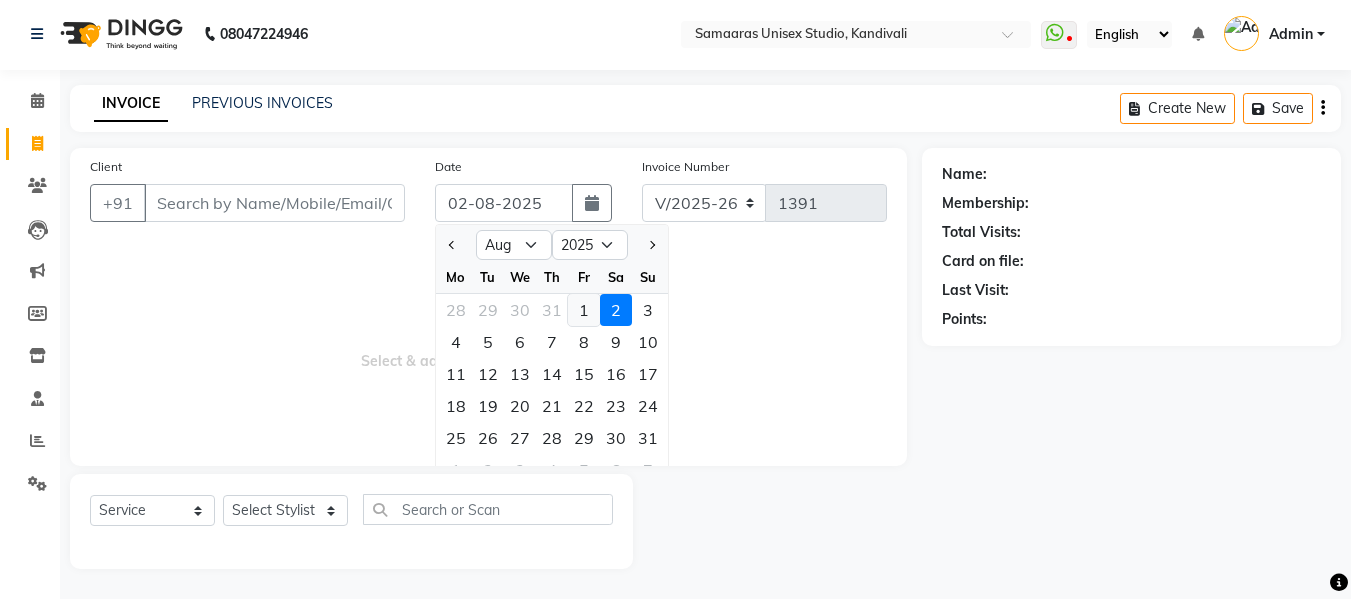 click on "1" 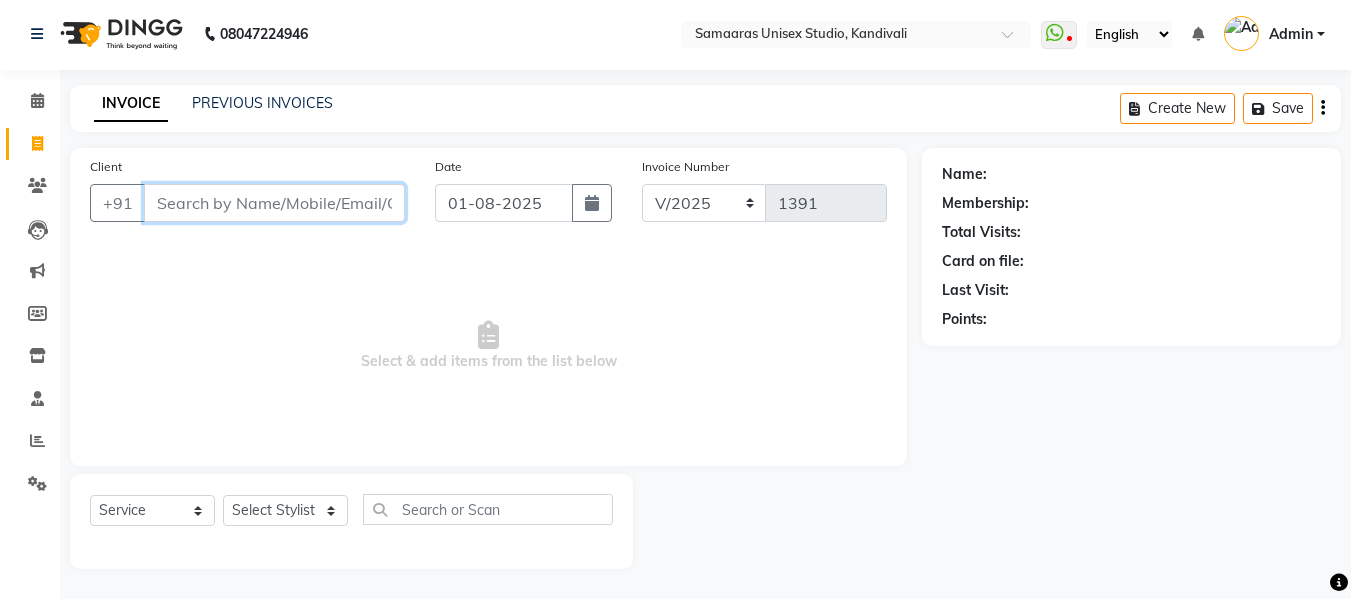 click on "Client" at bounding box center [274, 203] 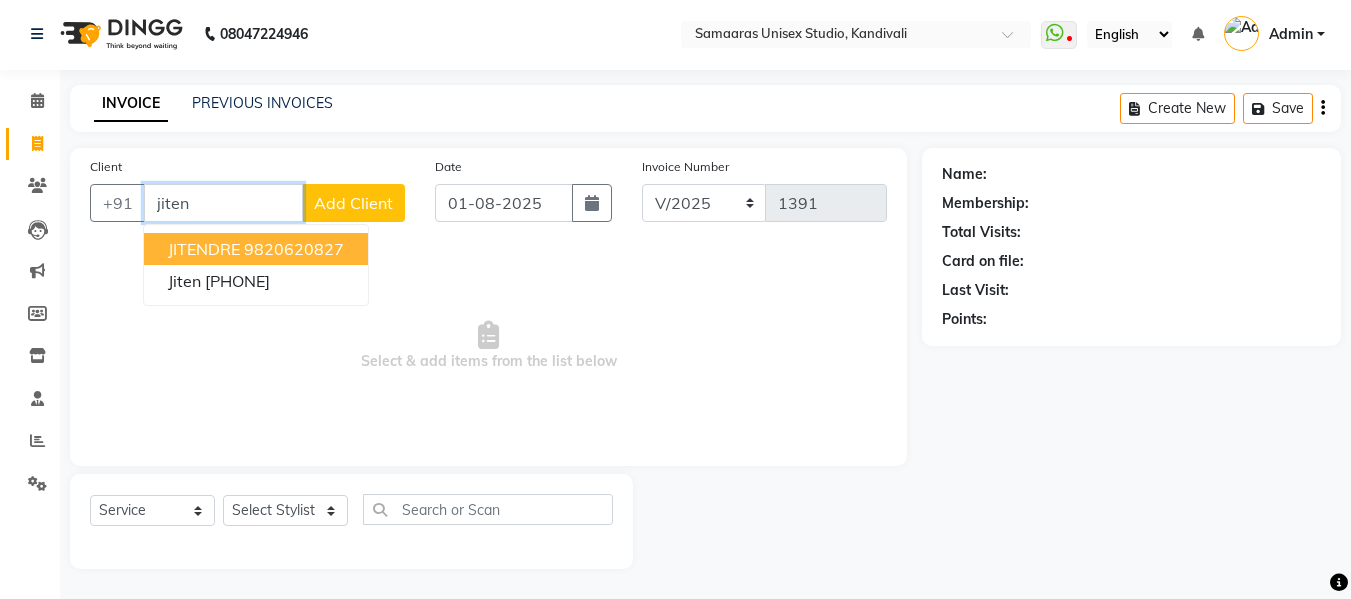 click on "JITENDRE" at bounding box center (204, 249) 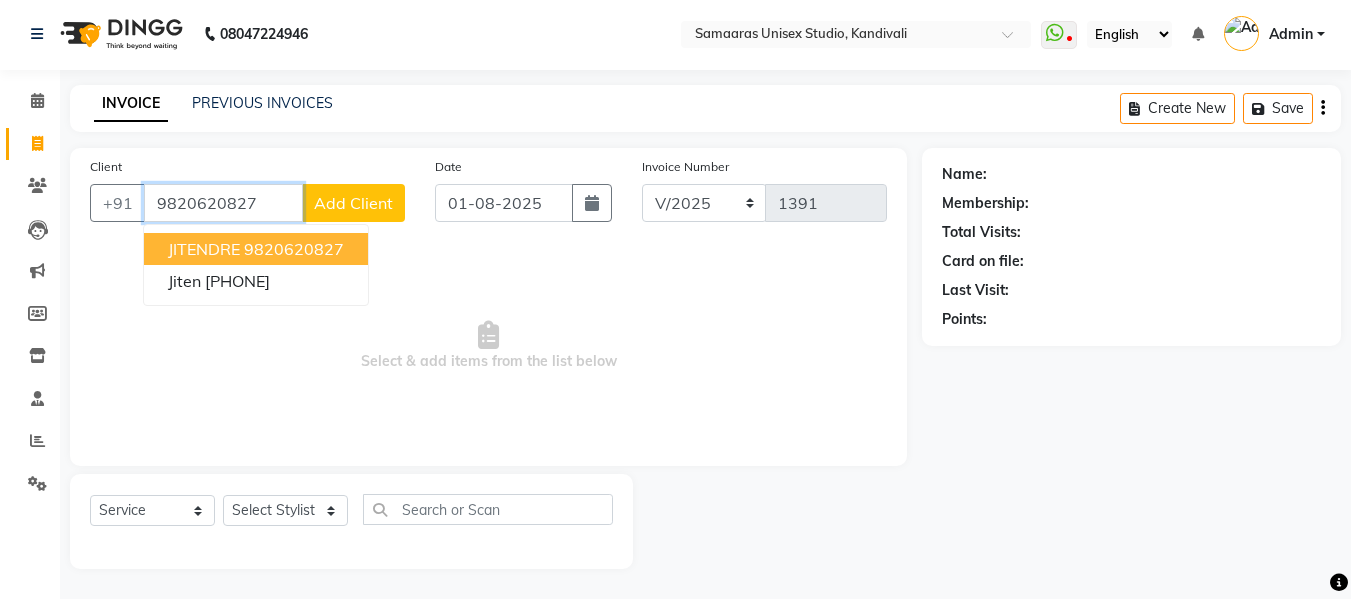 type on "9820620827" 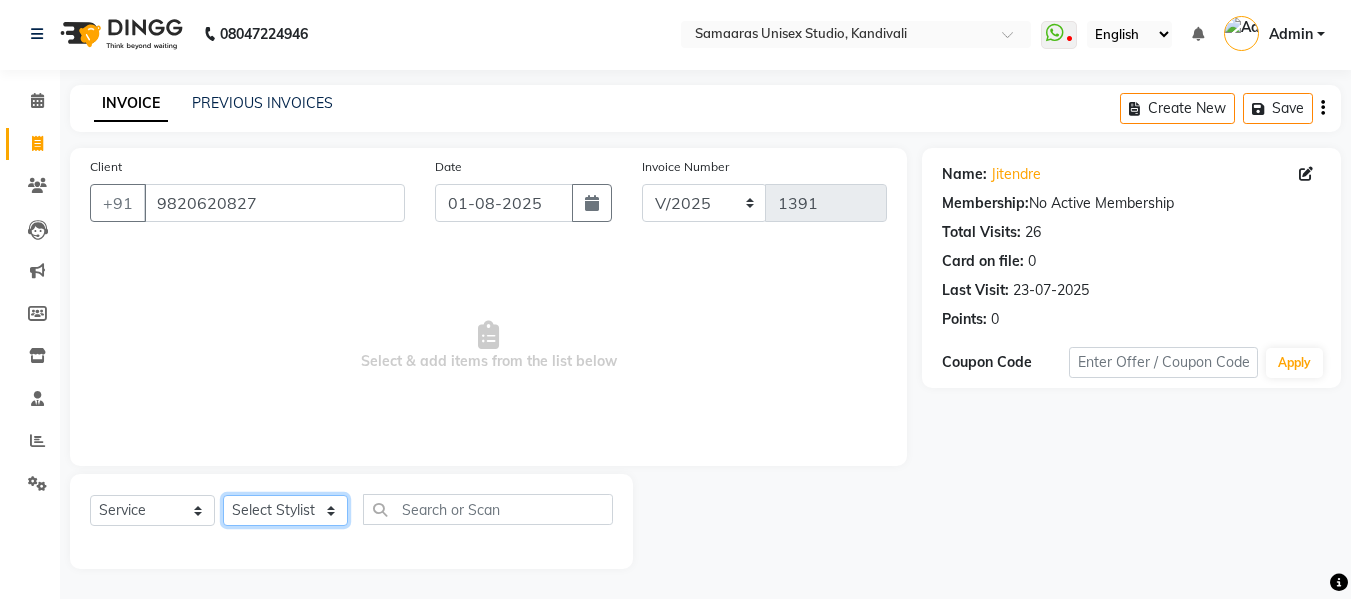 click on "Select Stylist Daksh Sir Firoz bhai Front Desk Guddu Kajal Priya Salman Bhai" 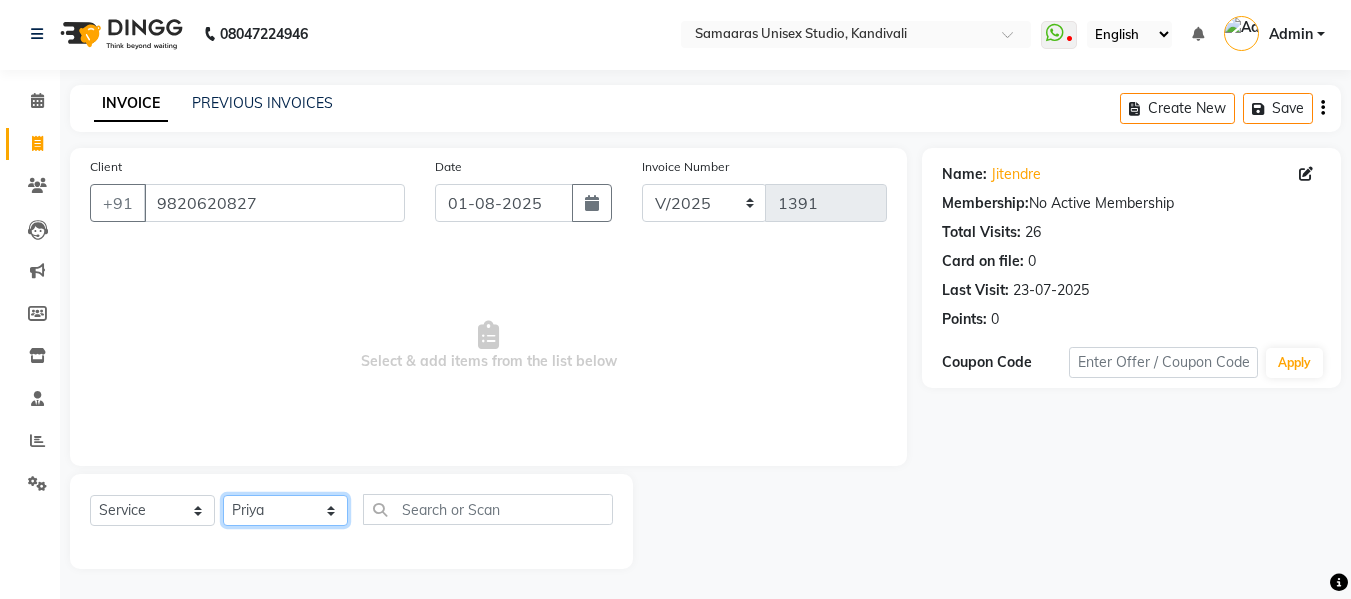 click on "Select Stylist Daksh Sir Firoz bhai Front Desk Guddu Kajal Priya Salman Bhai" 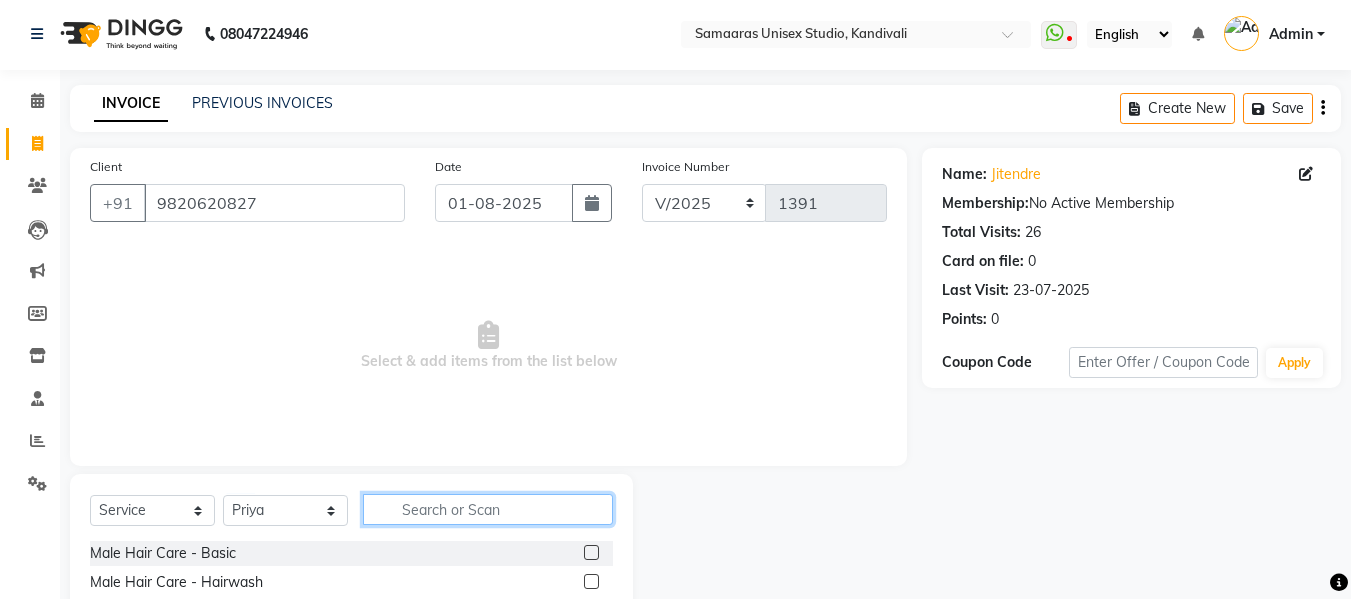 click 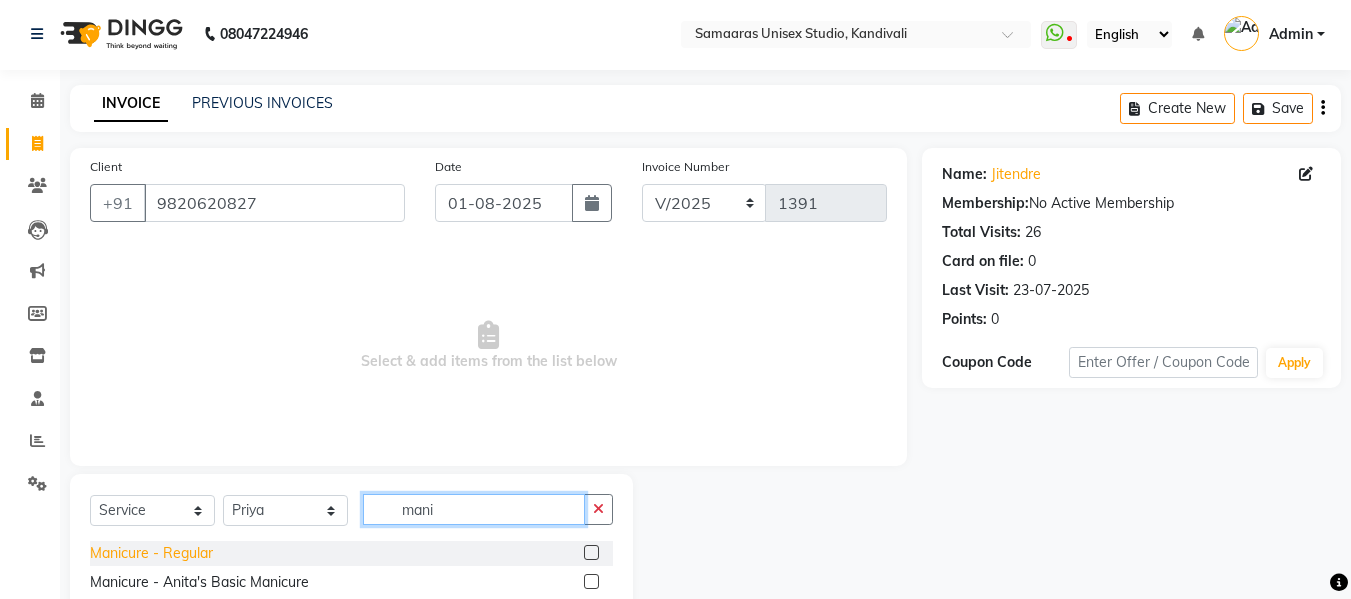 type on "mani" 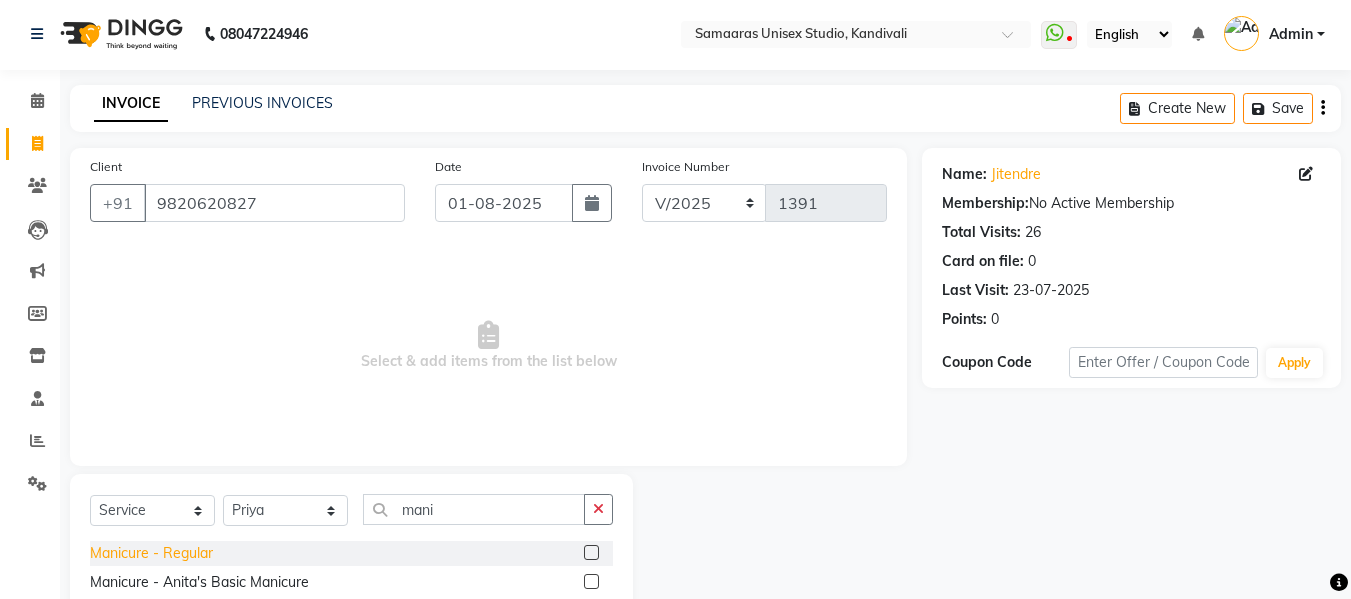 click on "Manicure - Regular" 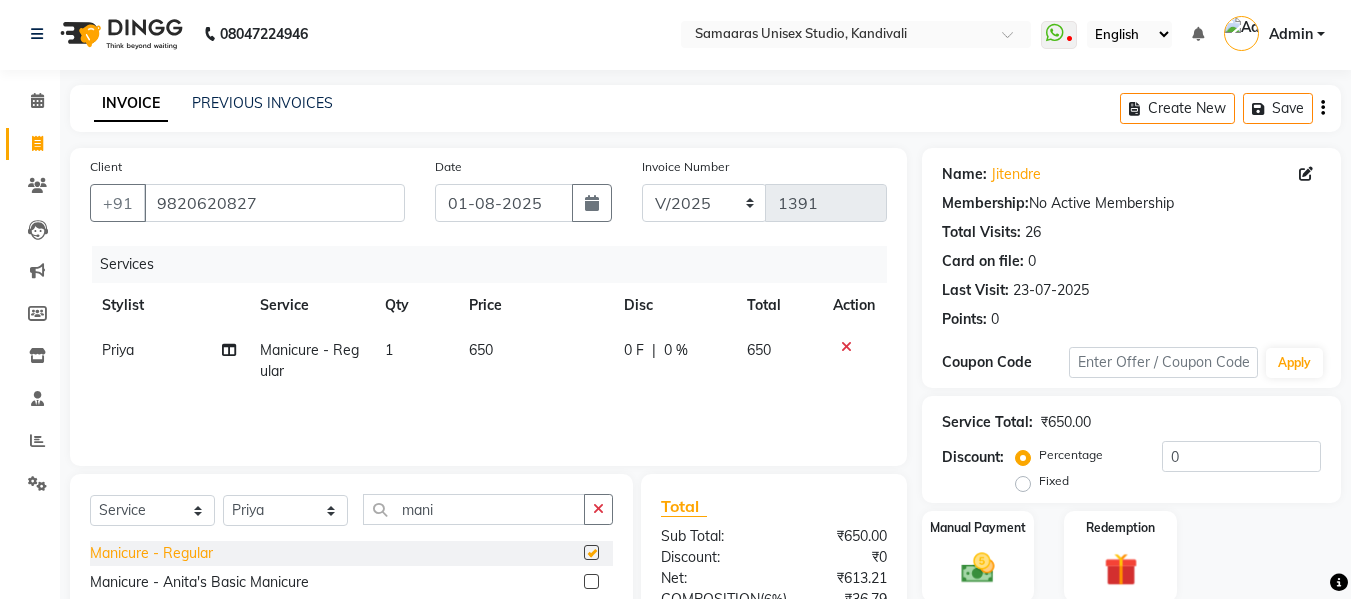 checkbox on "false" 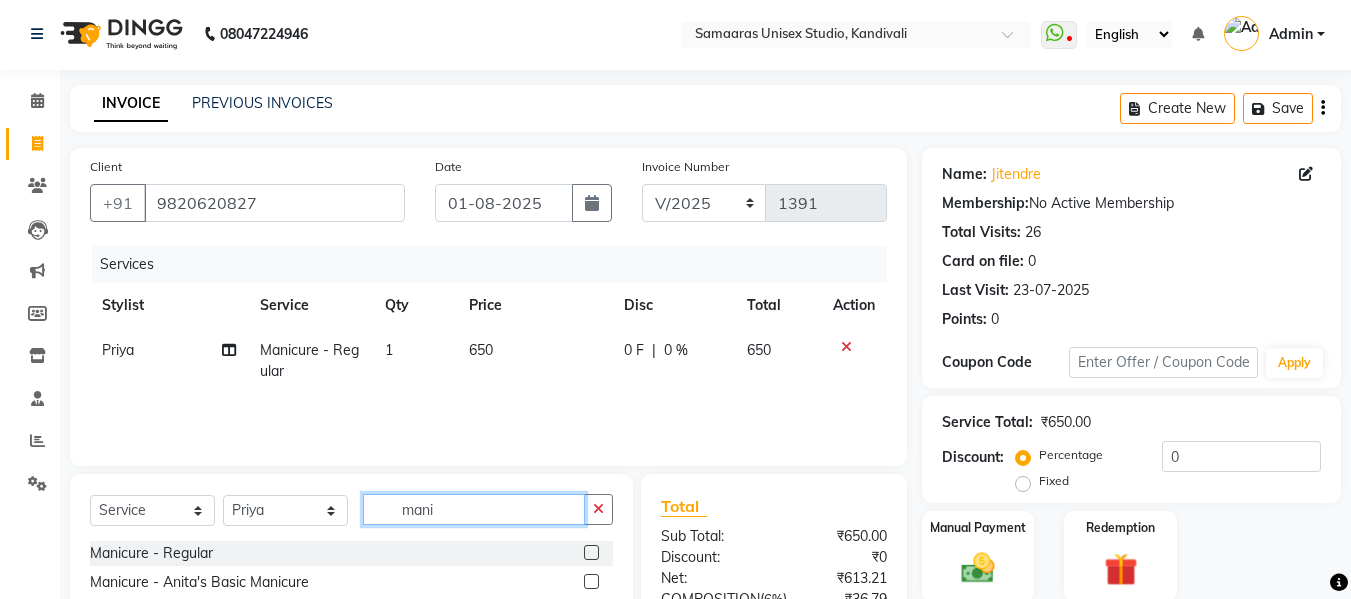 click on "mani" 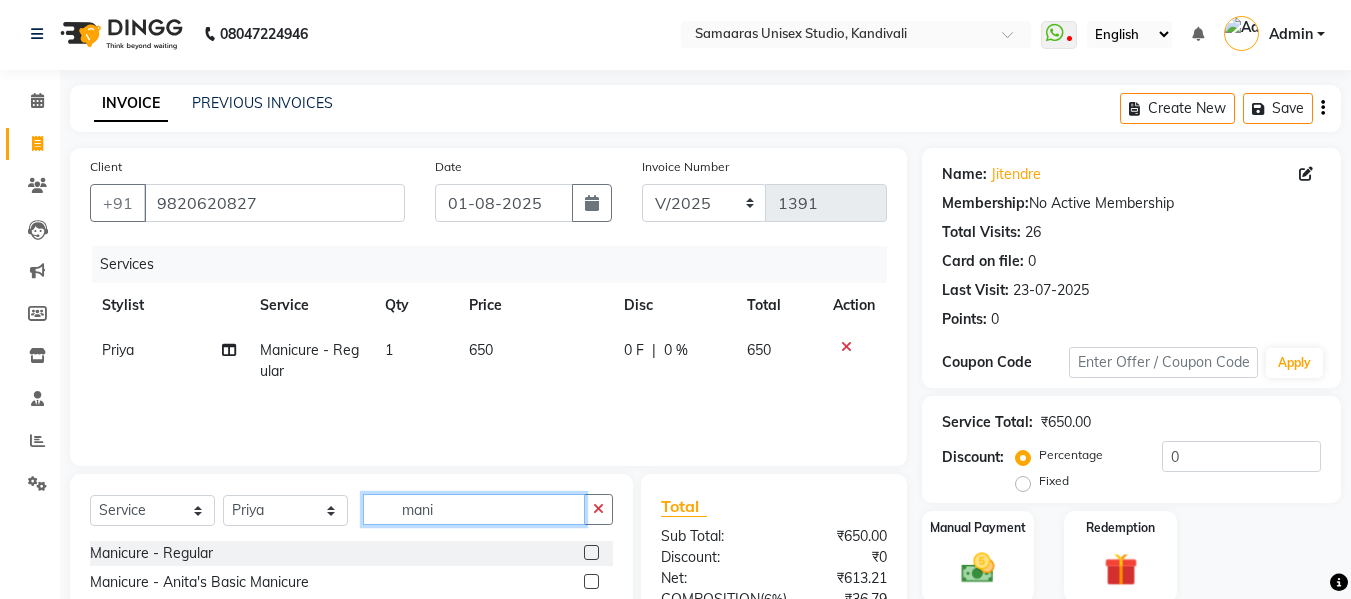click on "mani" 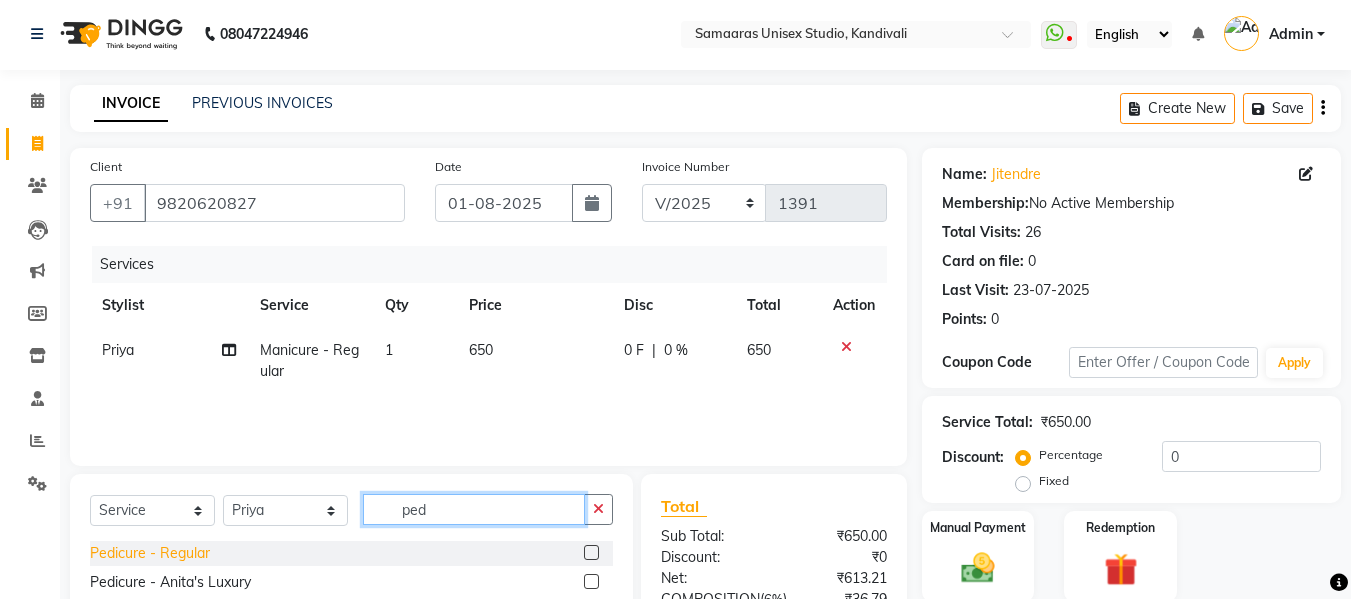 type on "ped" 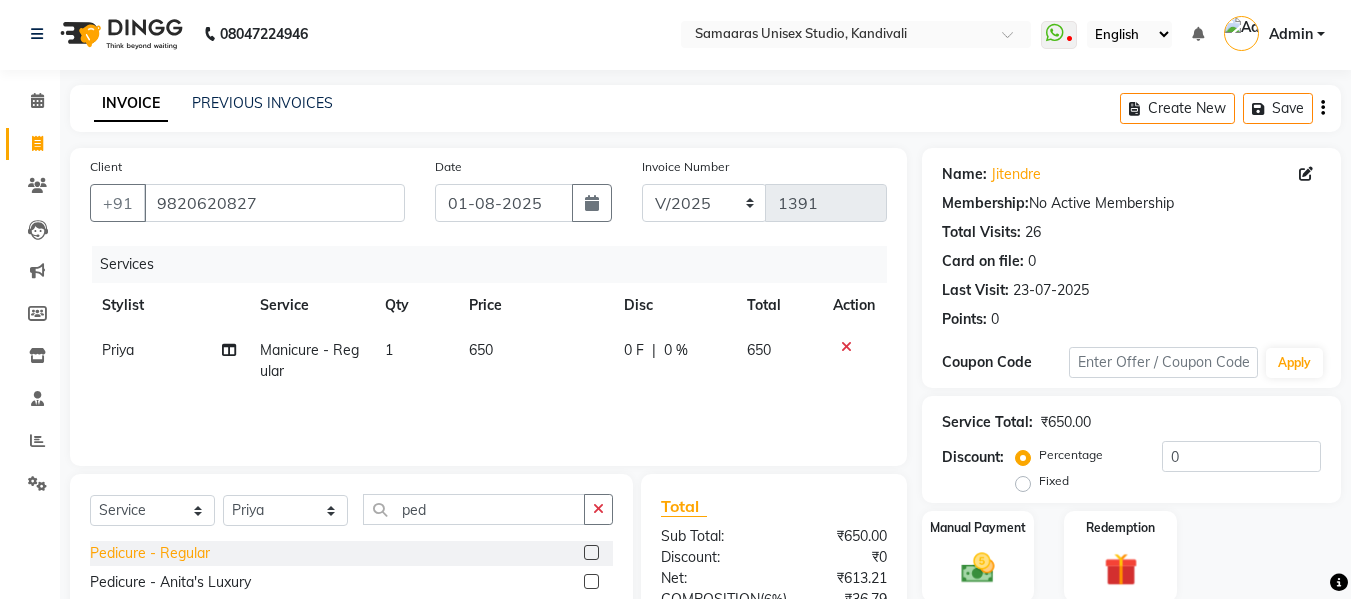 click on "Pedicure - Regular" 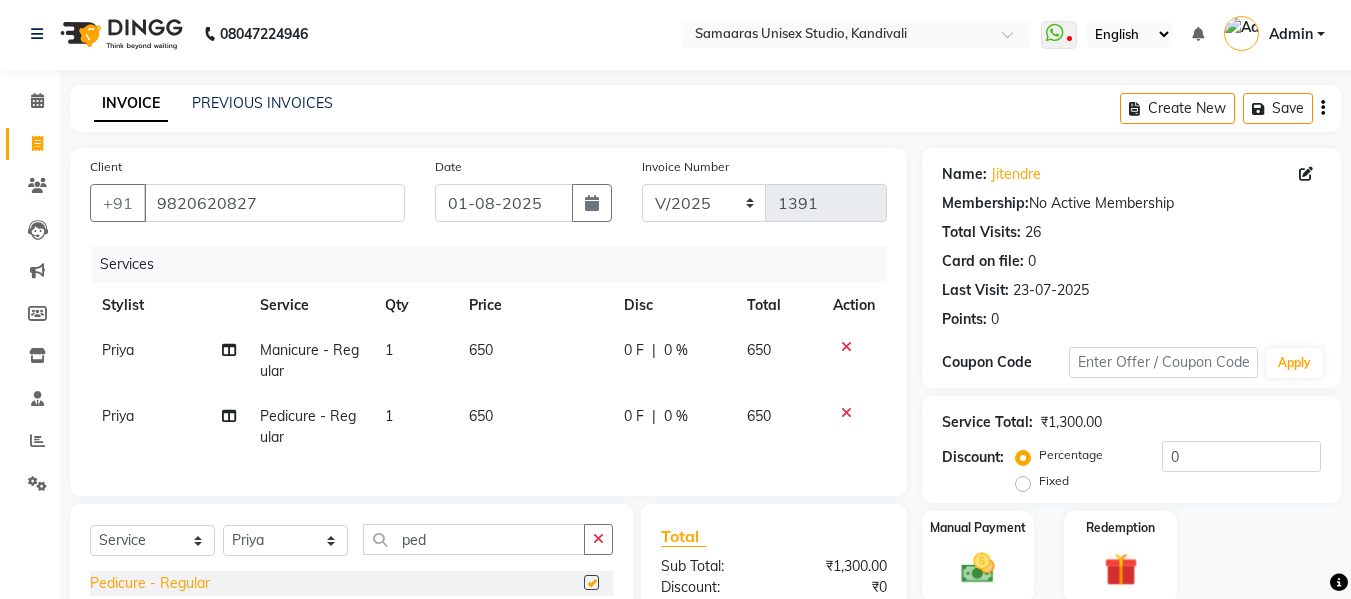 checkbox on "false" 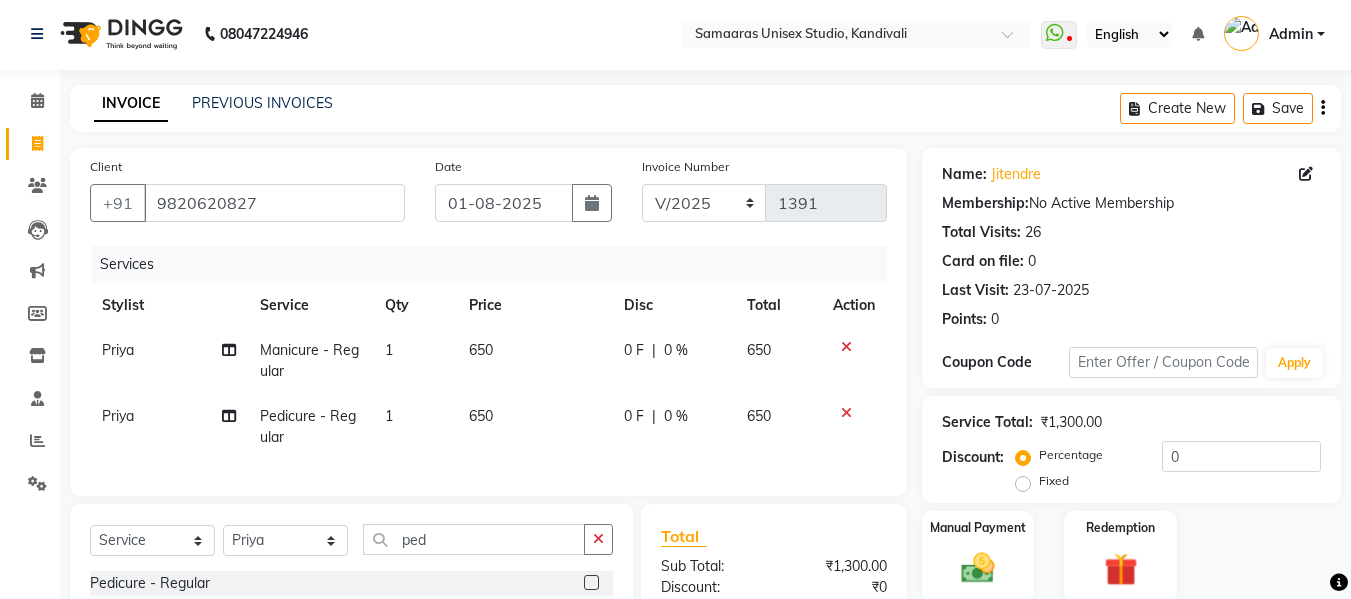 click on "|" 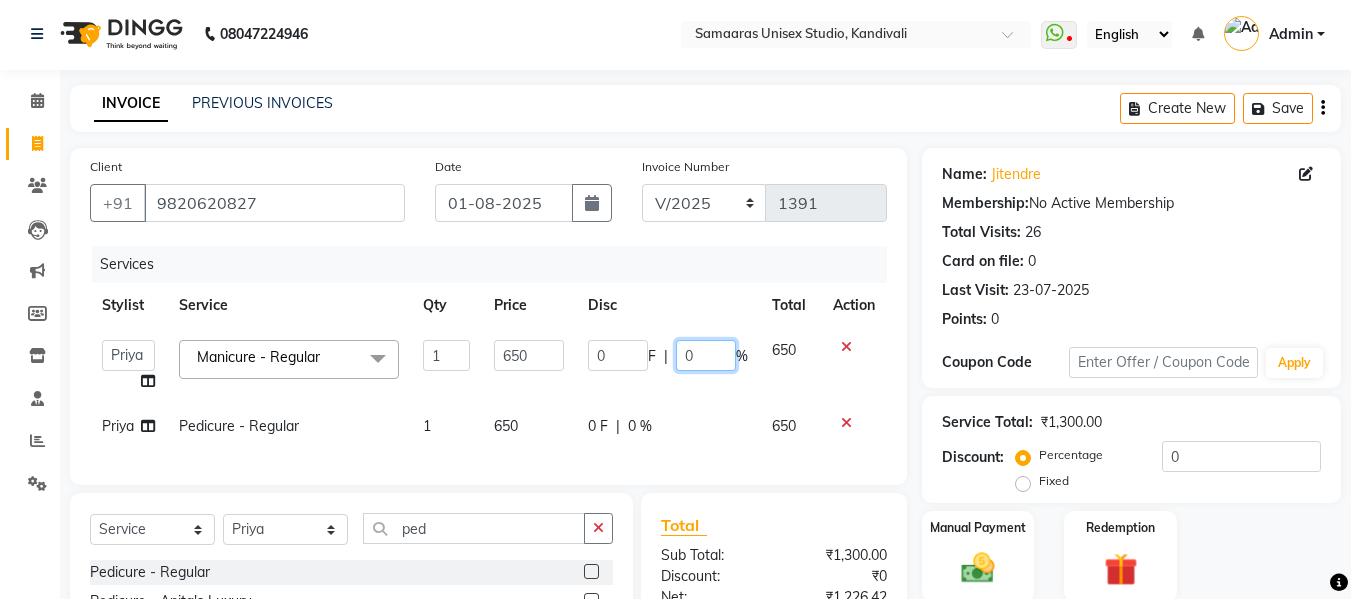 click on "0" 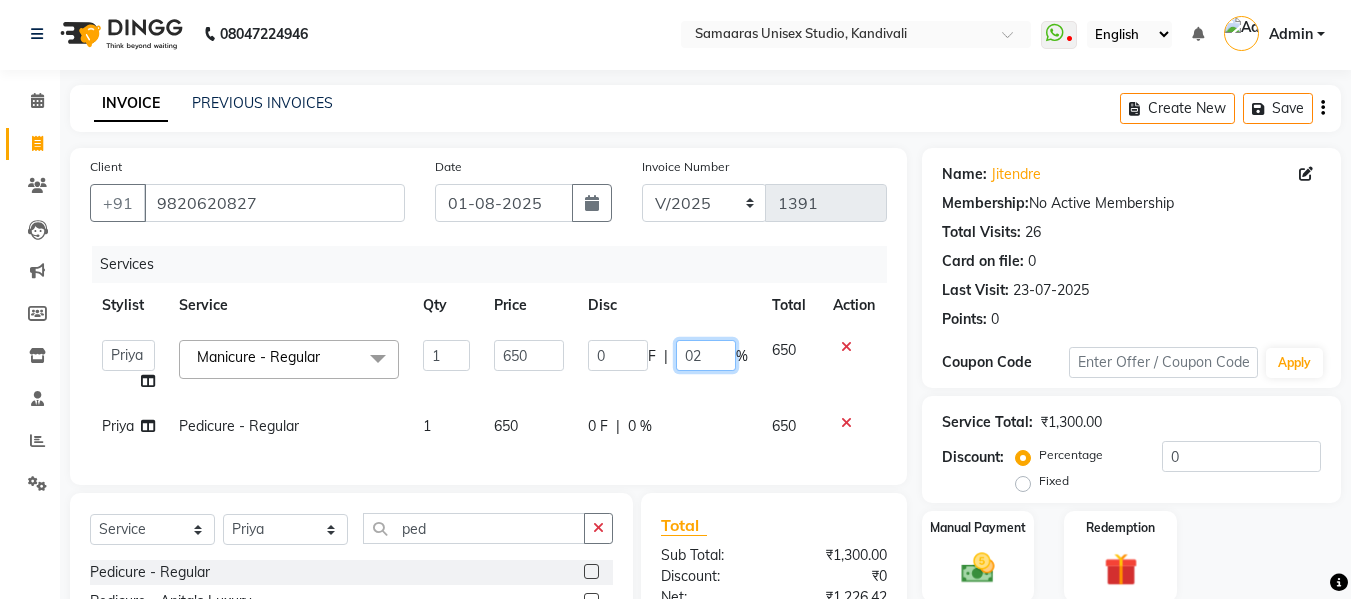 type on "020" 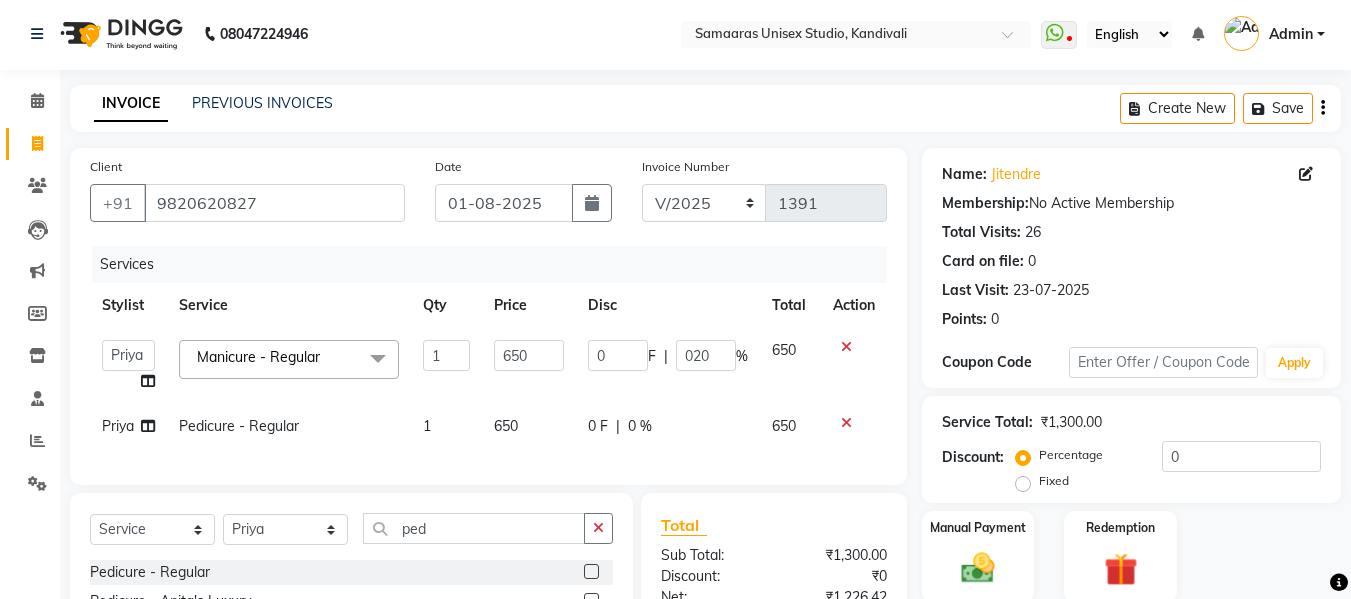 click on "Priya Pedicure - Regular 1 650 0 F | 0 % 650" 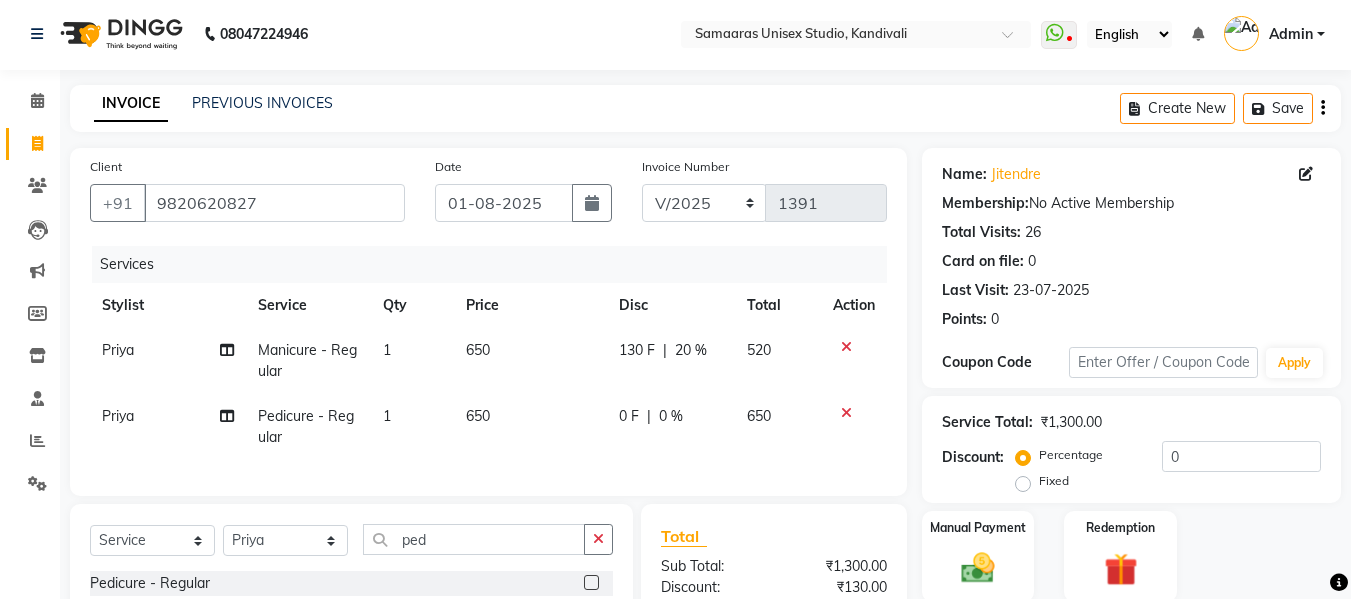 click on "0 F | 0 %" 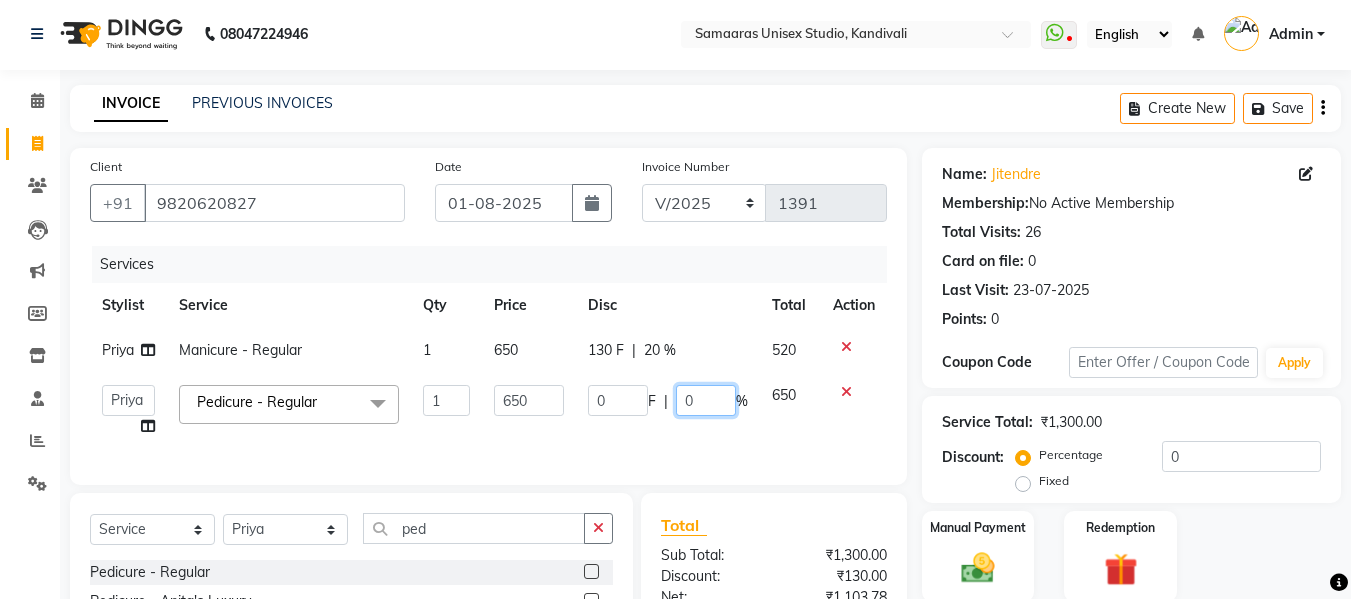 click on "0" 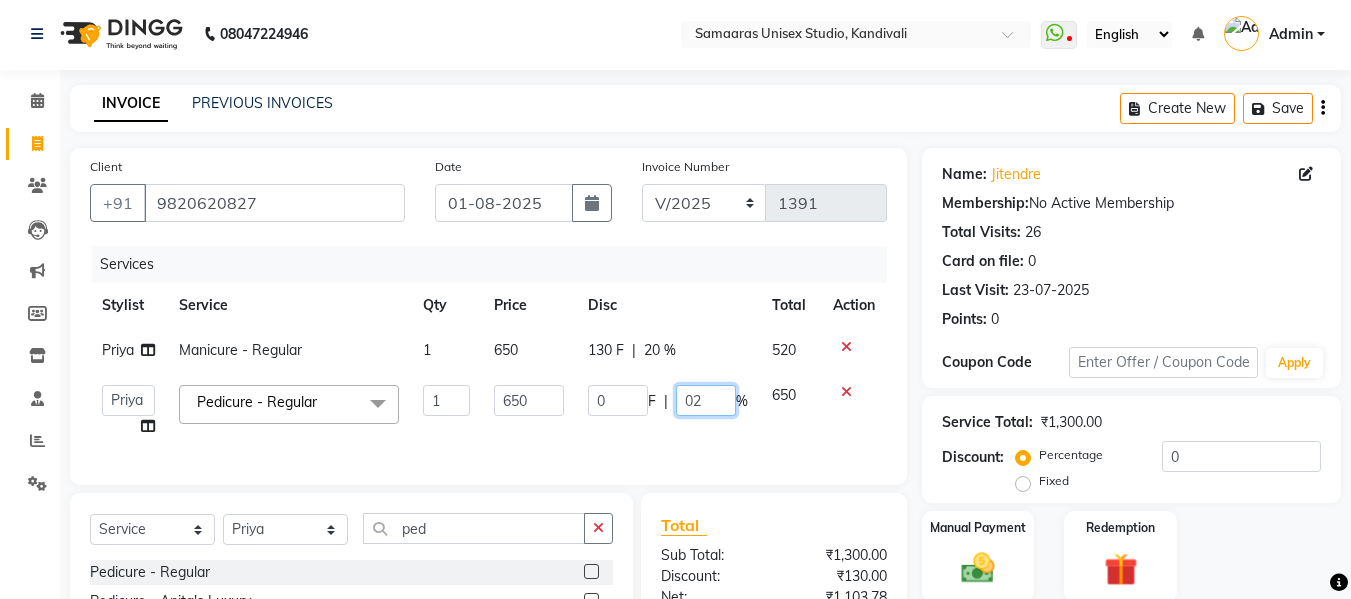 type on "020" 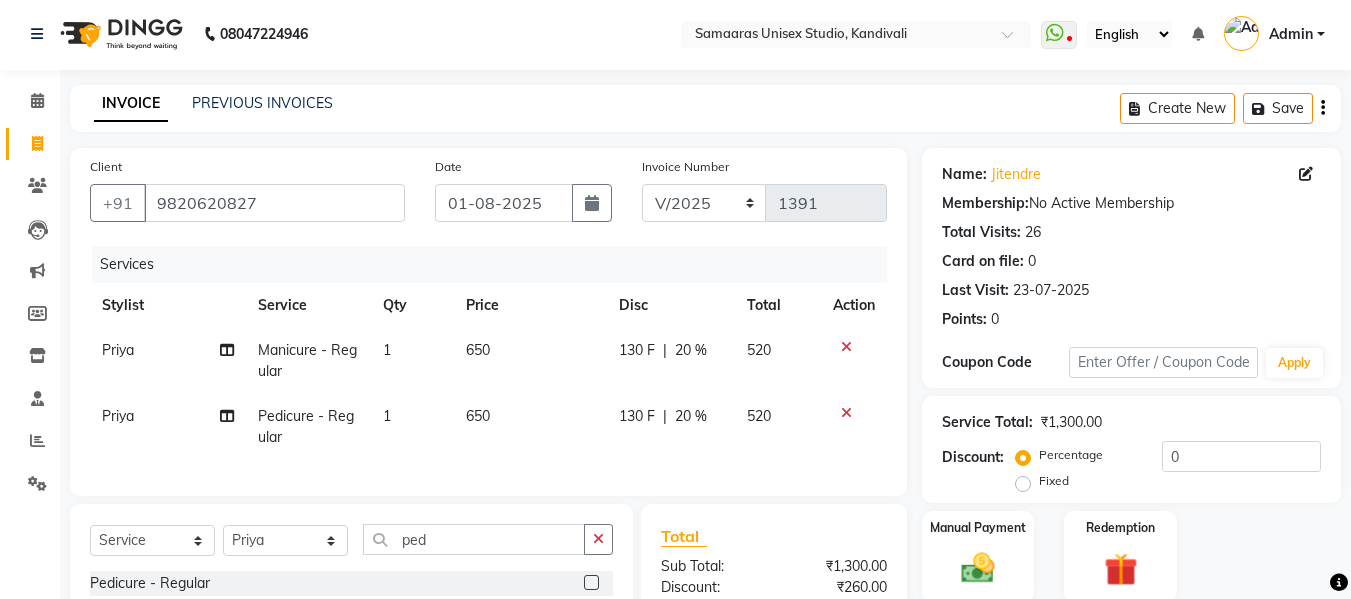 click on "130 F | 20 %" 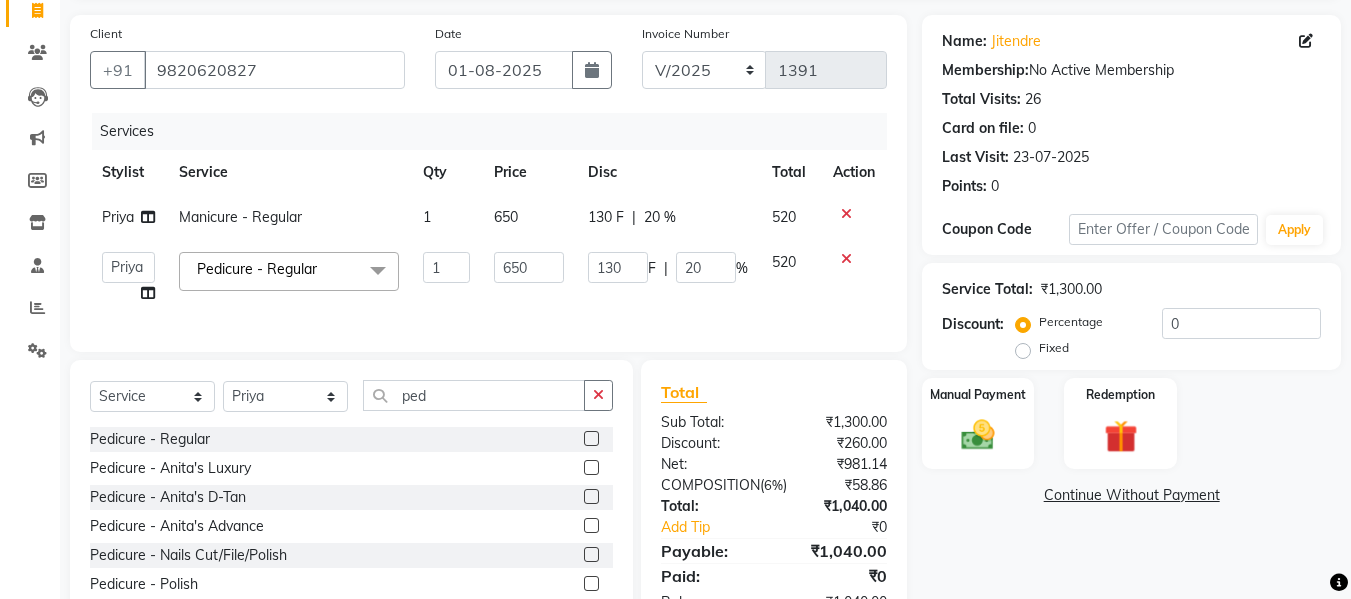 scroll, scrollTop: 236, scrollLeft: 0, axis: vertical 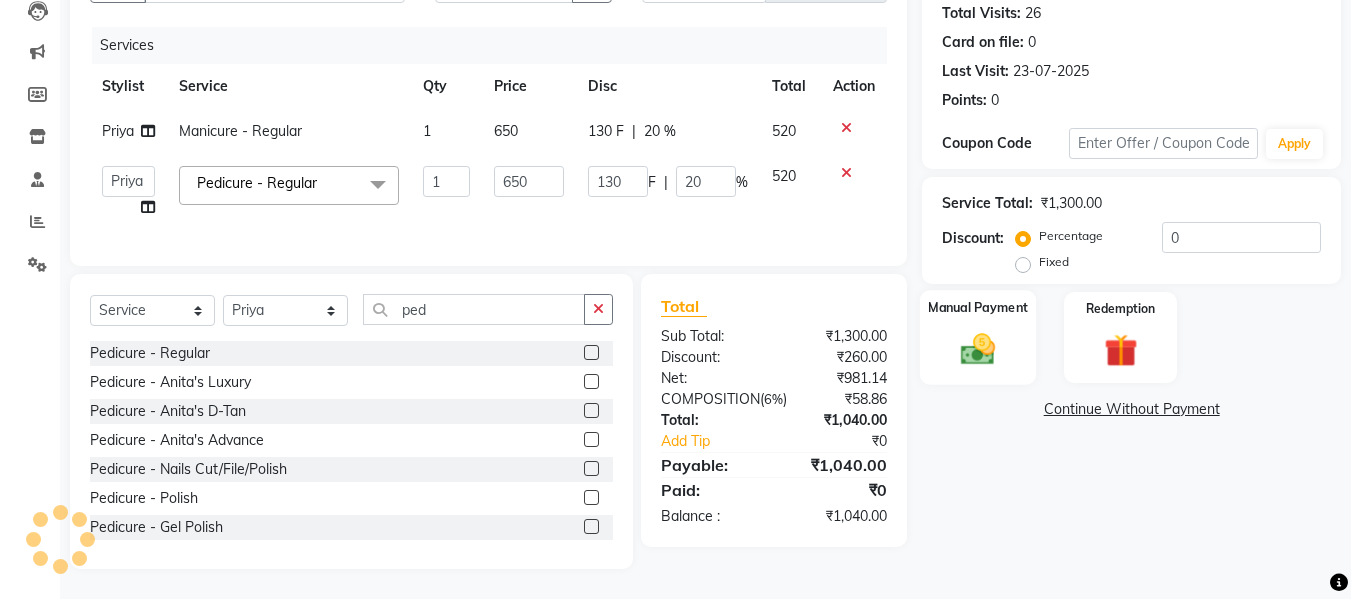 click 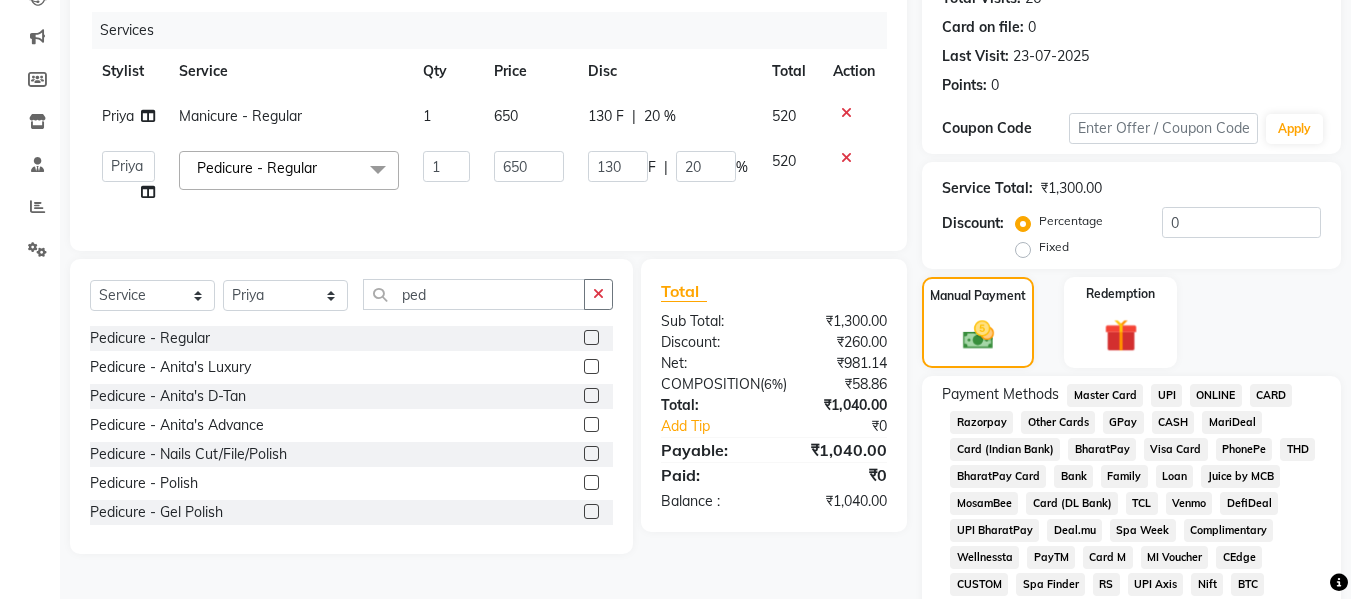 click on "CARD" 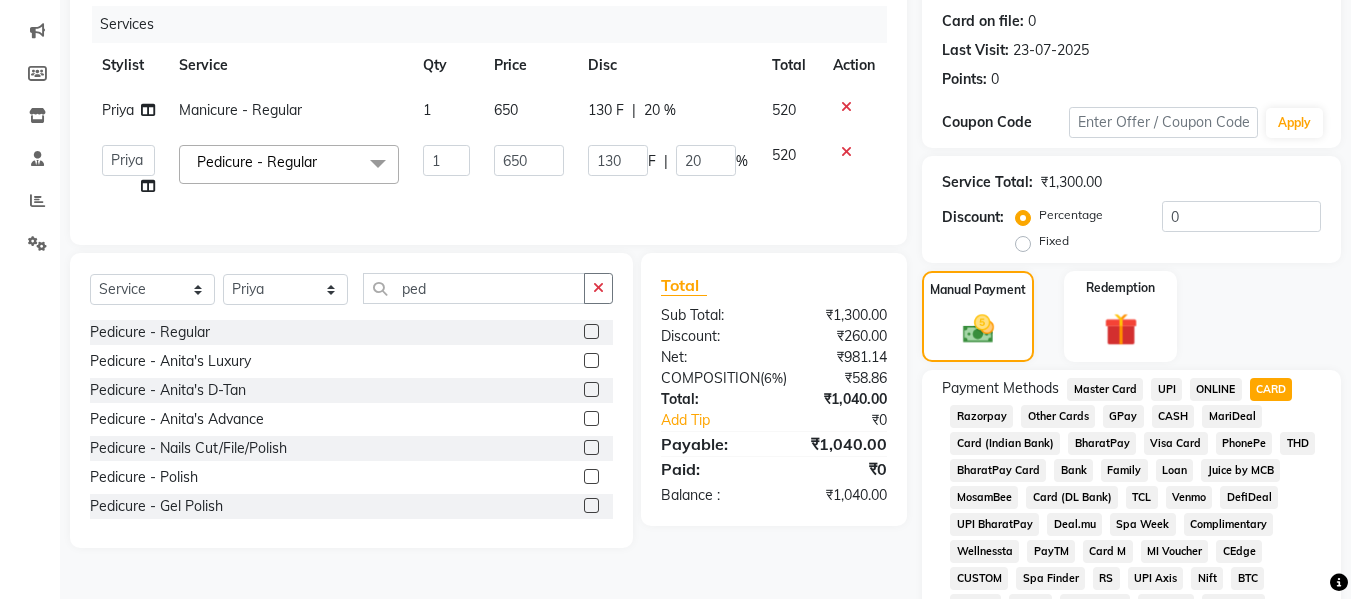 scroll, scrollTop: 449, scrollLeft: 0, axis: vertical 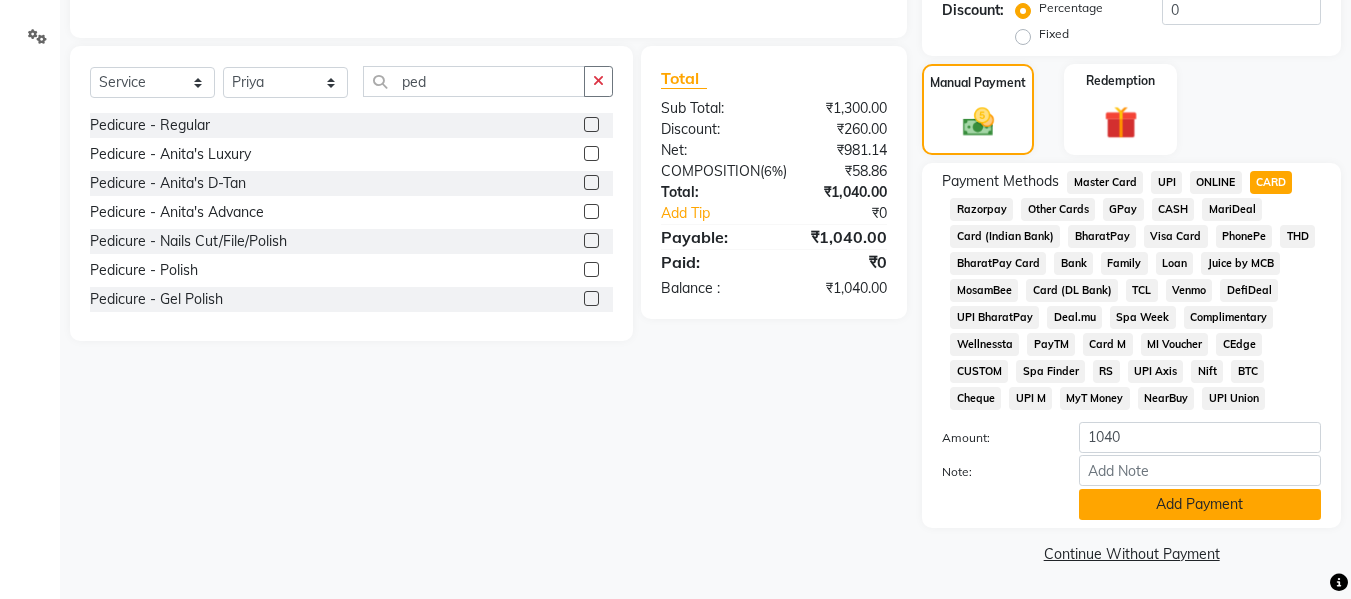 click on "Add Payment" 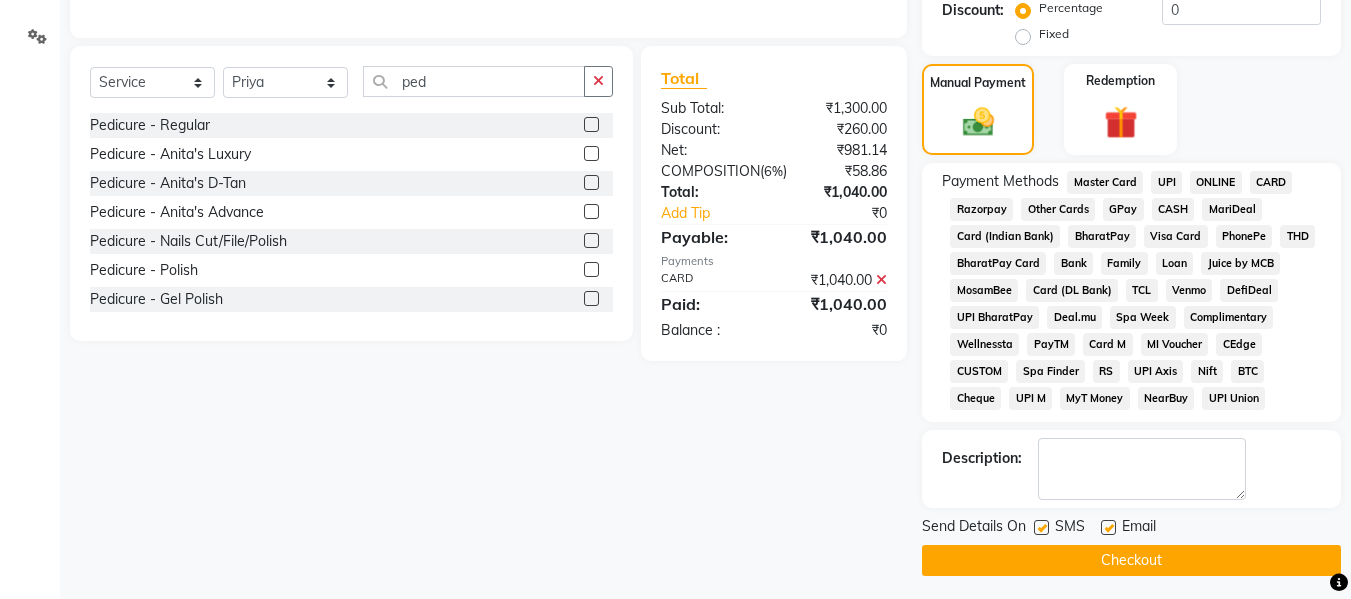 click on "Checkout" 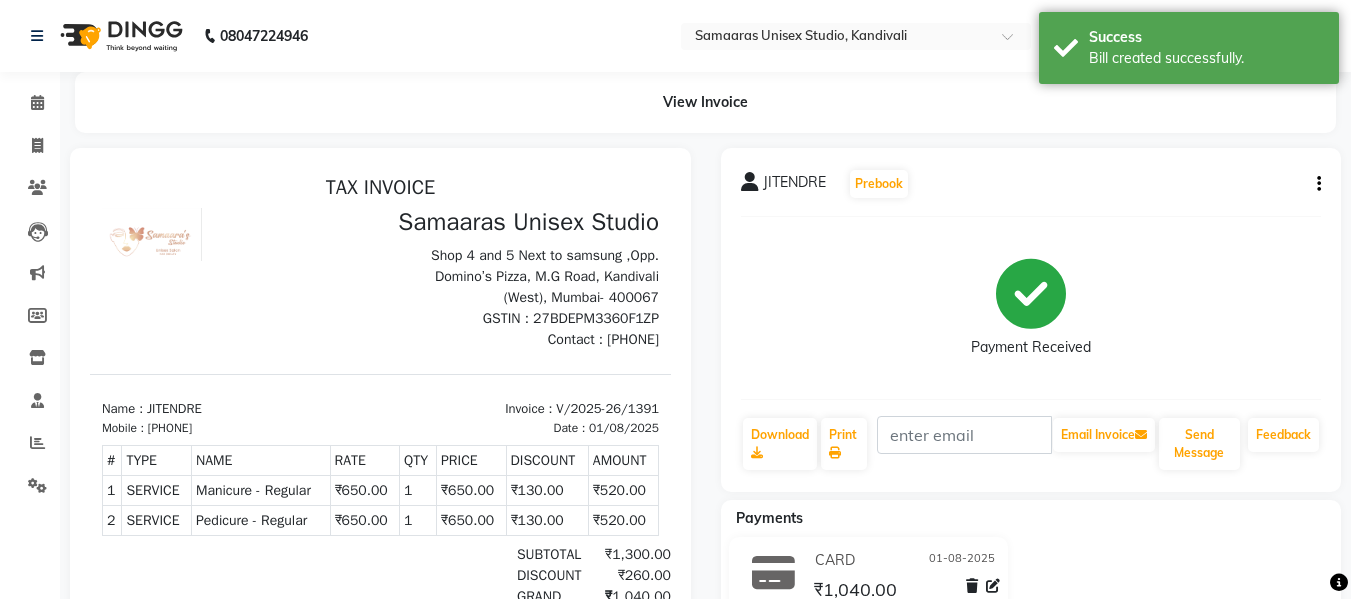 scroll, scrollTop: 0, scrollLeft: 0, axis: both 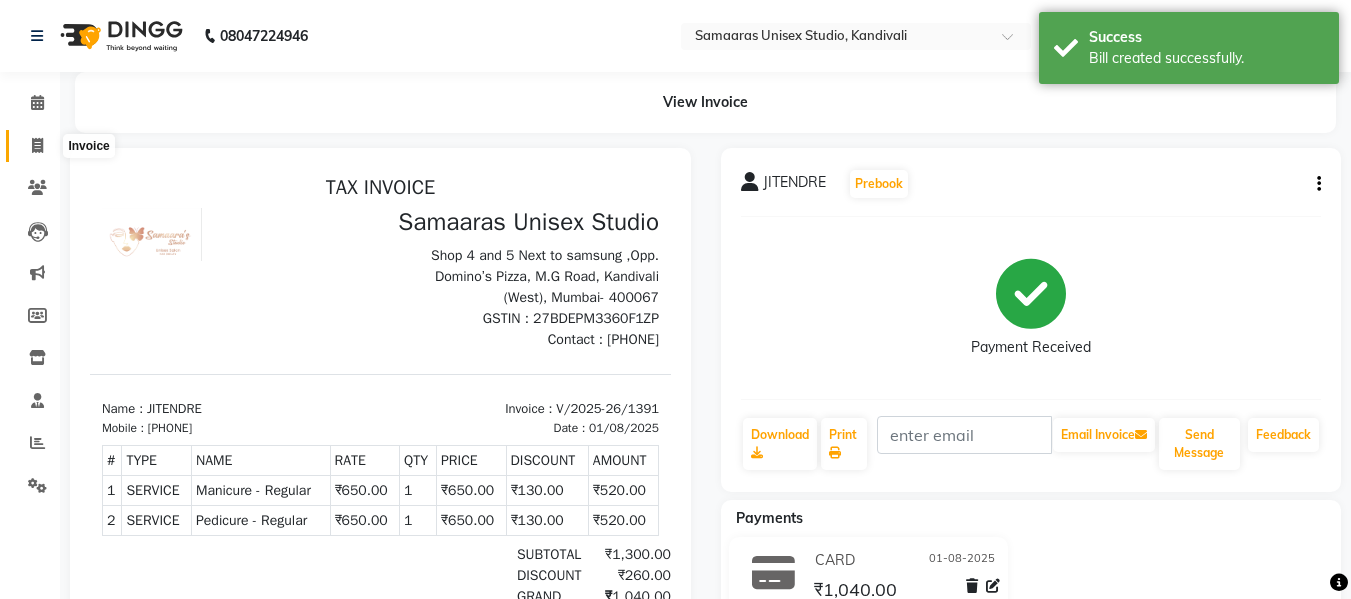 click 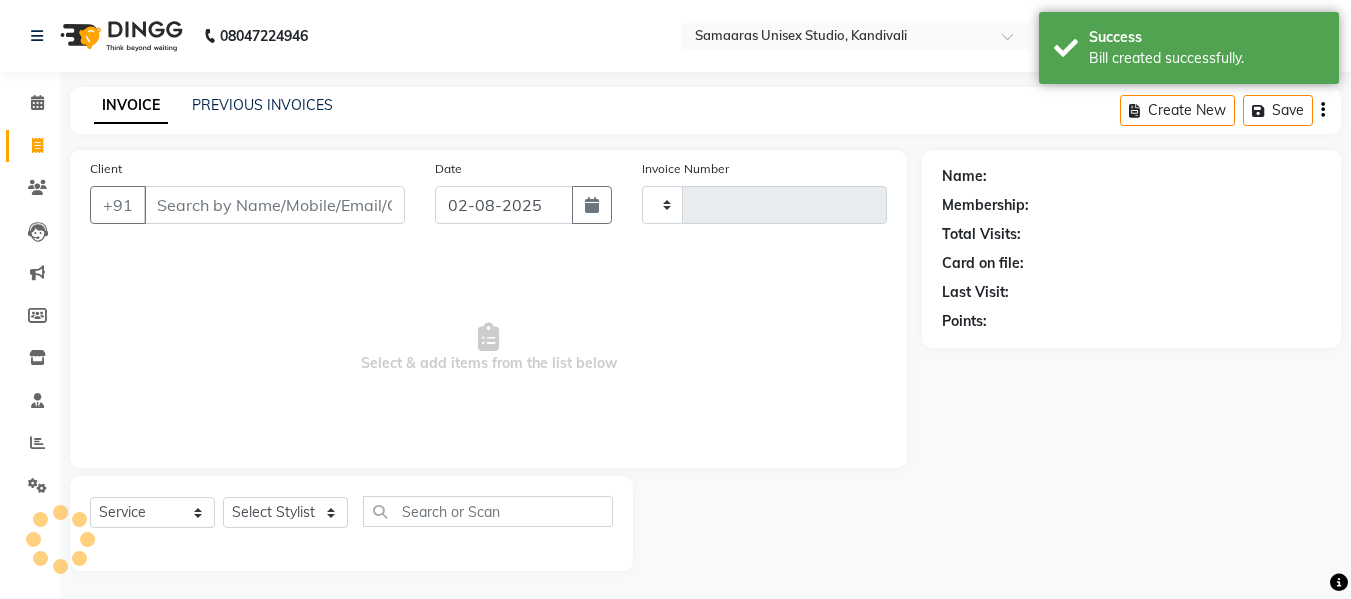 scroll, scrollTop: 2, scrollLeft: 0, axis: vertical 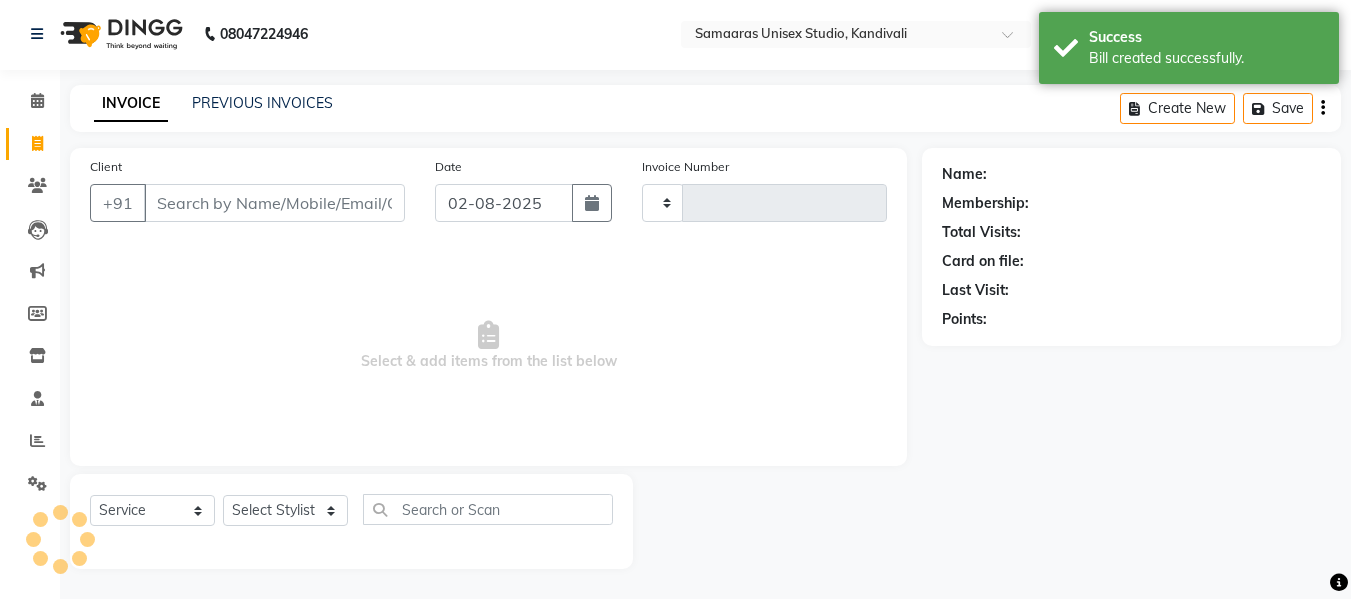 type on "1392" 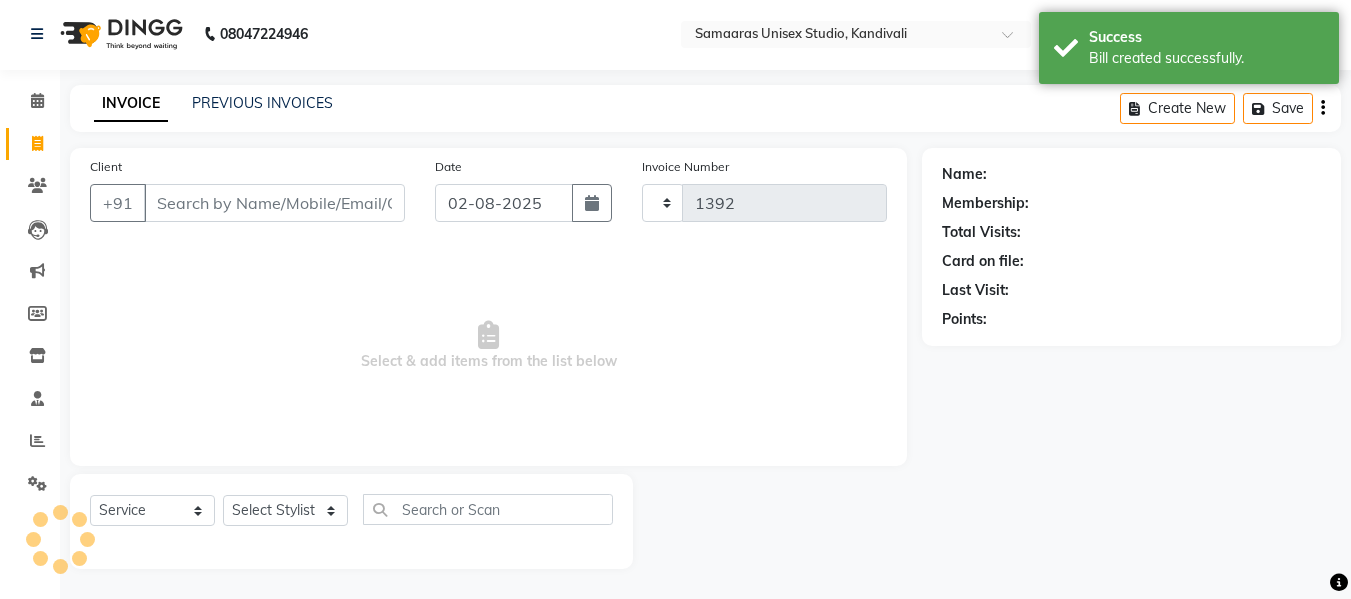 select on "4525" 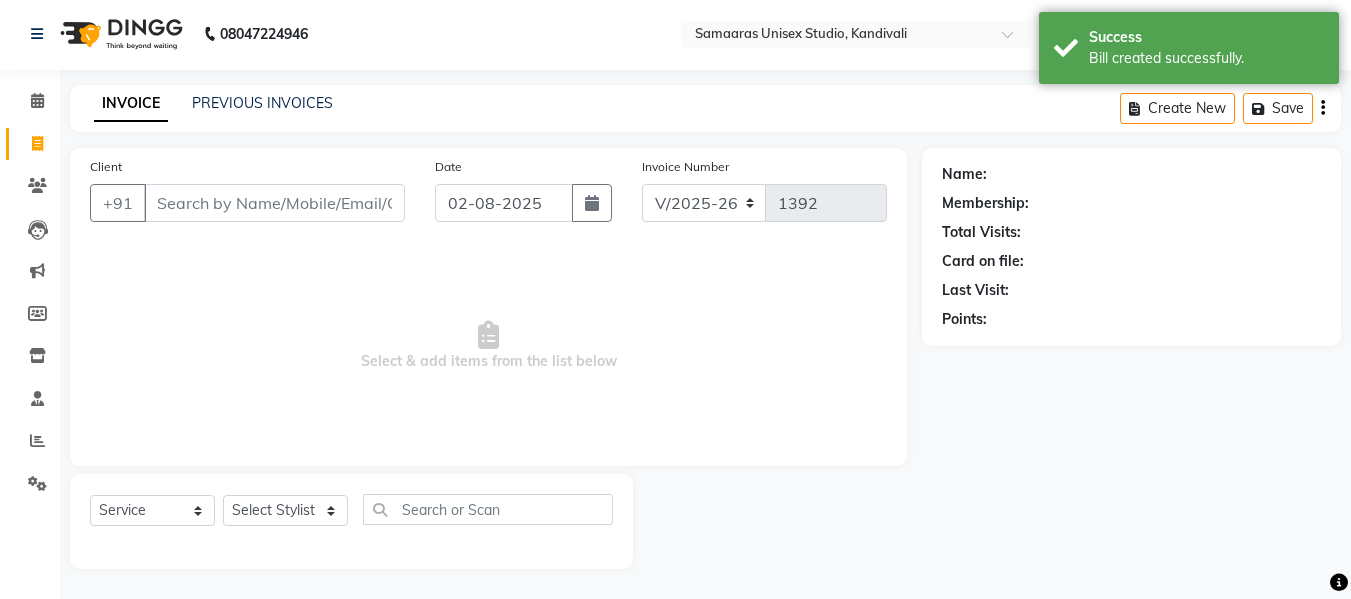 click on "Client" at bounding box center (274, 203) 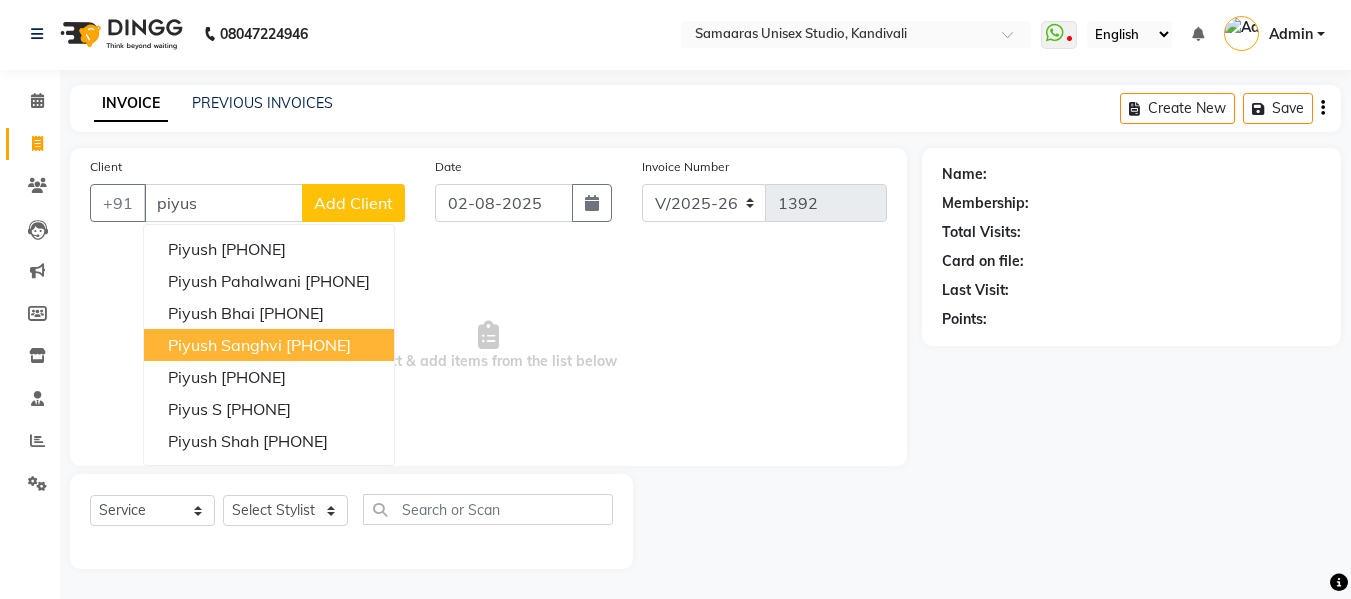 click on "Piyush Sanghvi" at bounding box center (225, 345) 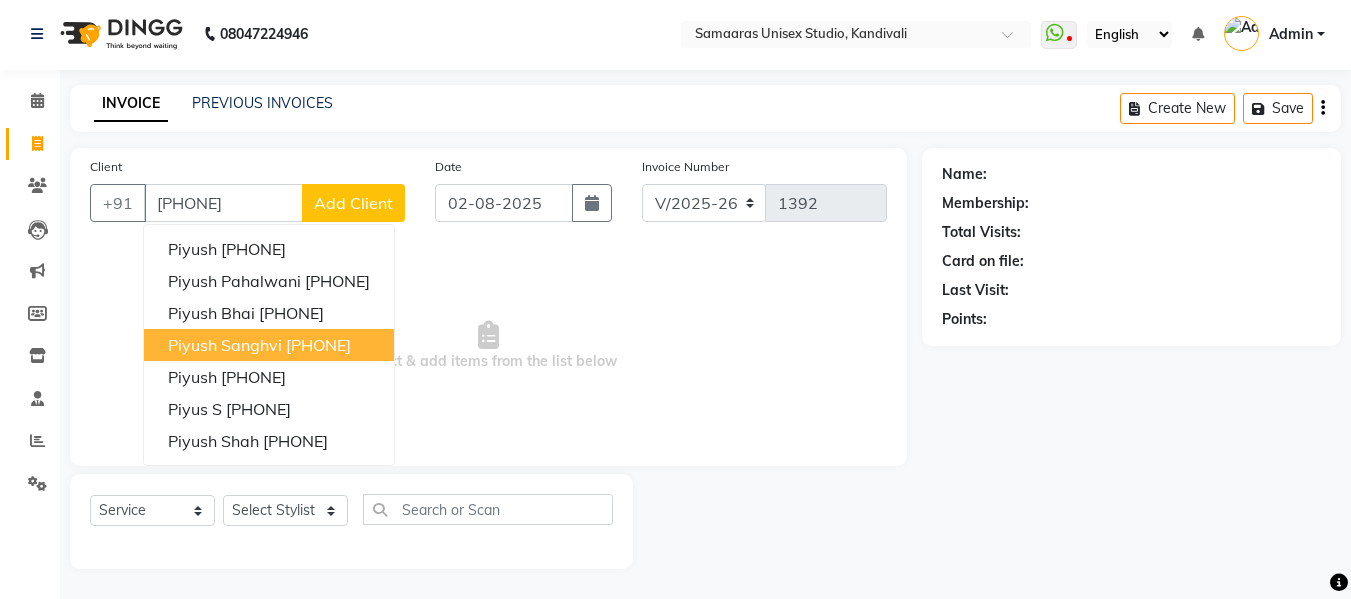 type on "[PHONE]" 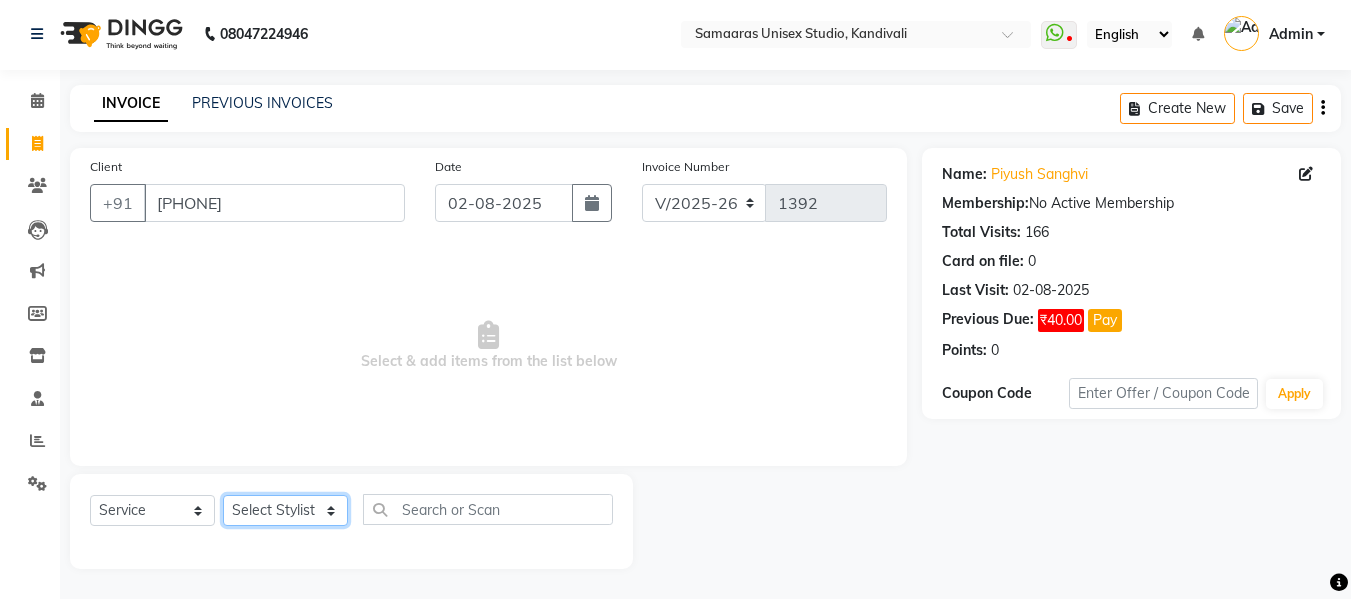 click on "Select Stylist Daksh Sir Firoz bhai Front Desk Guddu Kajal Priya Salman Bhai" 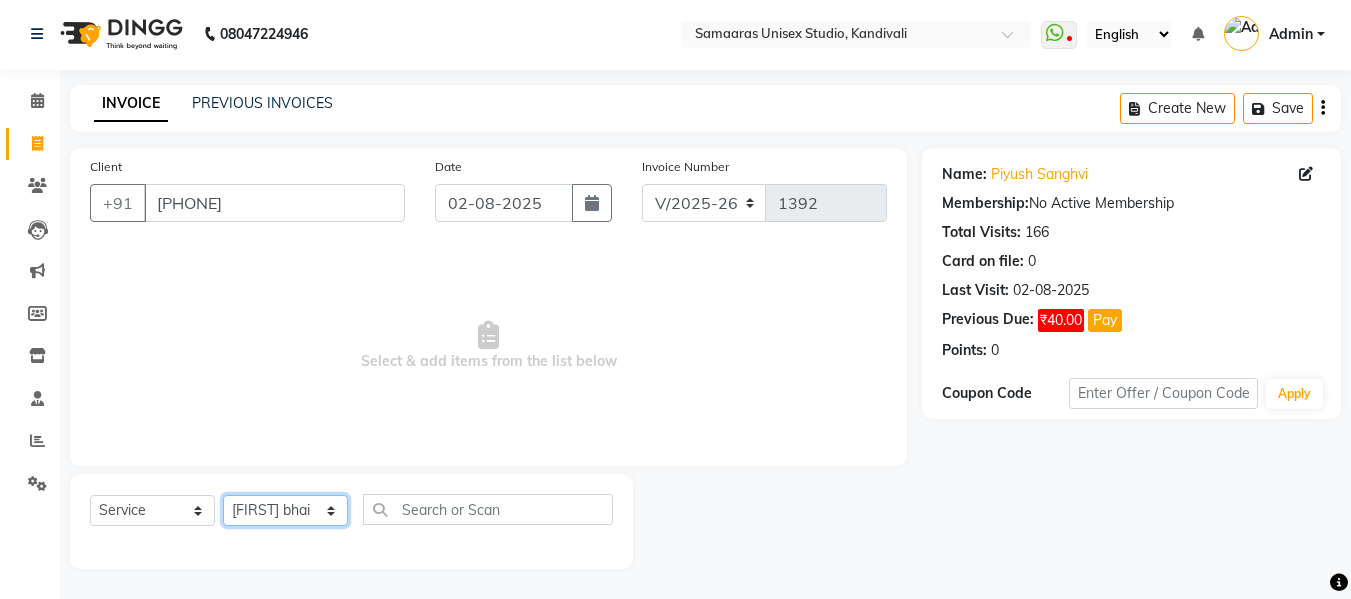 click on "Select Stylist Daksh Sir Firoz bhai Front Desk Guddu Kajal Priya Salman Bhai" 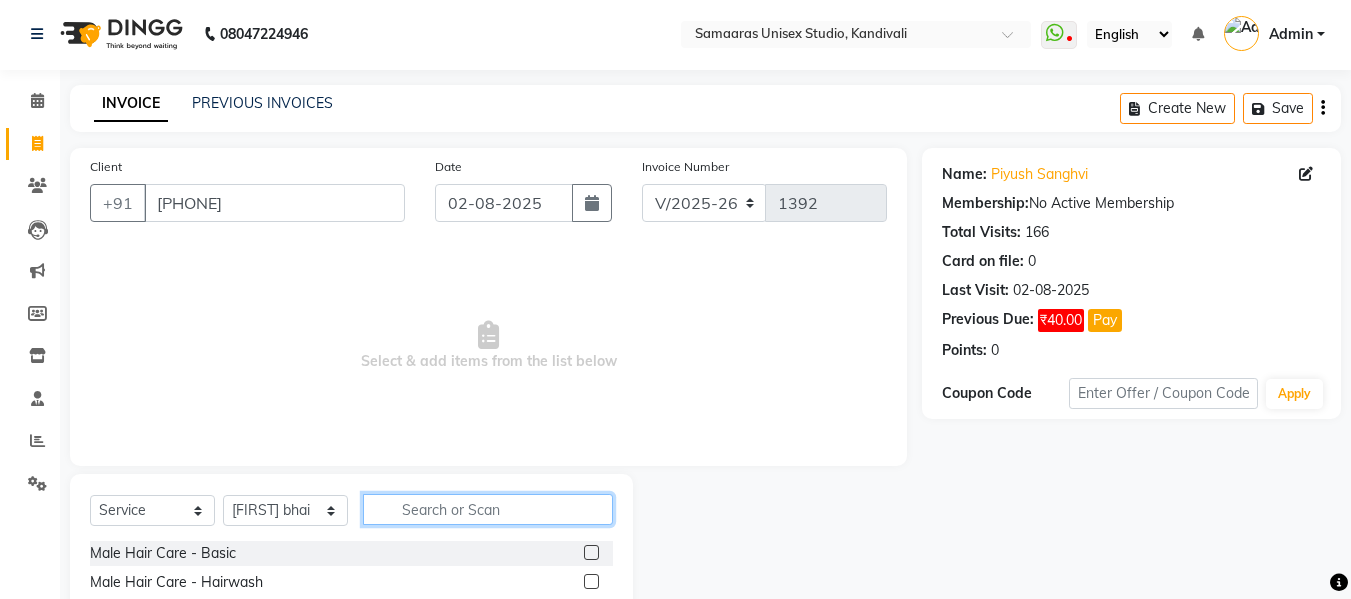 click 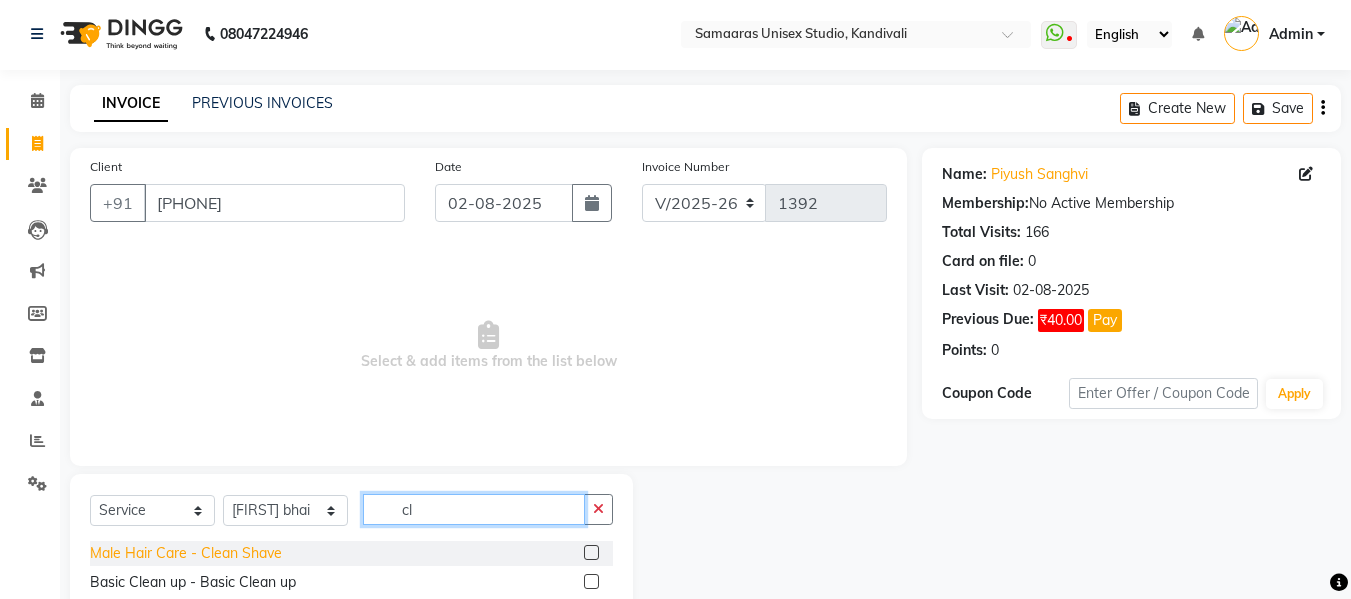 type on "cl" 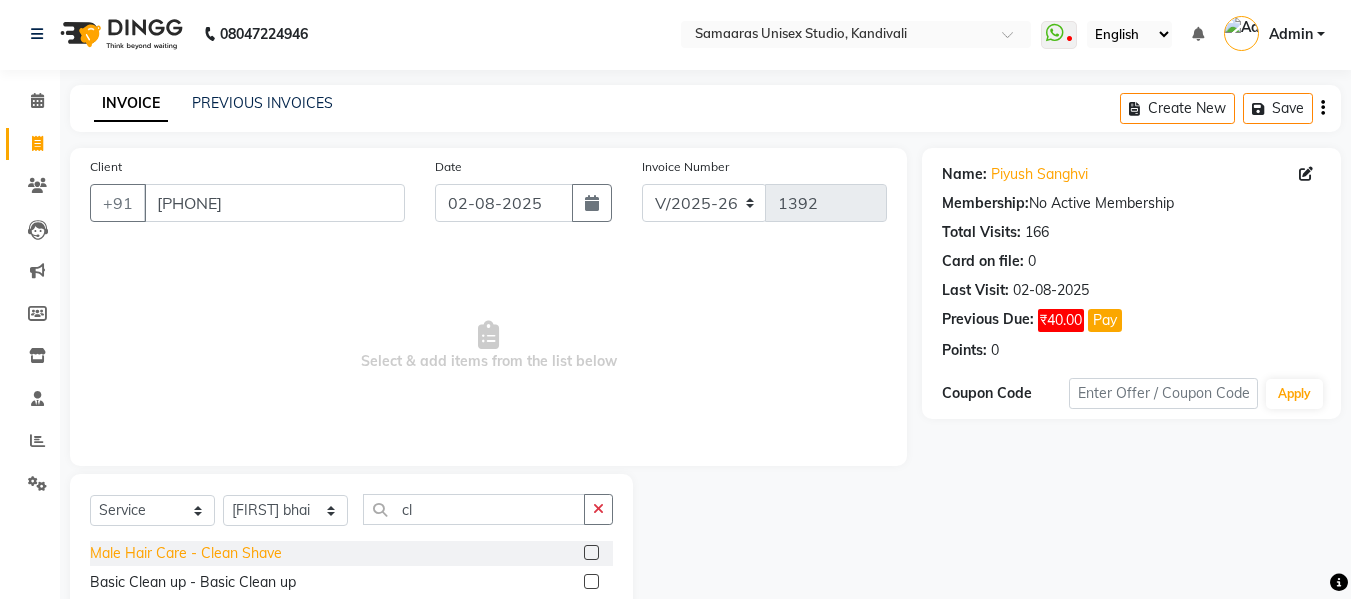 click on "Male Hair Care - Clean Shave" 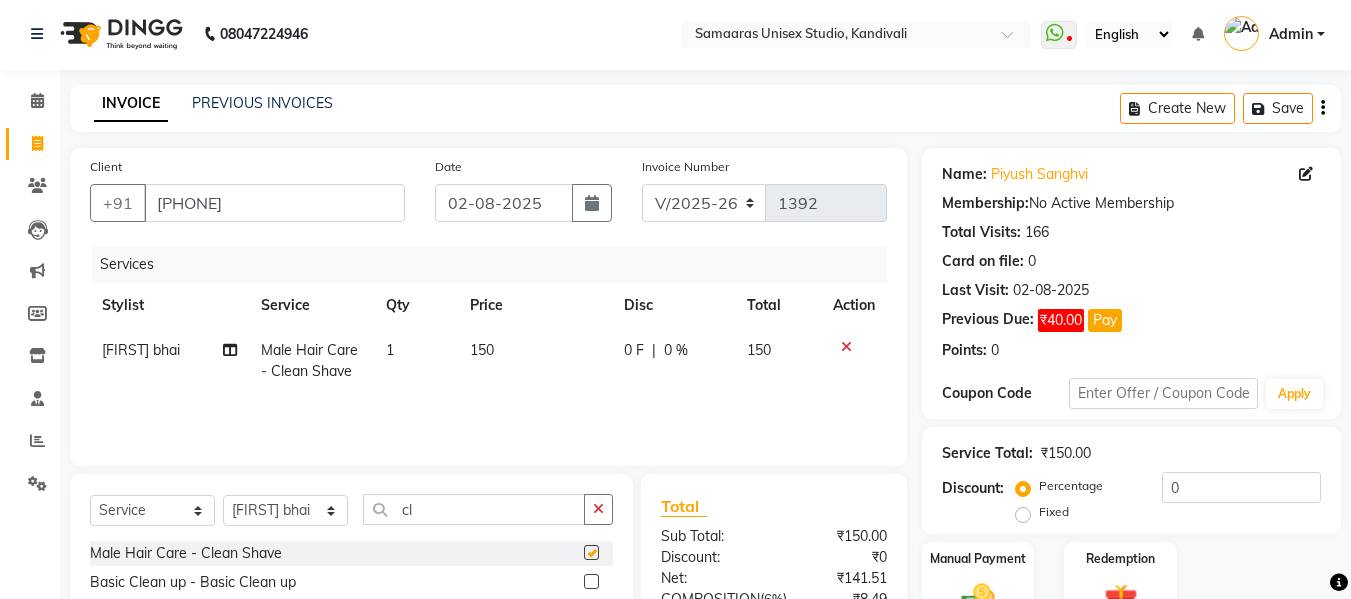 checkbox on "false" 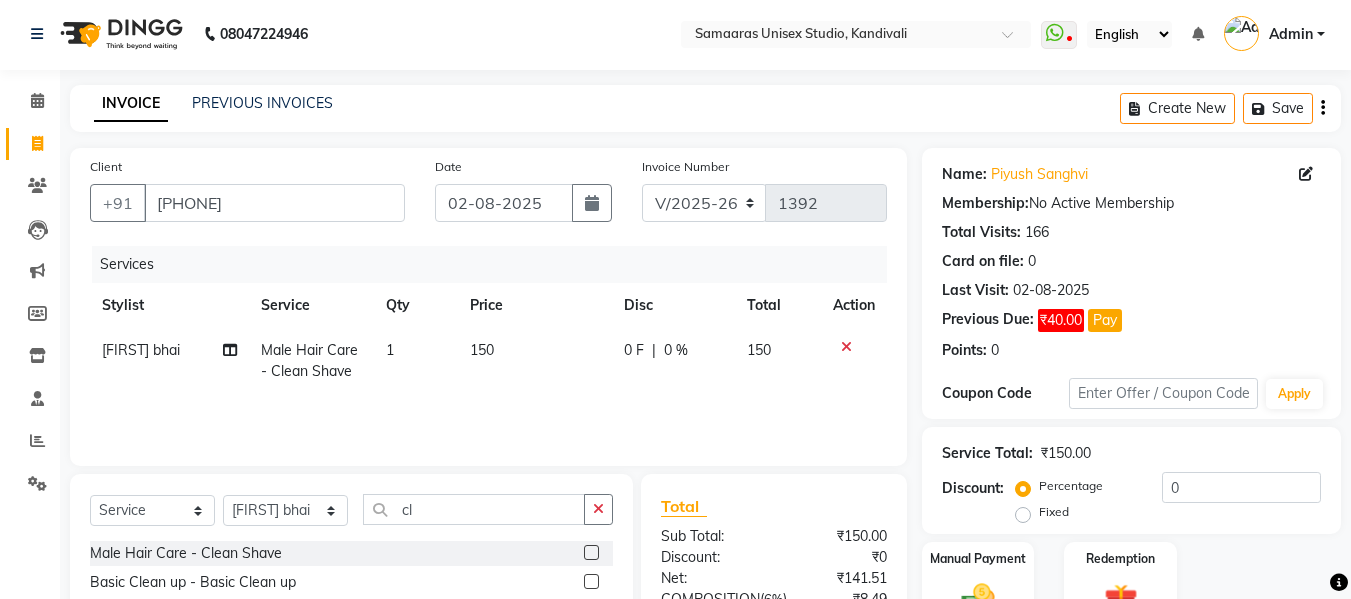 click on "0 %" 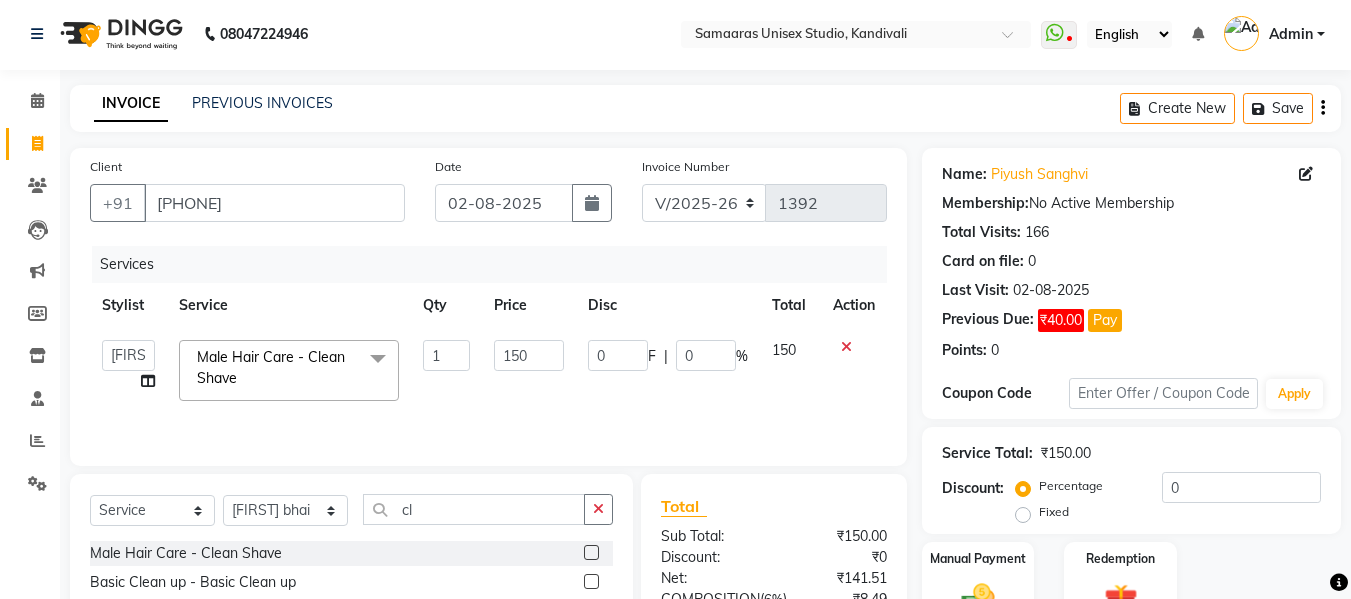 click on "%" 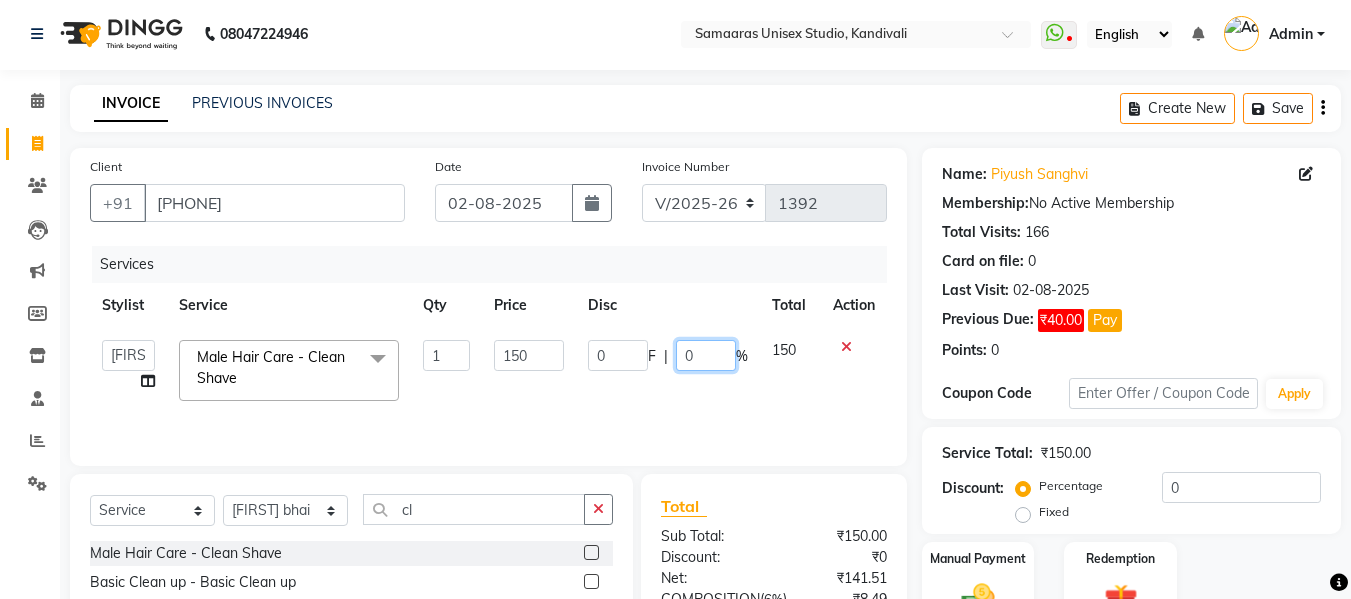 click on "0" 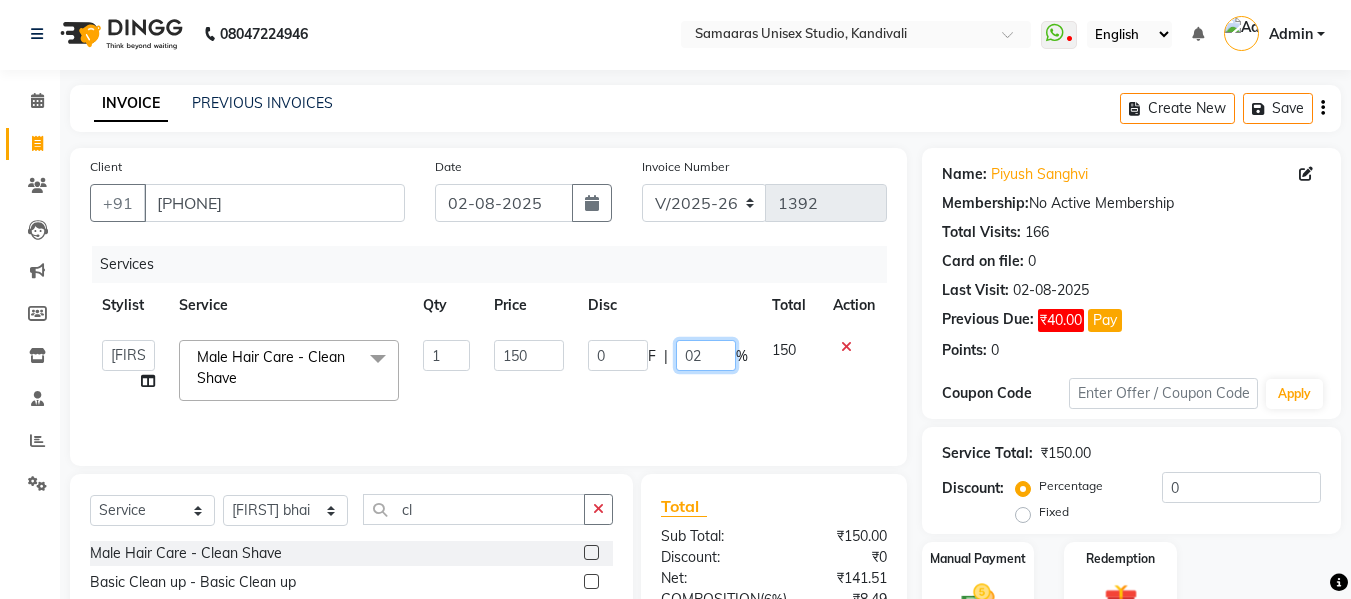 type on "020" 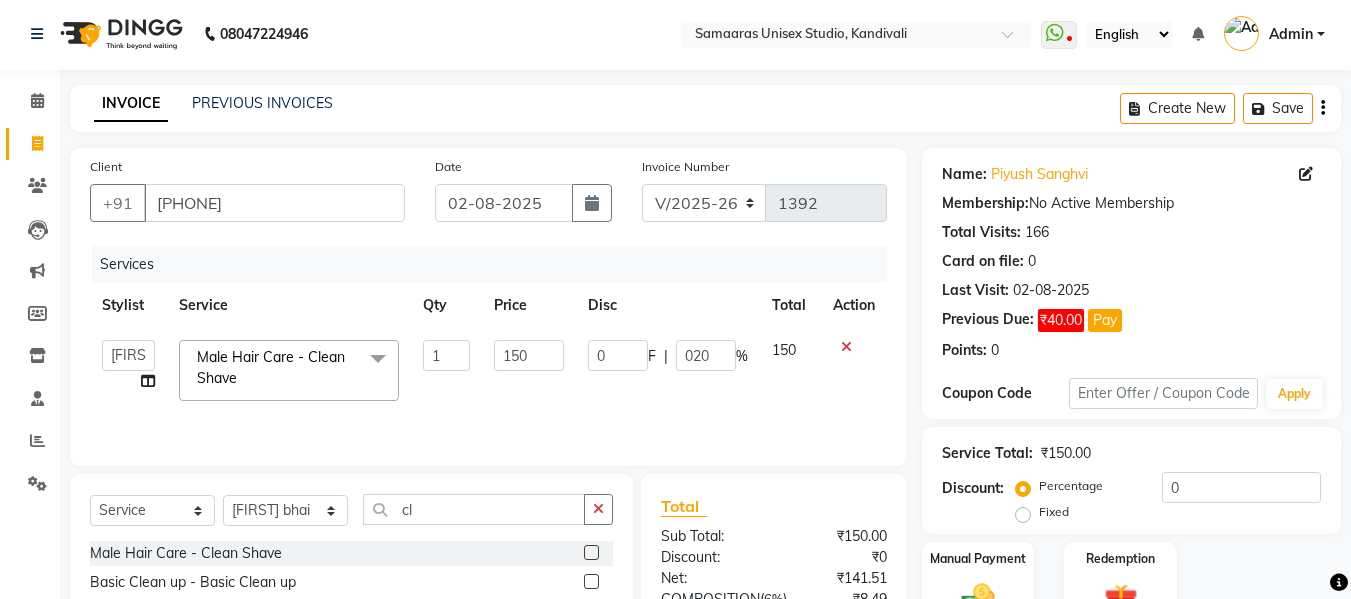 click on "0 F | 020 %" 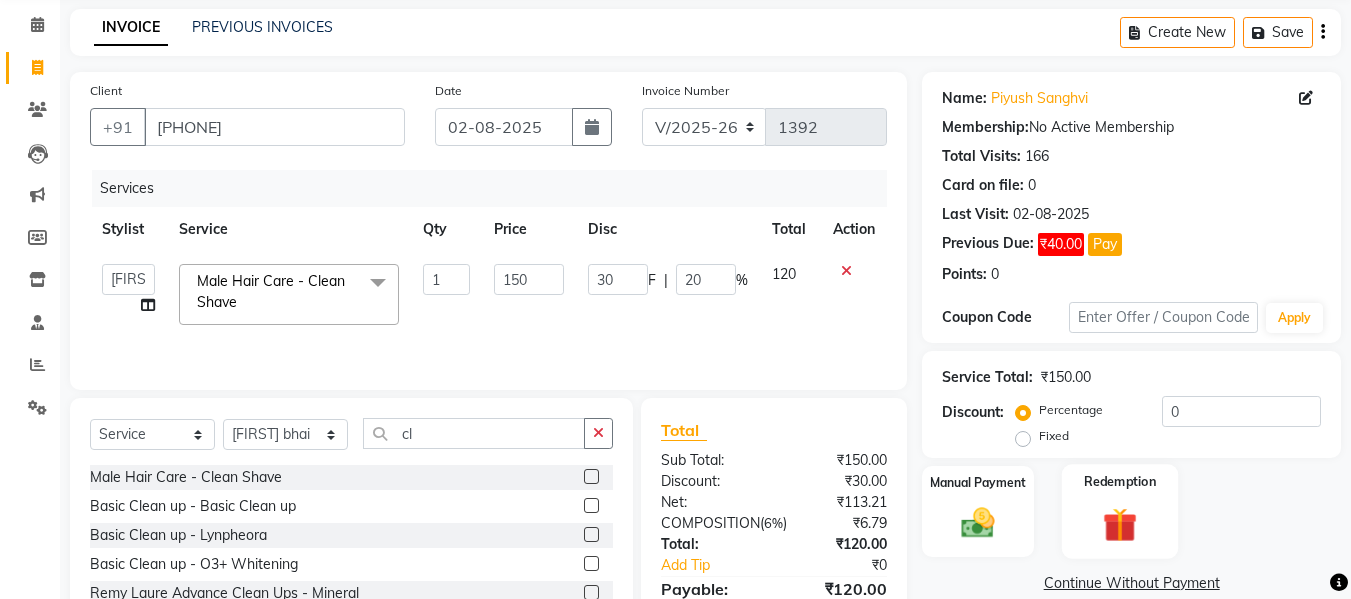scroll, scrollTop: 201, scrollLeft: 0, axis: vertical 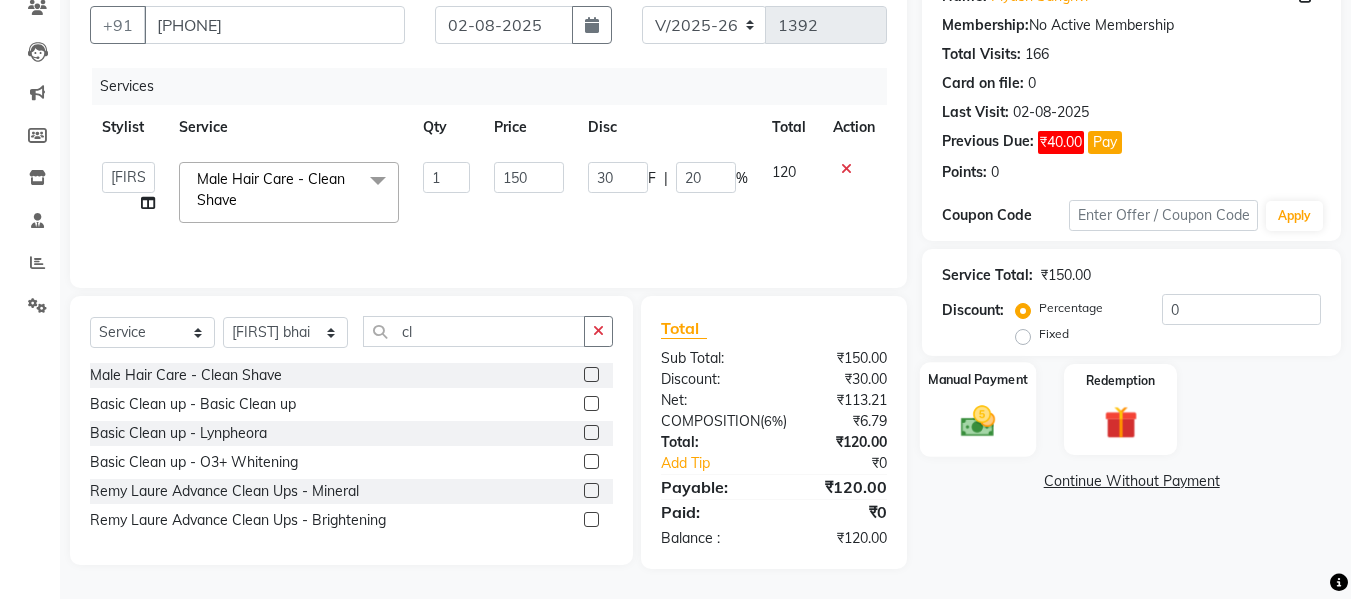 click on "Manual Payment" 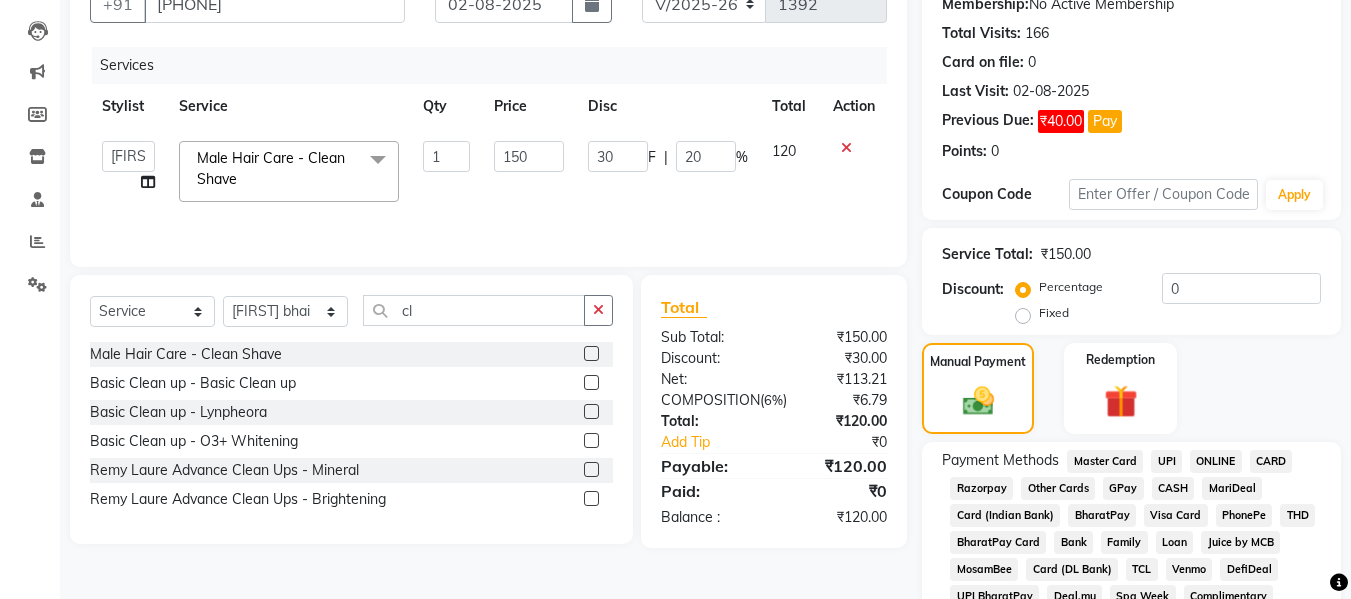 click on "CASH" 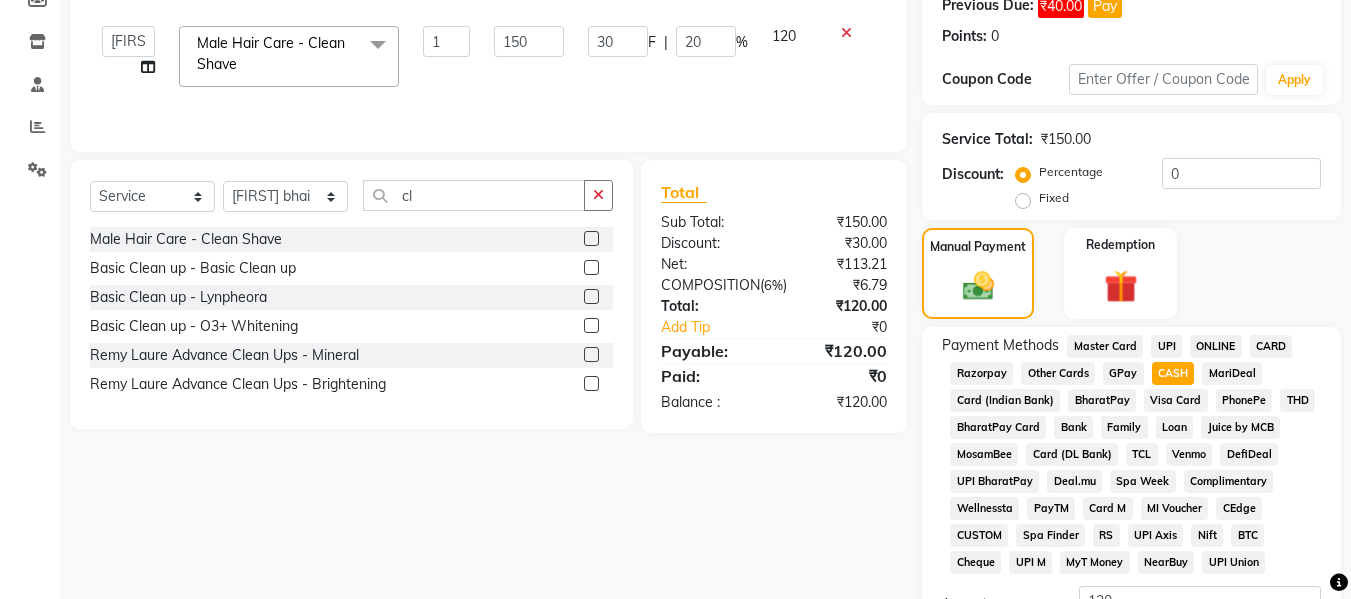 scroll, scrollTop: 480, scrollLeft: 0, axis: vertical 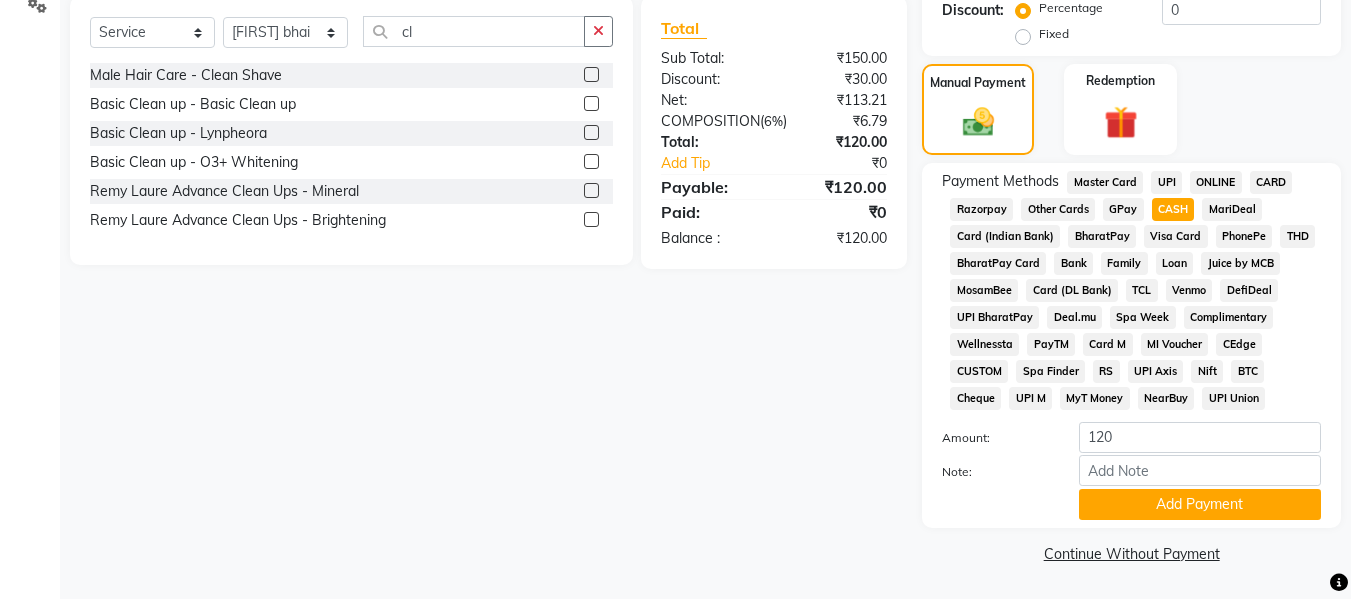 click on "Add Payment" 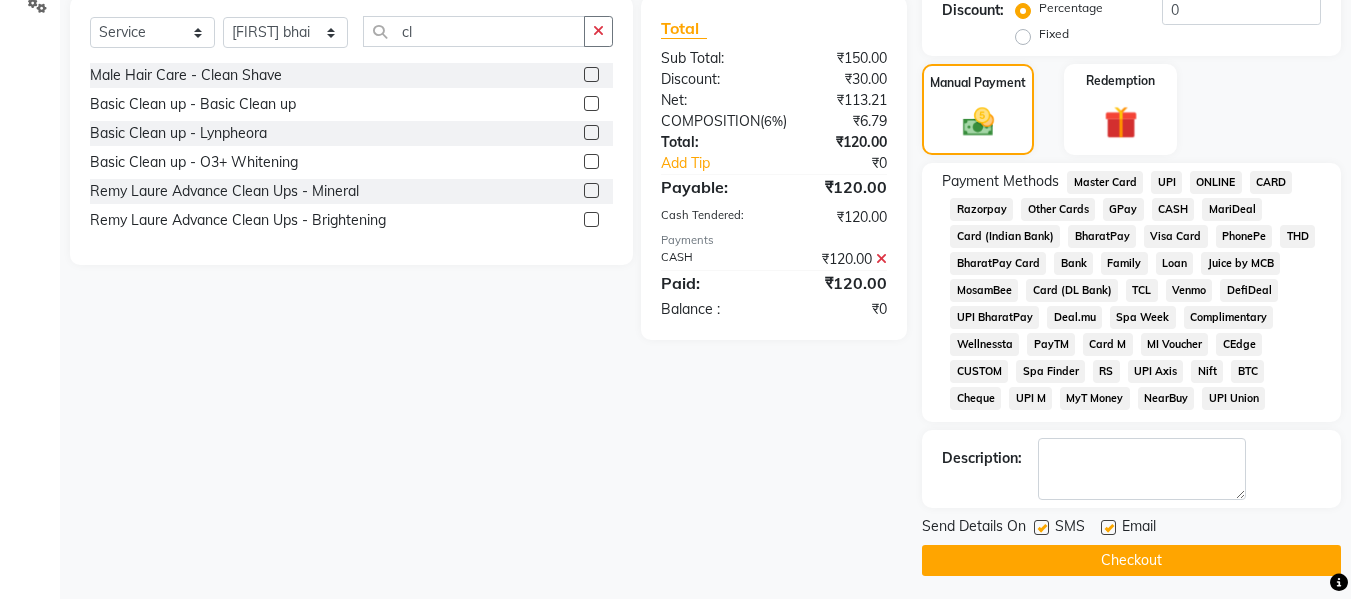 click on "Checkout" 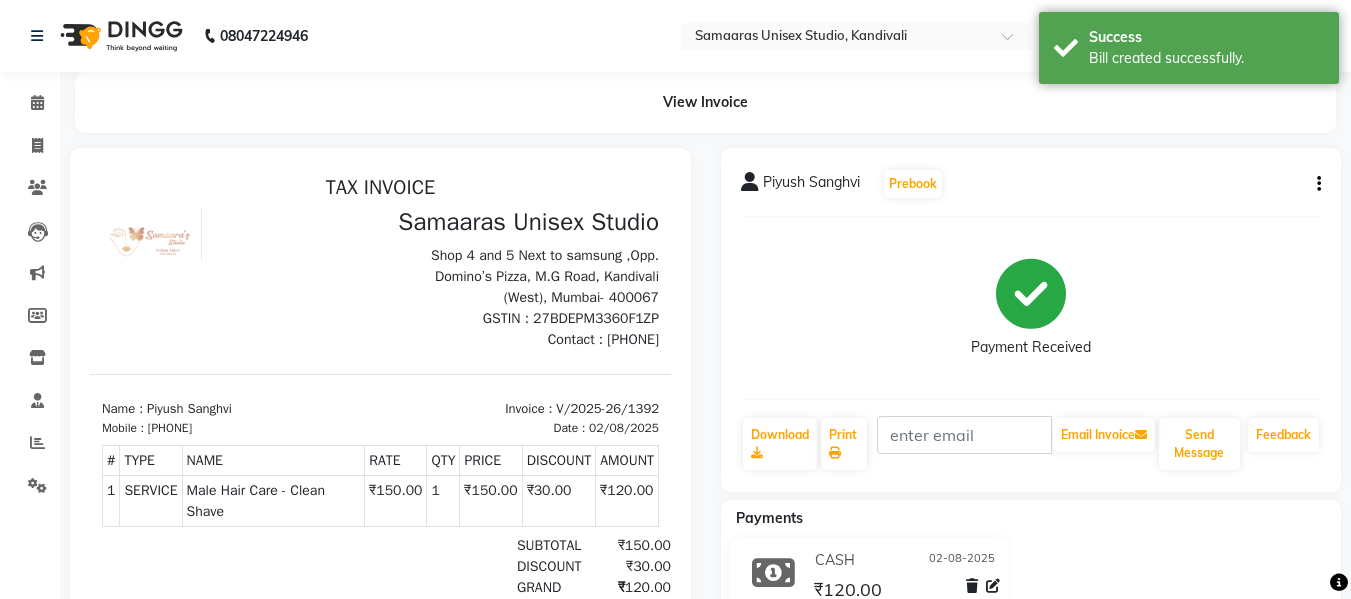 scroll, scrollTop: 0, scrollLeft: 0, axis: both 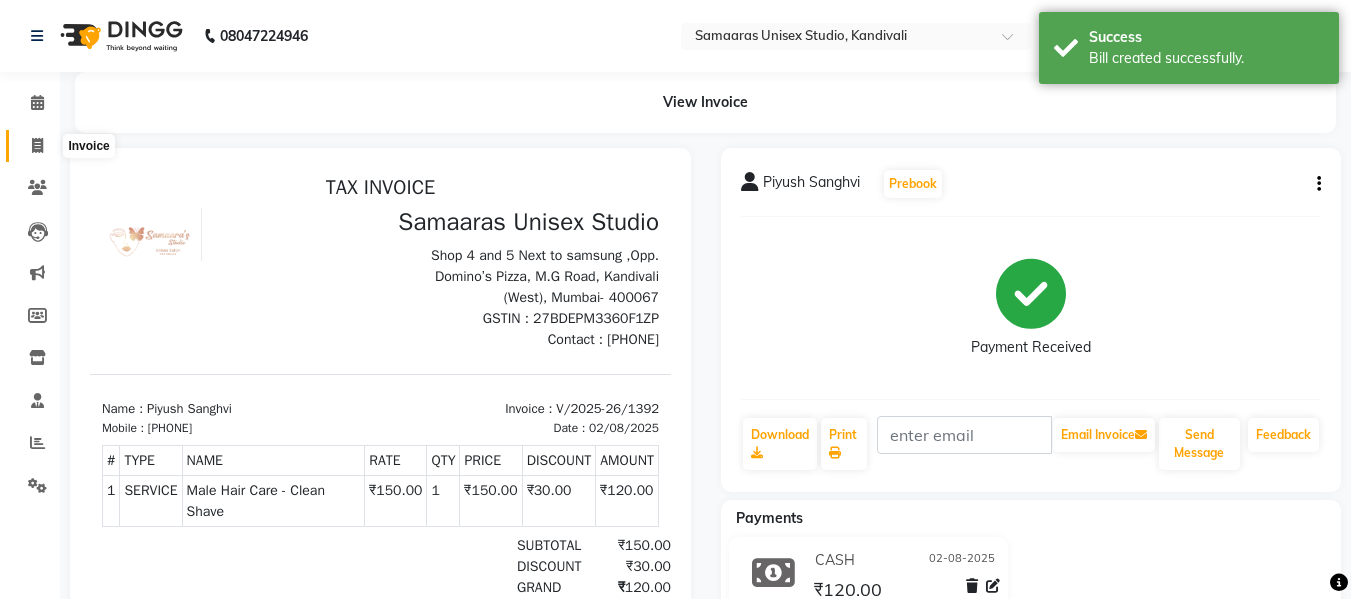 click 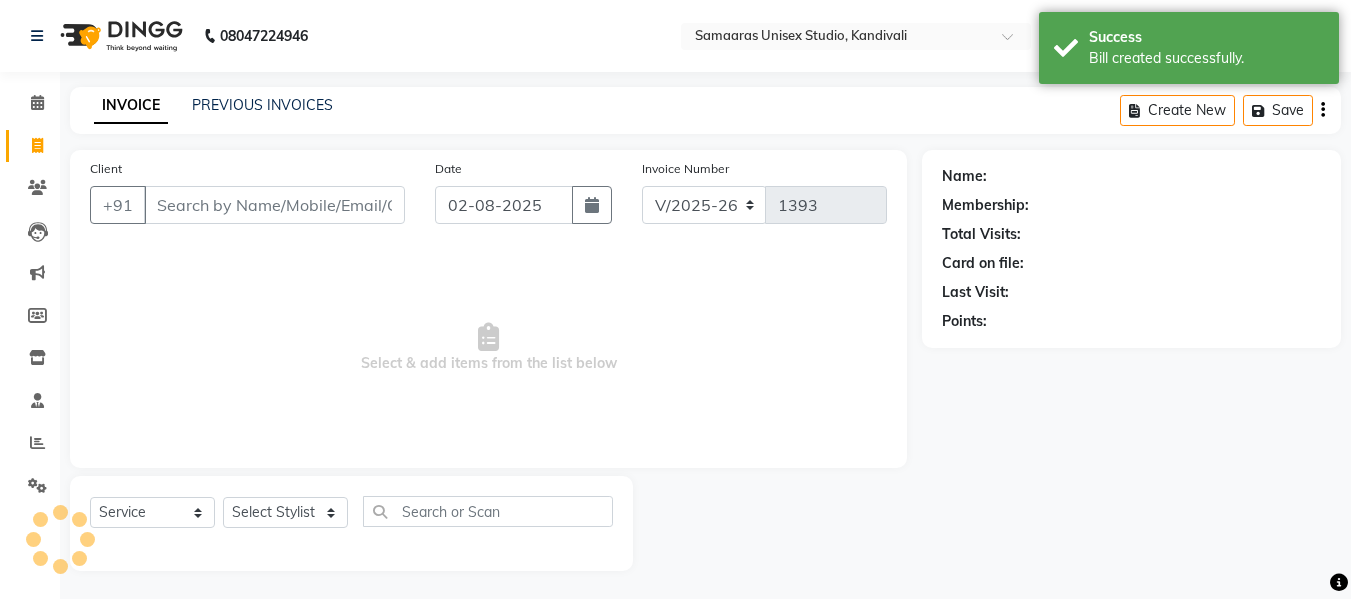 scroll, scrollTop: 2, scrollLeft: 0, axis: vertical 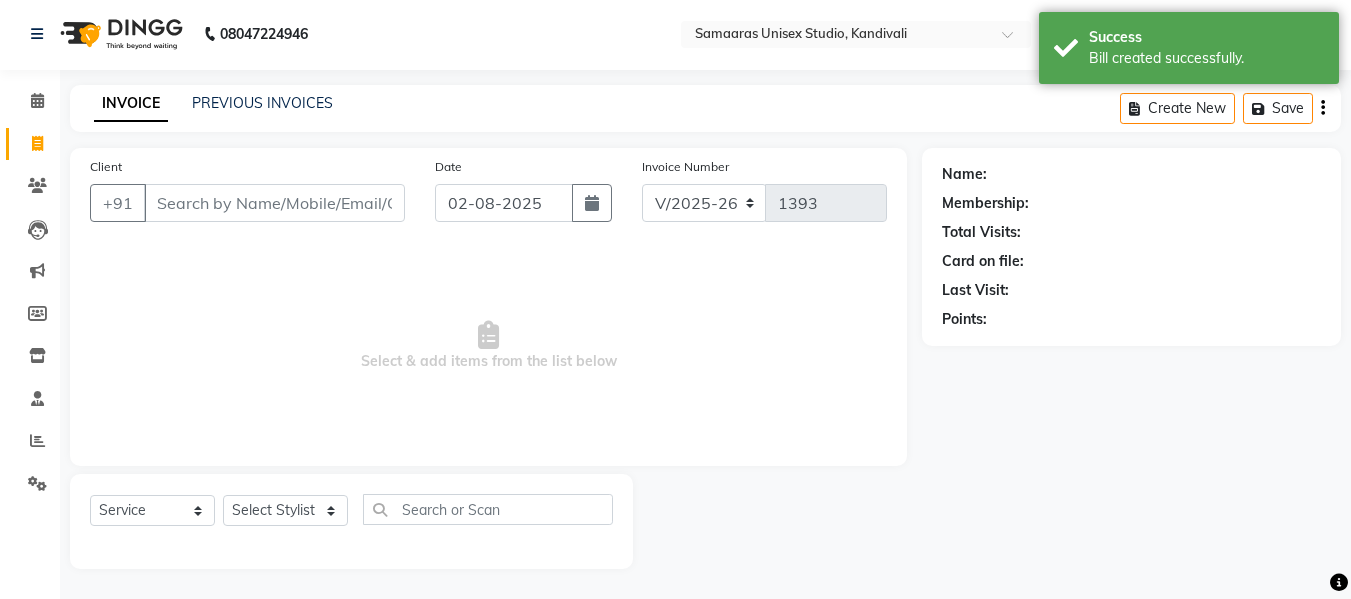click on "Client" at bounding box center [274, 203] 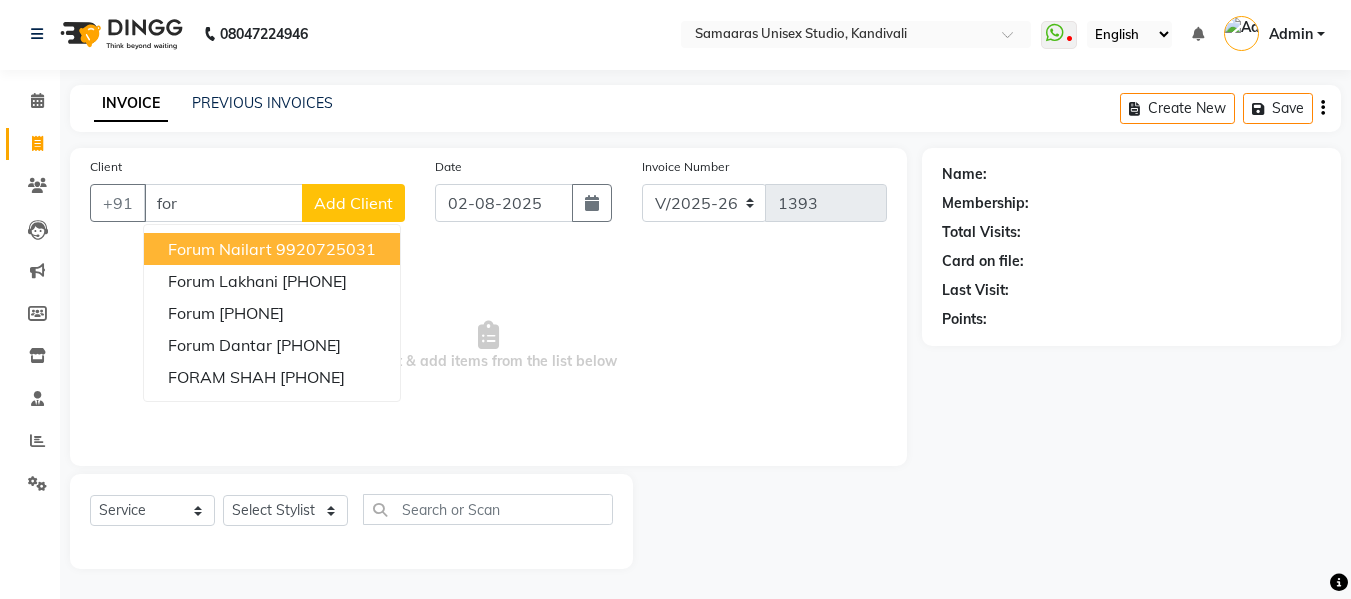 click on "forum nailart" at bounding box center [220, 249] 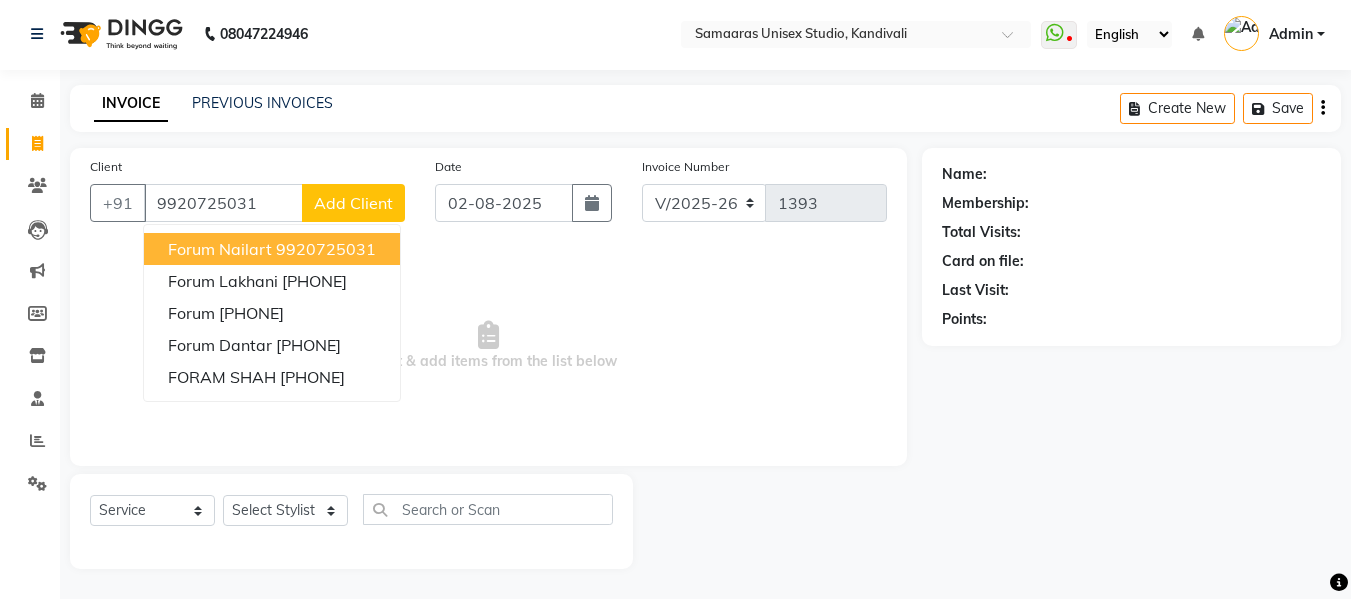 type on "9920725031" 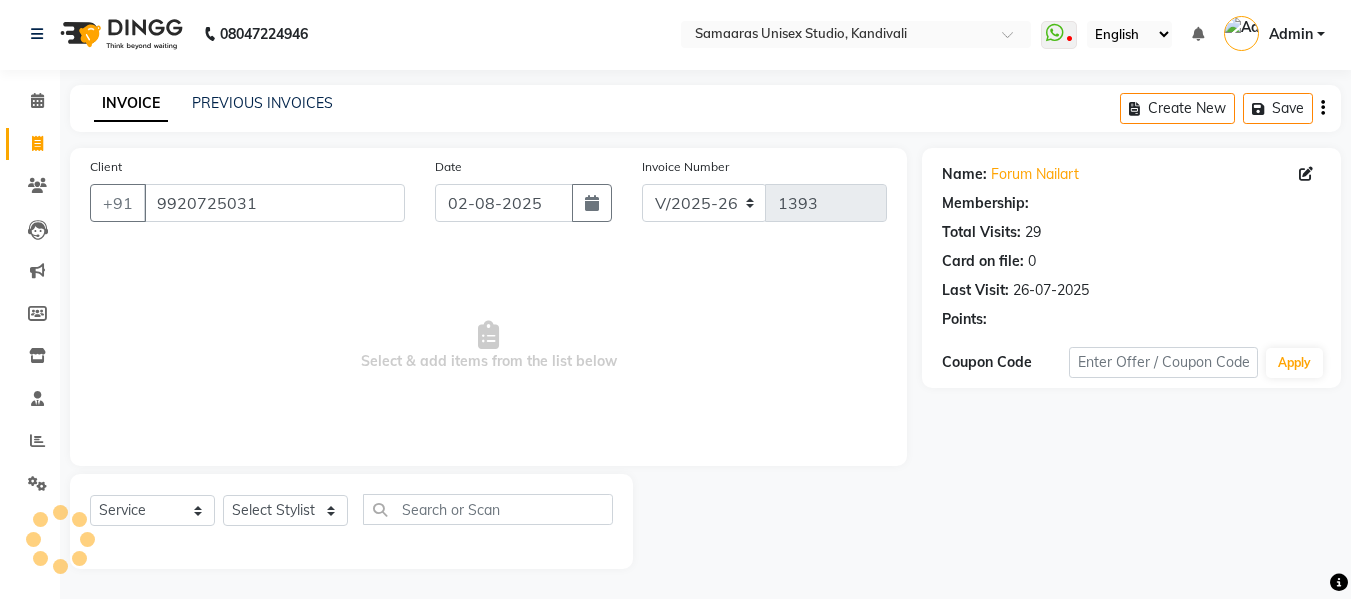 select on "1: Object" 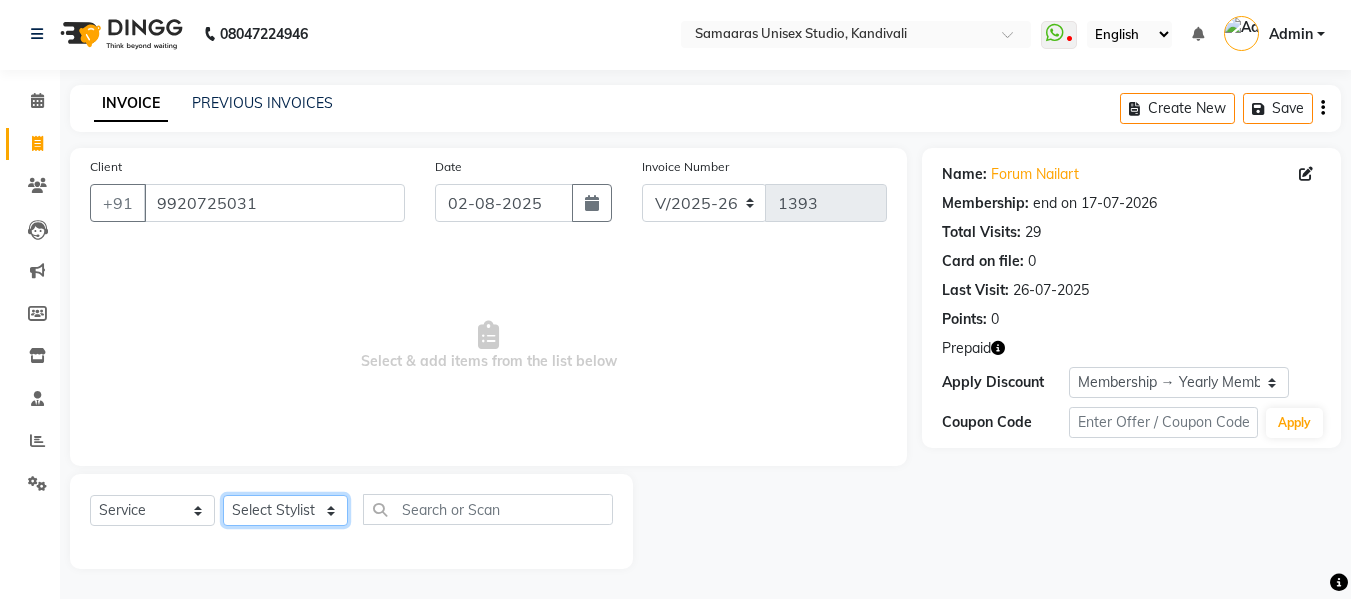 click on "Select Stylist Daksh Sir Firoz bhai Front Desk Guddu Kajal Priya Salman Bhai" 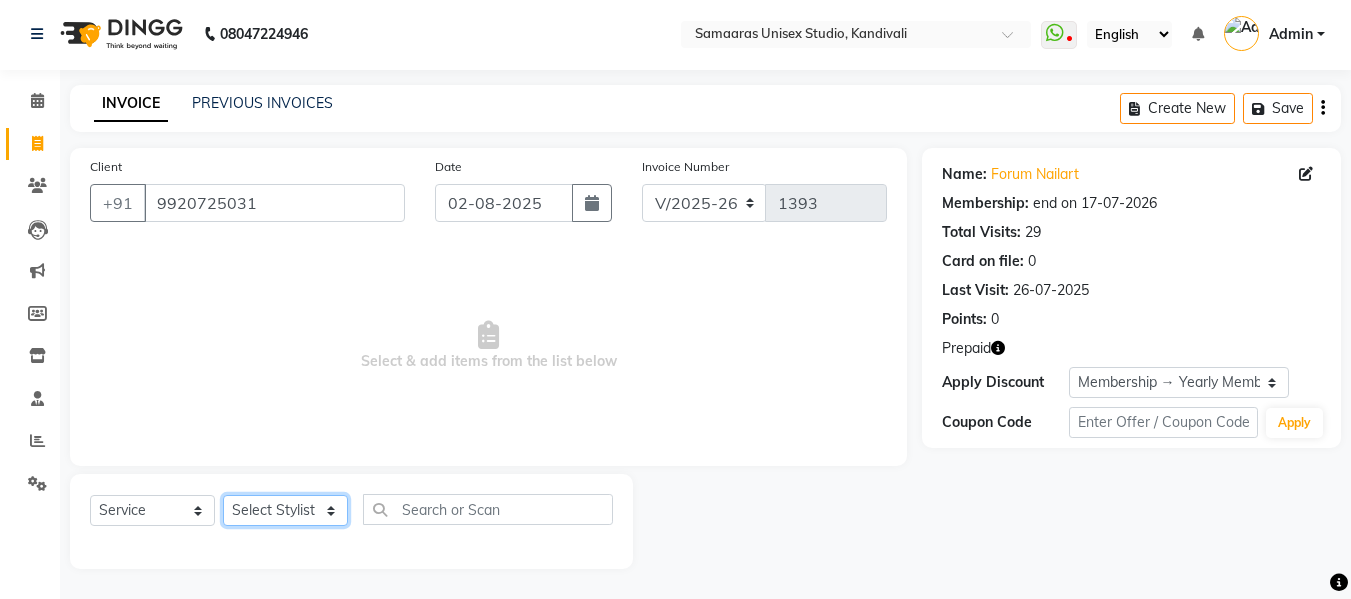 select on "49314" 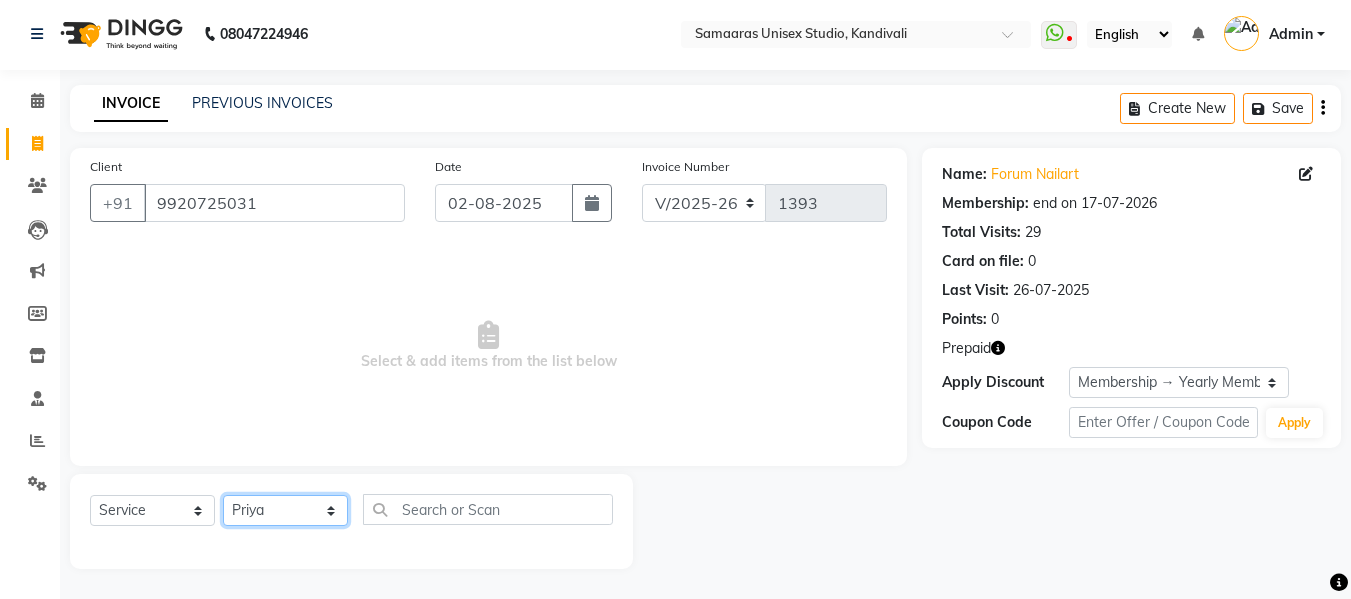 click on "Select Stylist Daksh Sir Firoz bhai Front Desk Guddu Kajal Priya Salman Bhai" 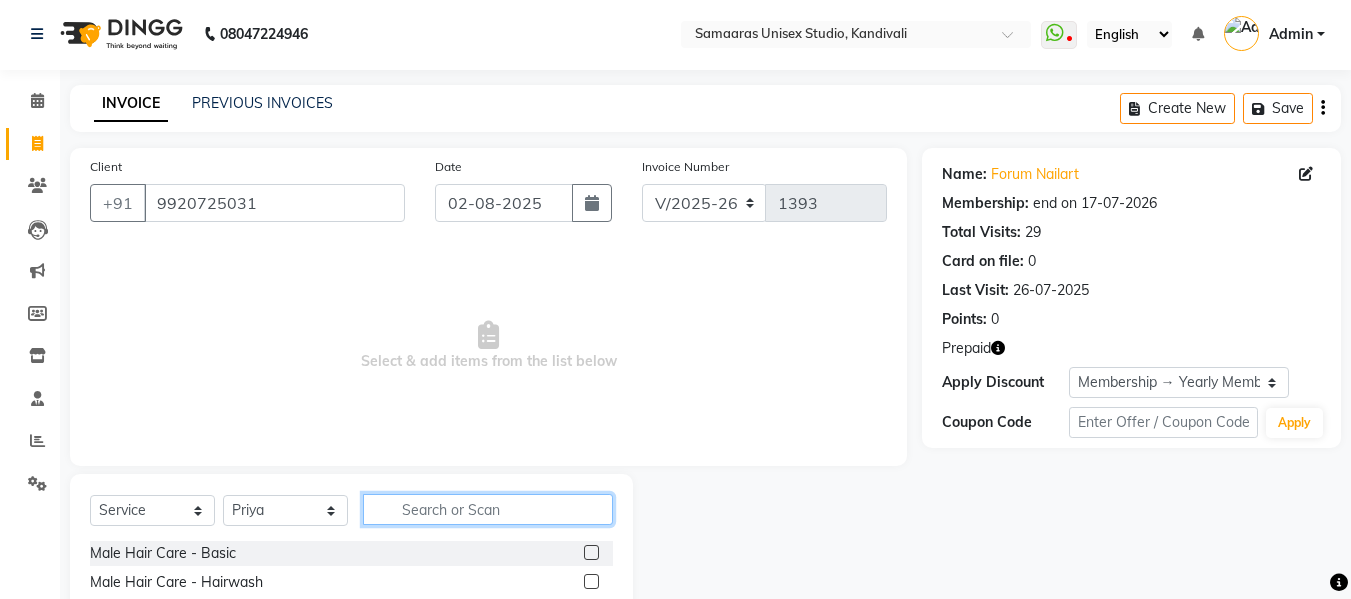 click 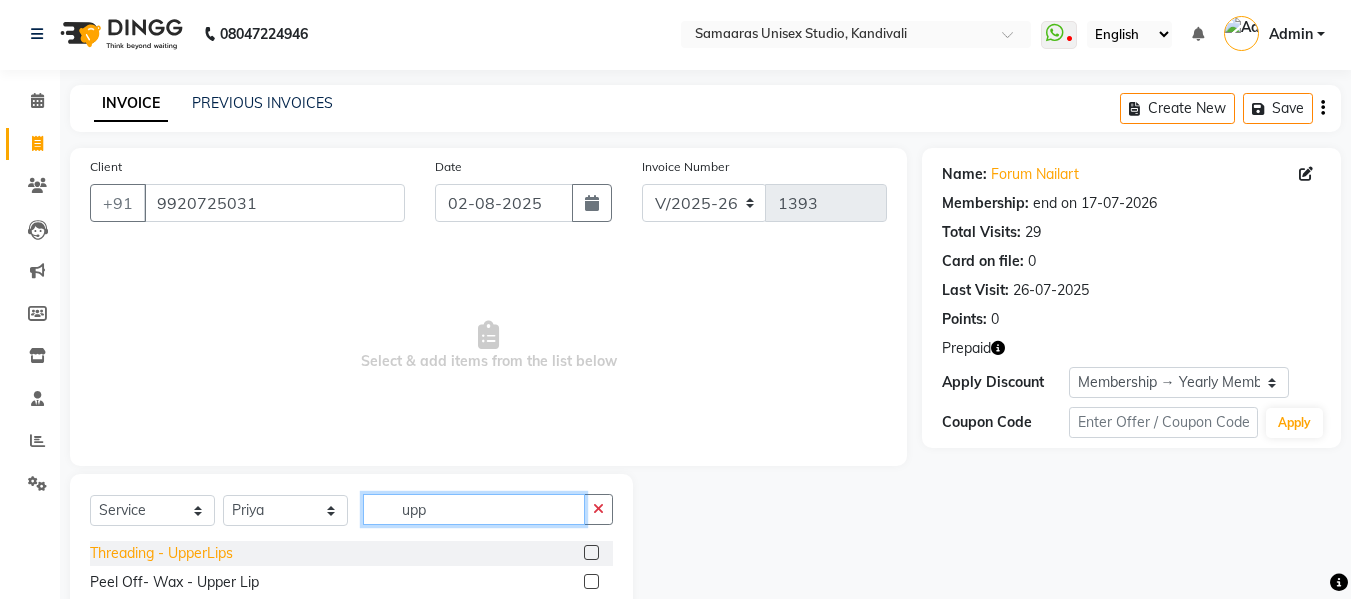type on "upp" 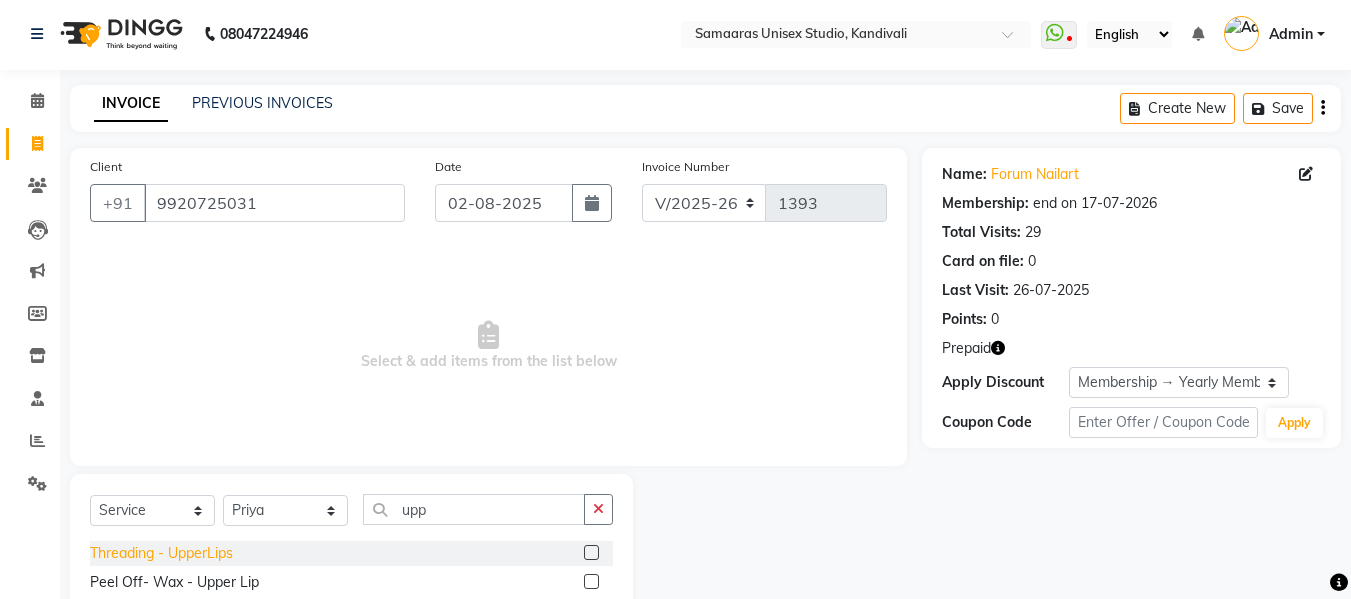 click on "Threading - UpperLips" 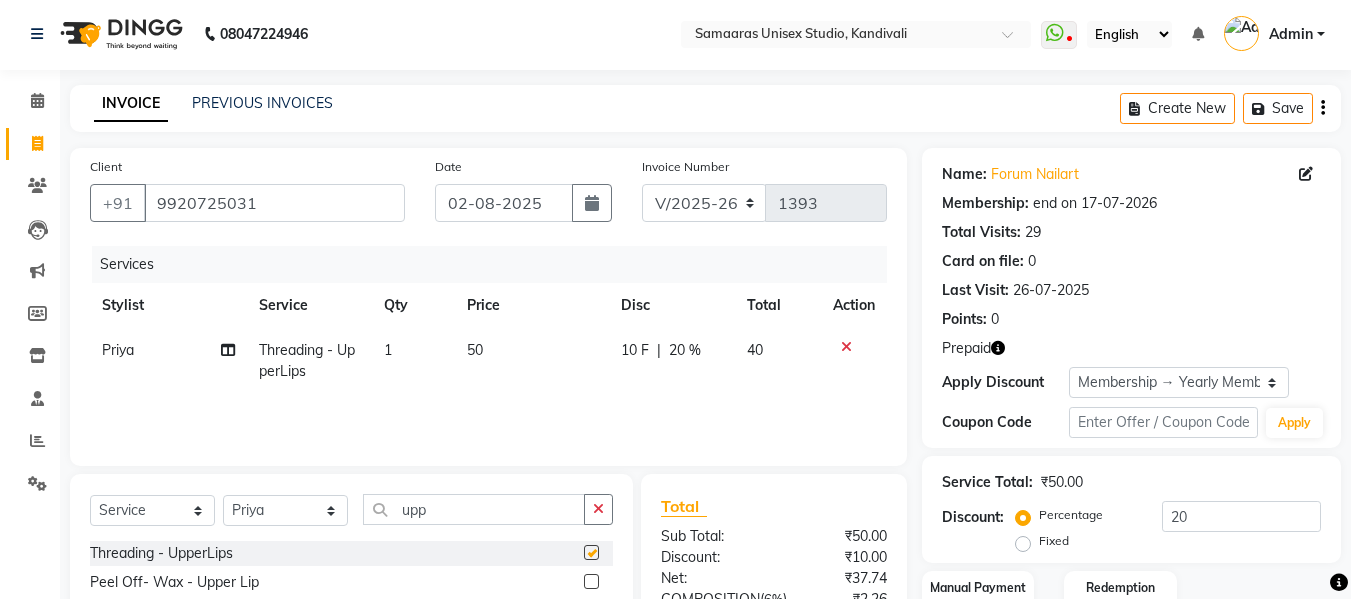checkbox on "false" 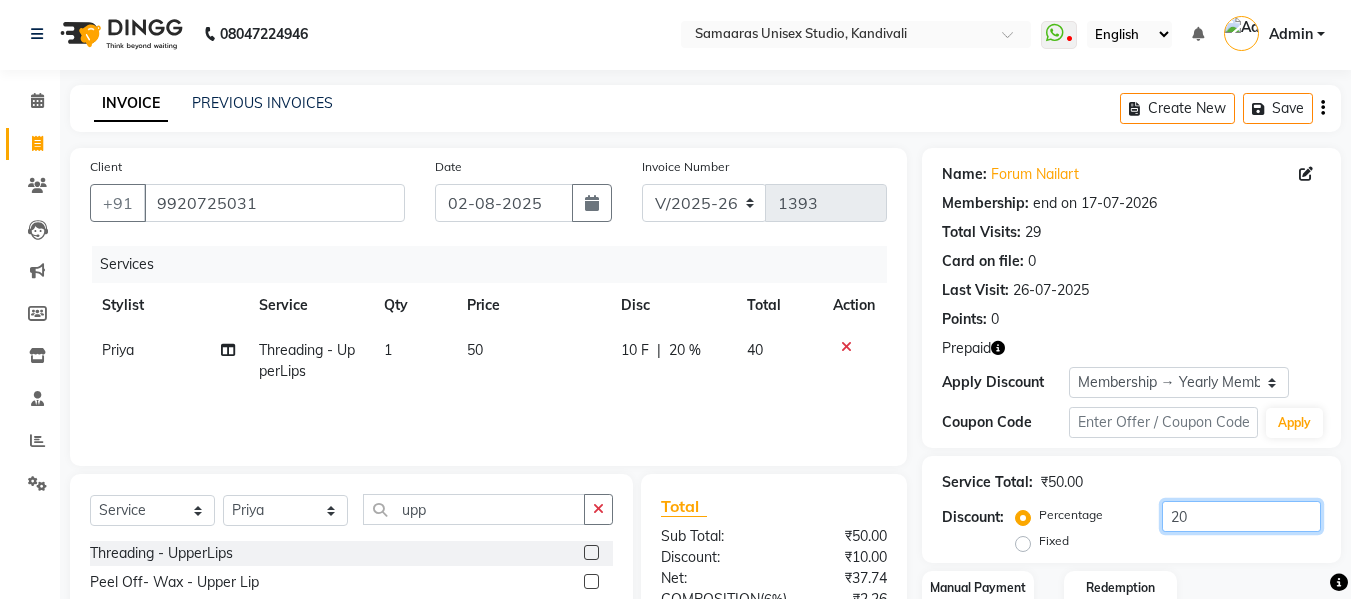 click on "20" 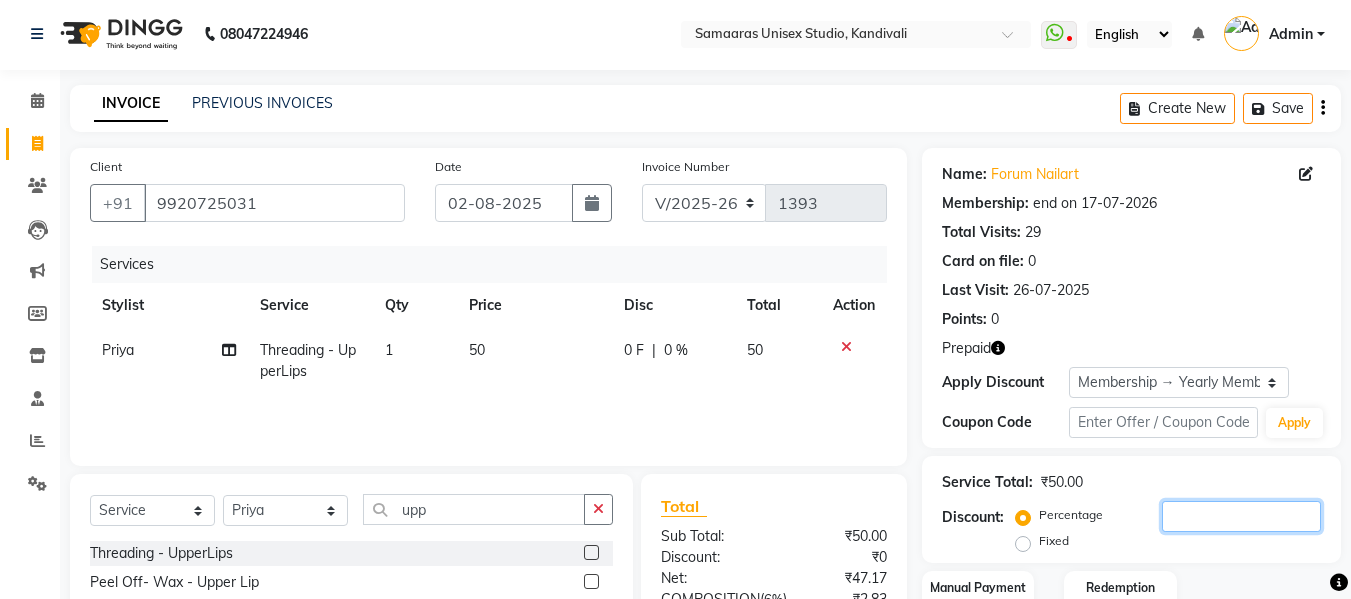type 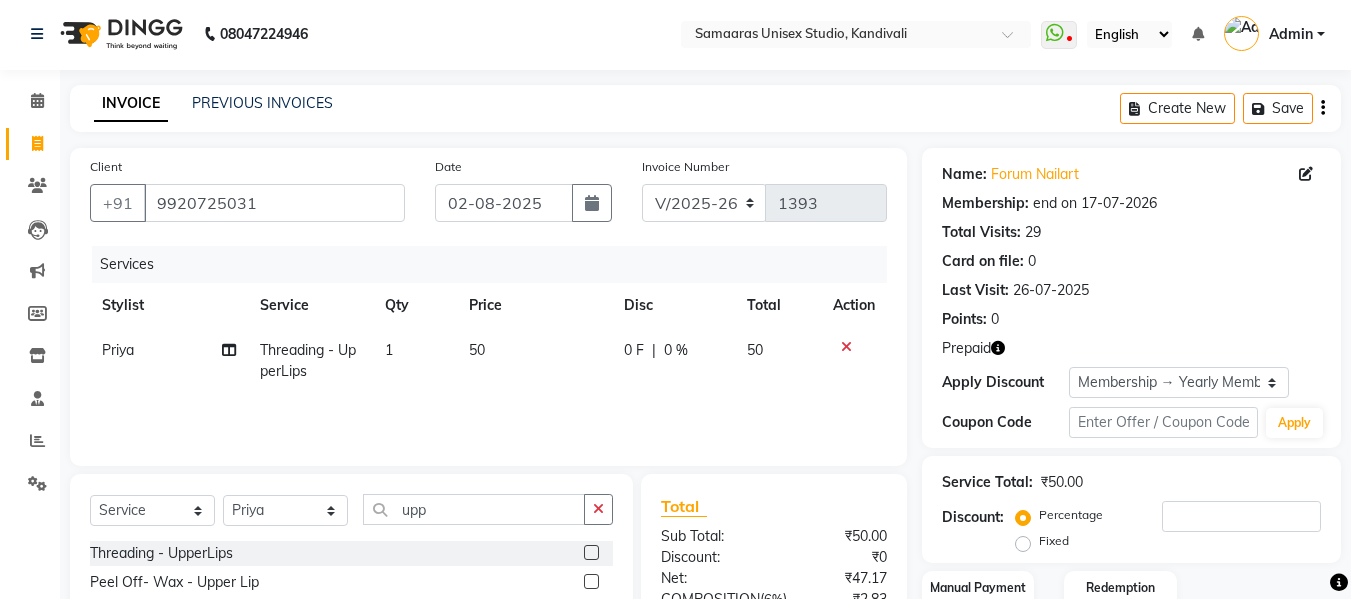 click on "0 F | 0 %" 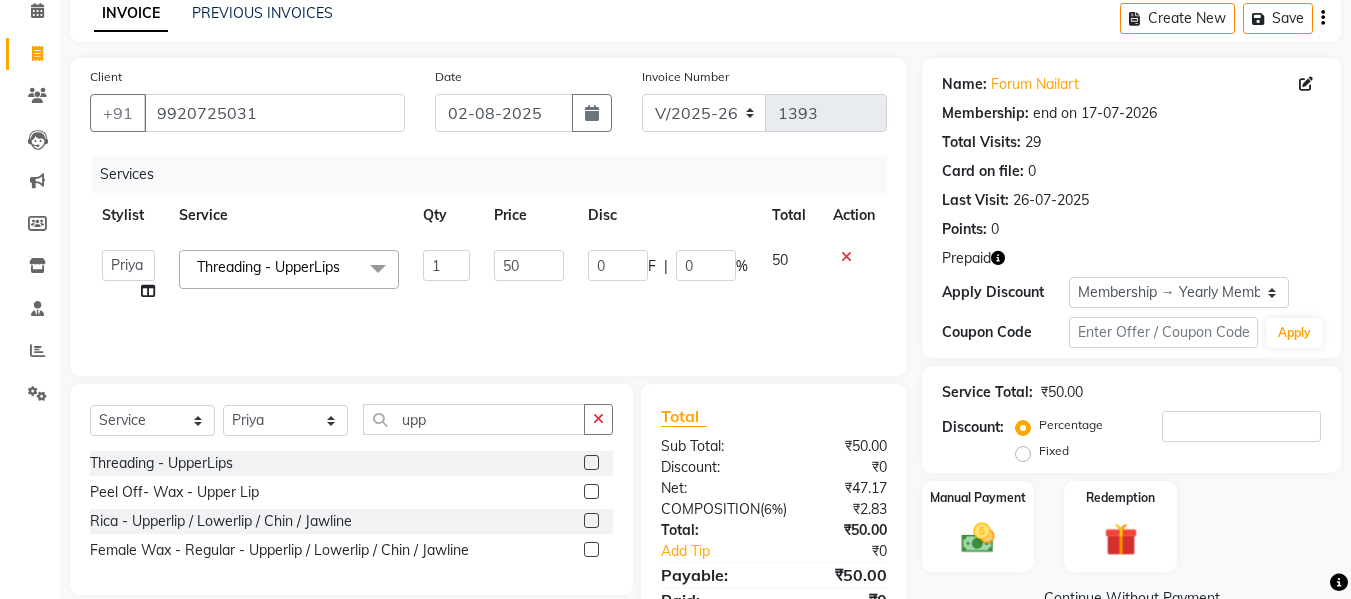scroll, scrollTop: 201, scrollLeft: 0, axis: vertical 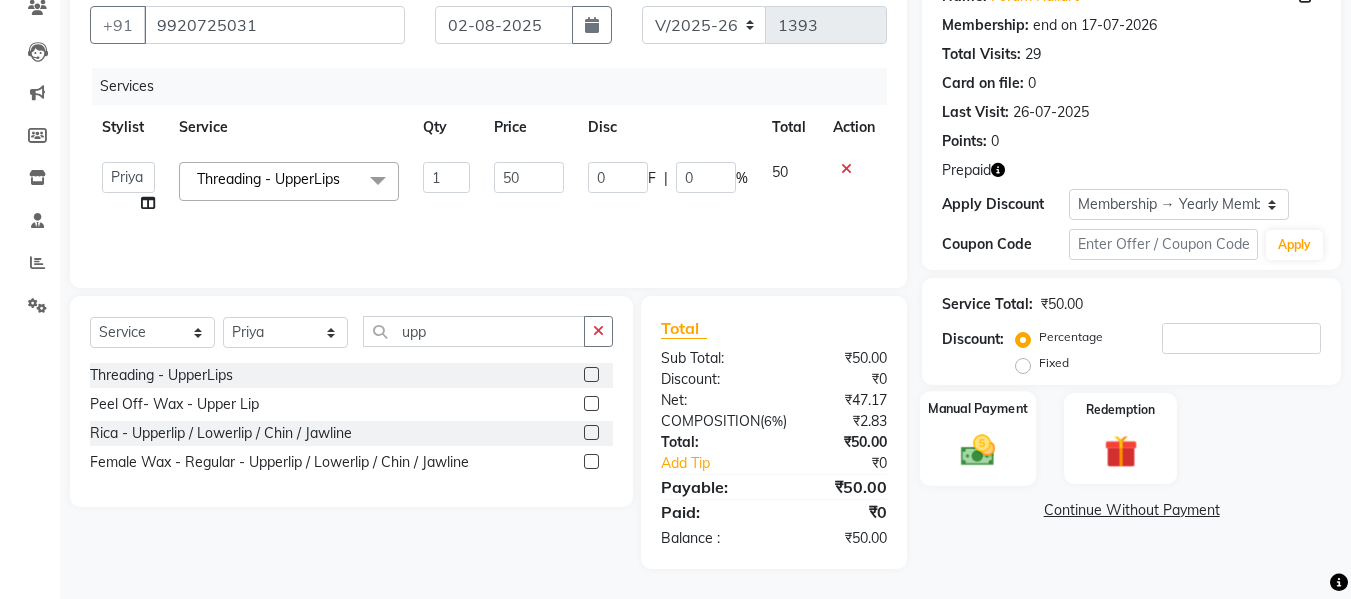drag, startPoint x: 972, startPoint y: 415, endPoint x: 989, endPoint y: 438, distance: 28.600698 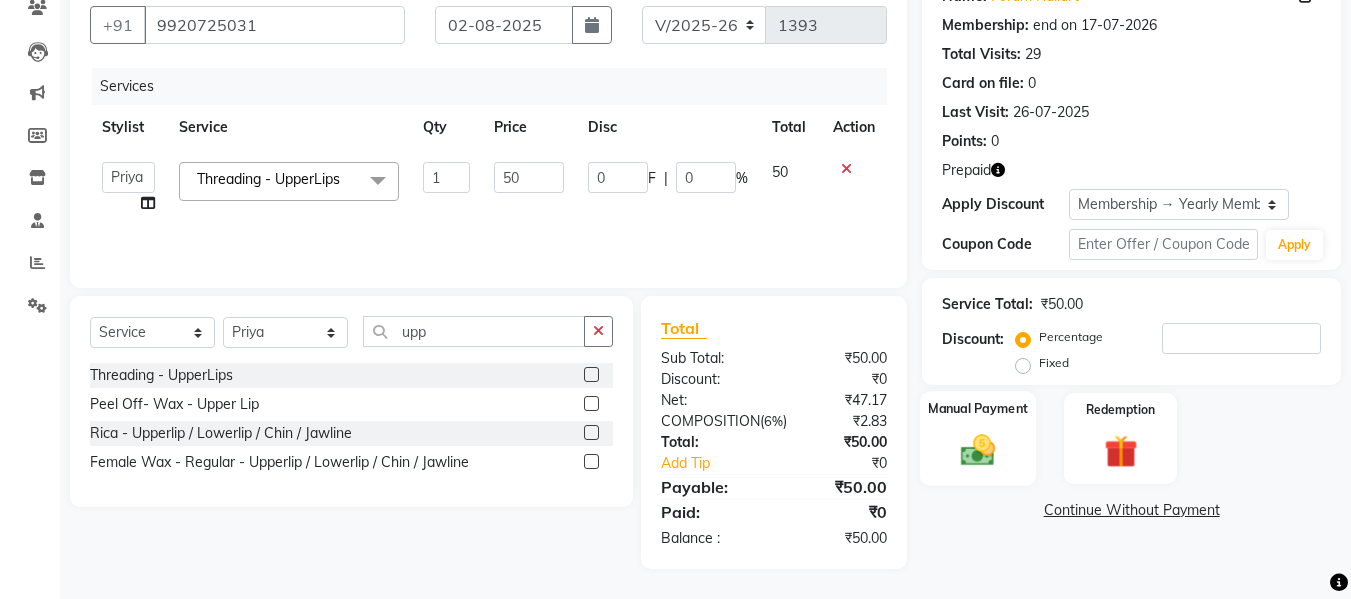 click 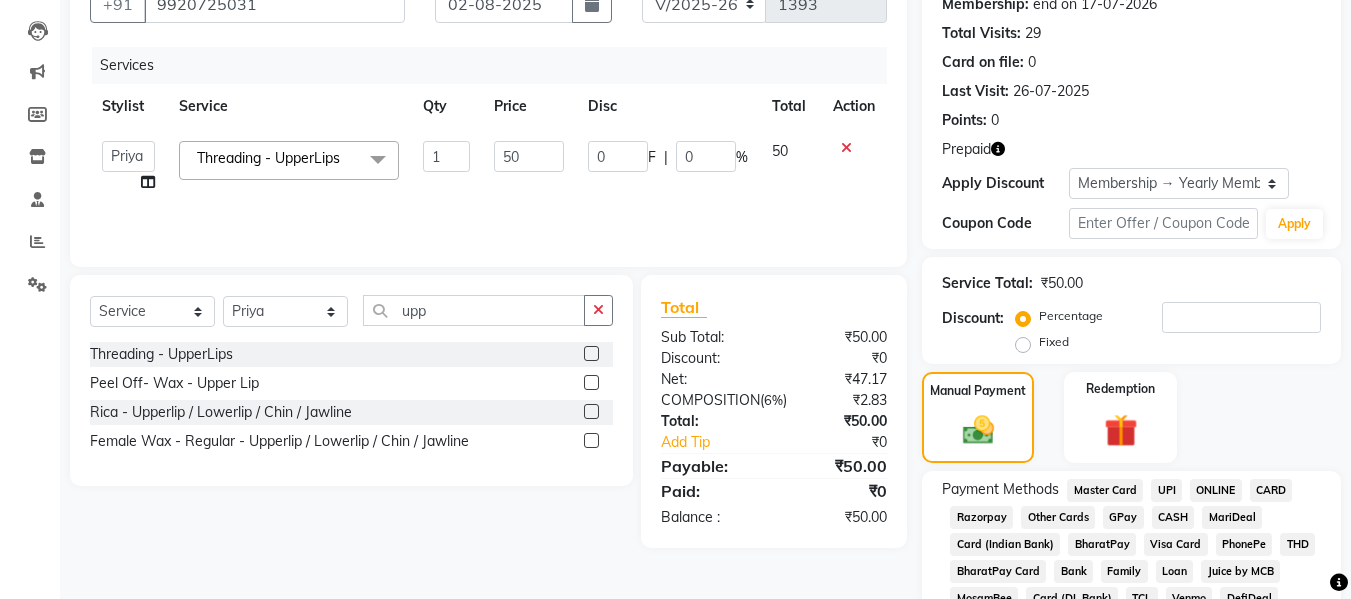 click on "CASH" 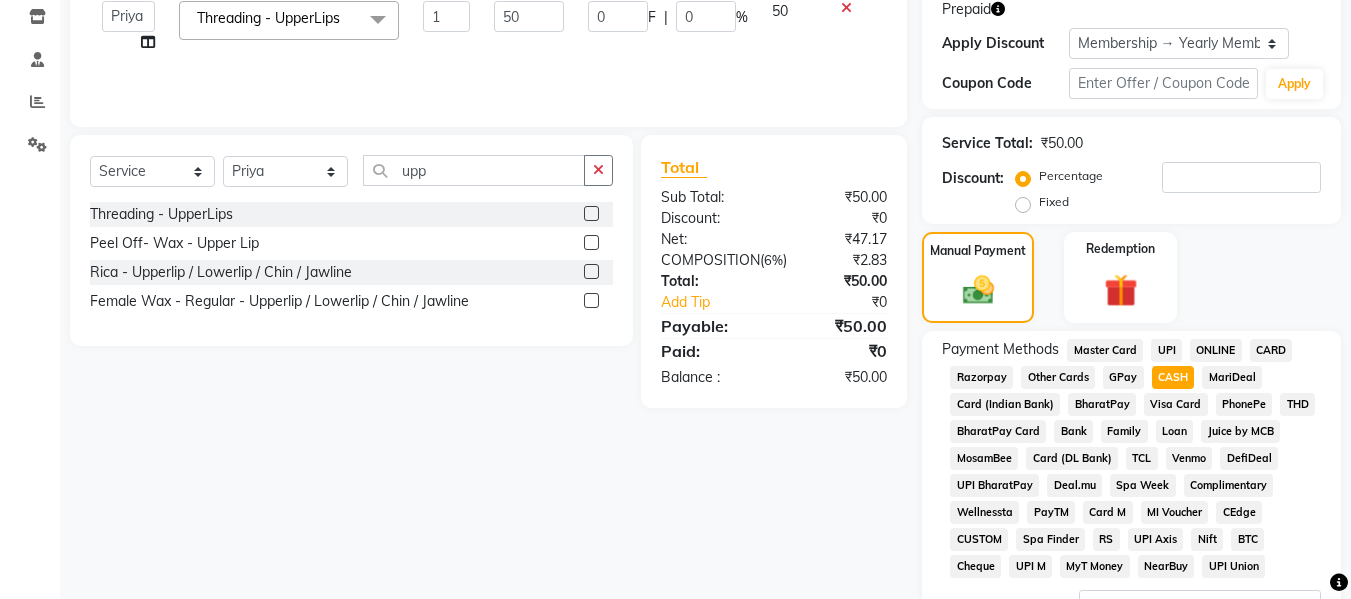 scroll, scrollTop: 509, scrollLeft: 0, axis: vertical 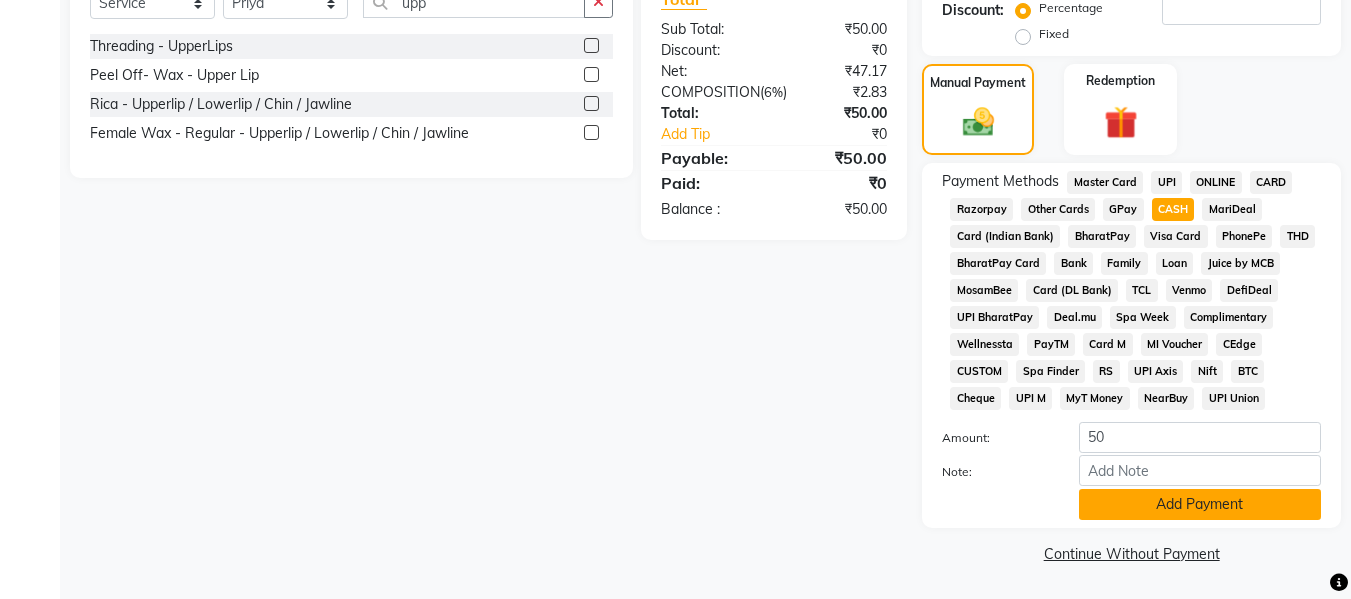click on "Add Payment" 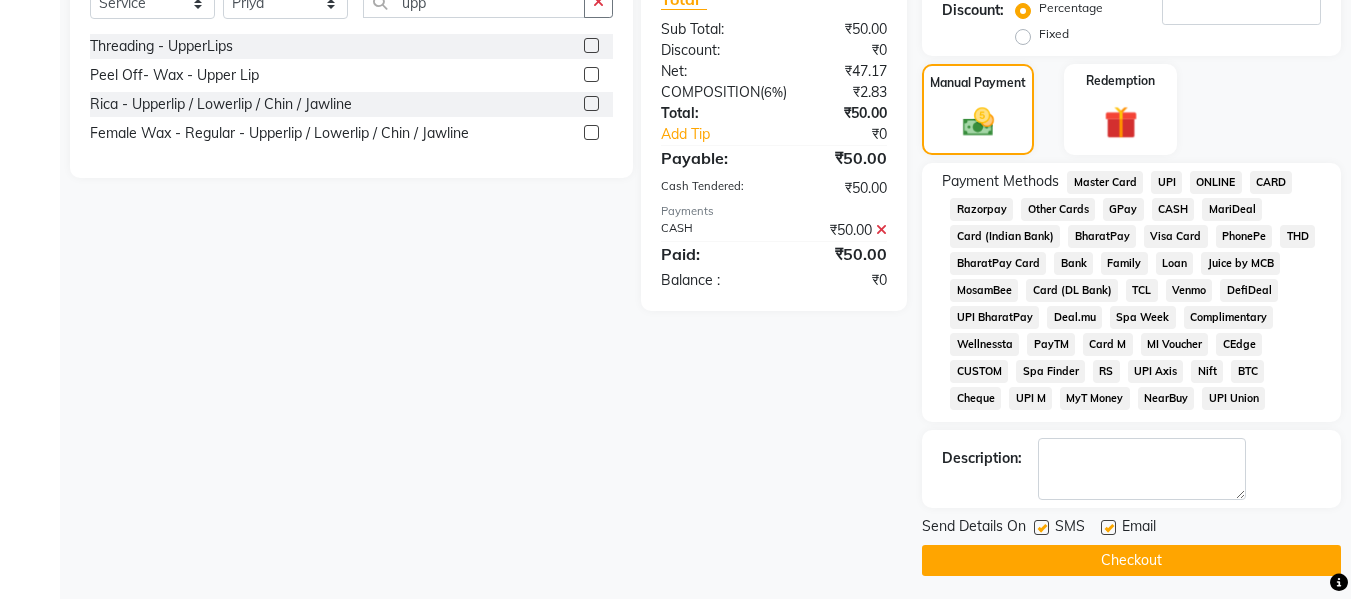 click on "Checkout" 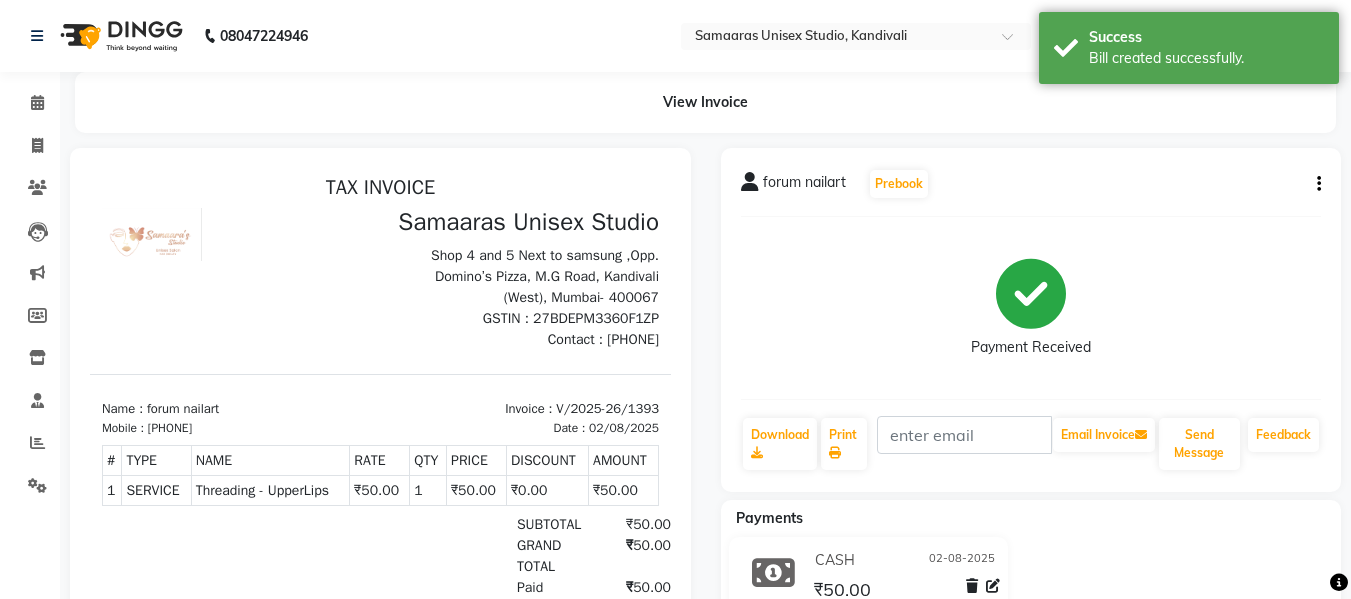 scroll, scrollTop: 0, scrollLeft: 0, axis: both 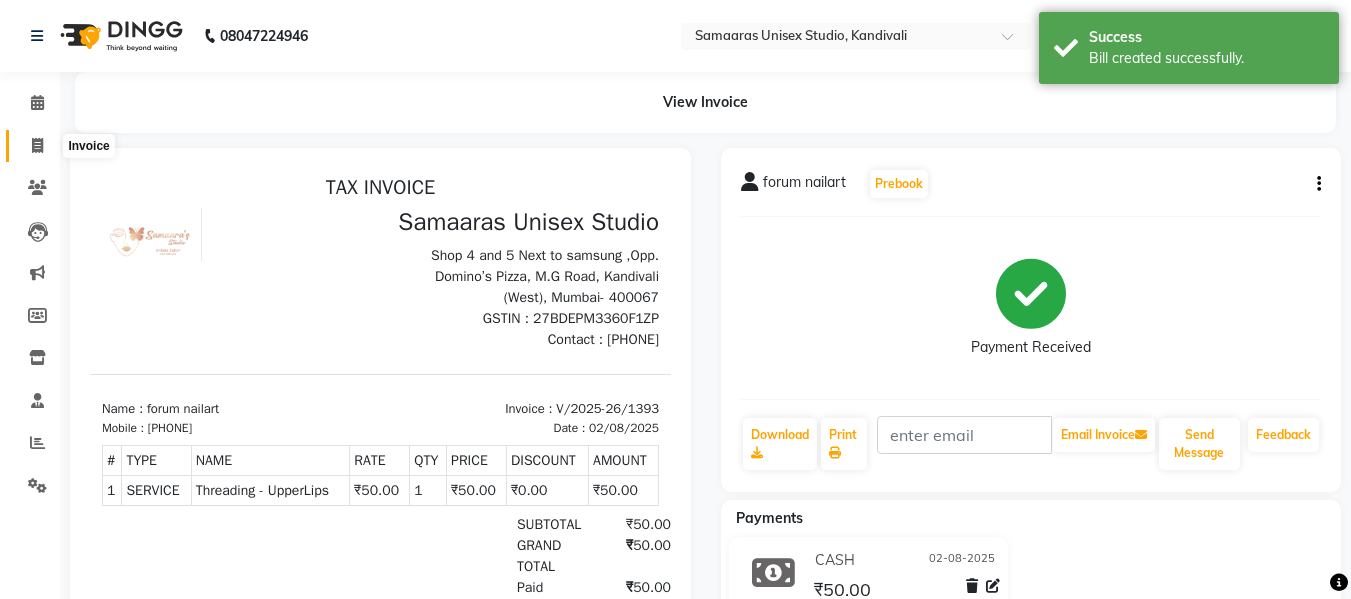 click 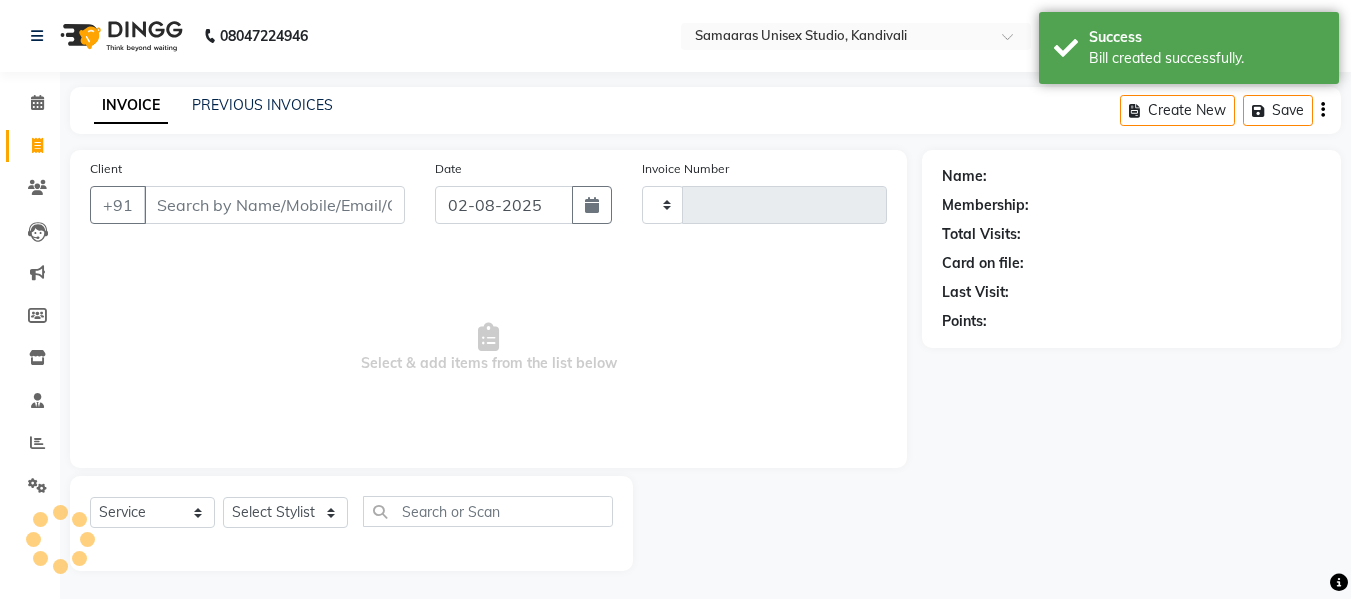 scroll, scrollTop: 2, scrollLeft: 0, axis: vertical 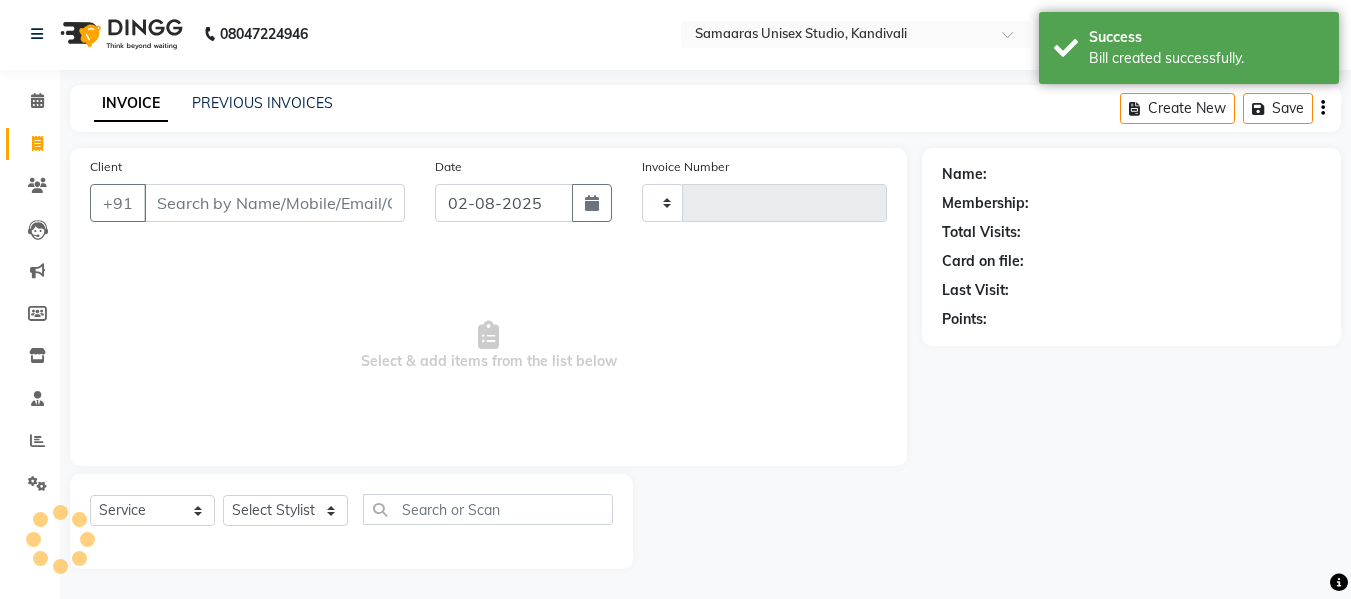 type on "1394" 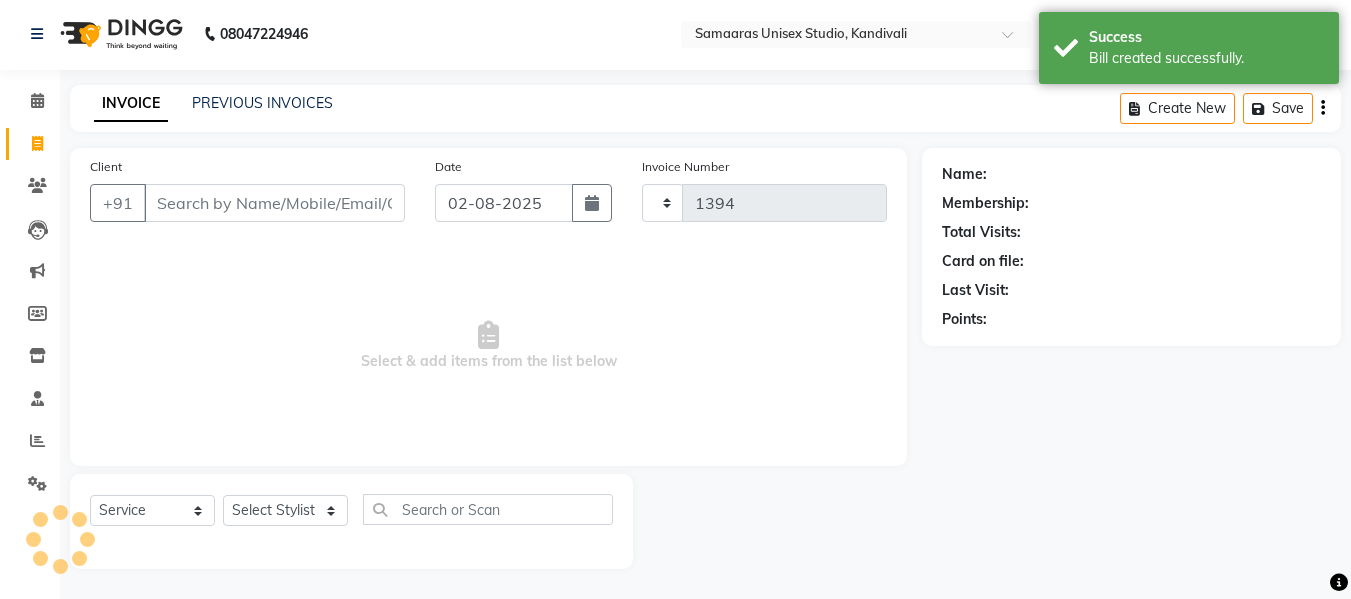 select on "4525" 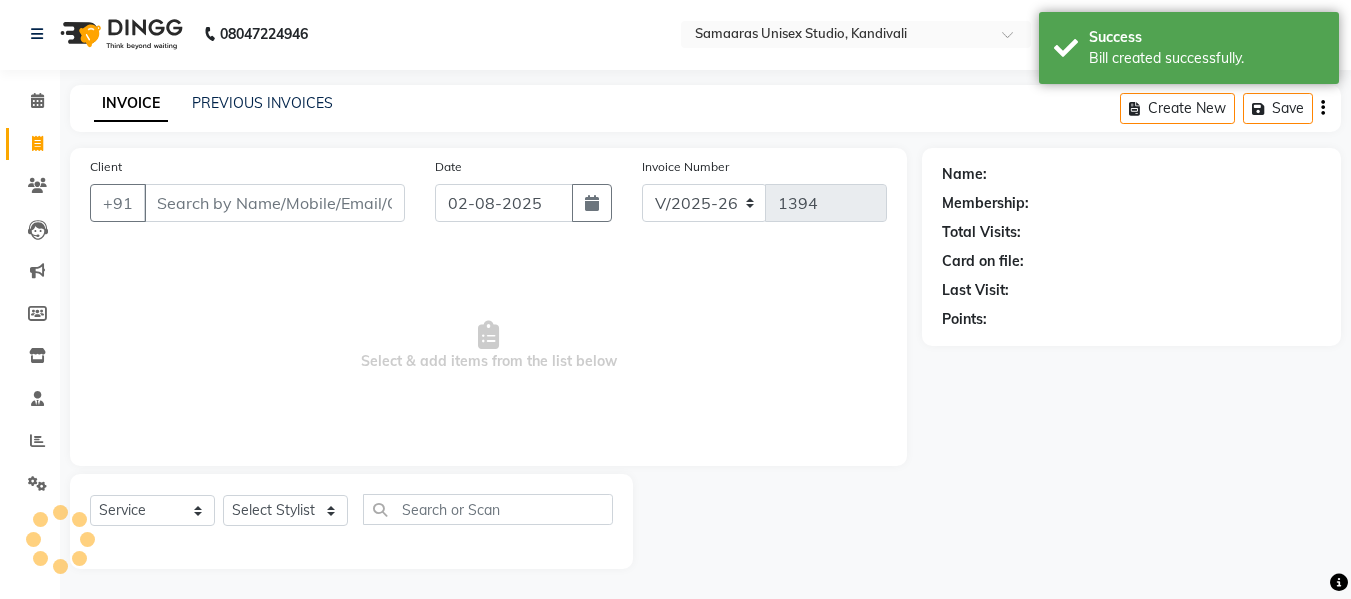 click on "Client" at bounding box center [274, 203] 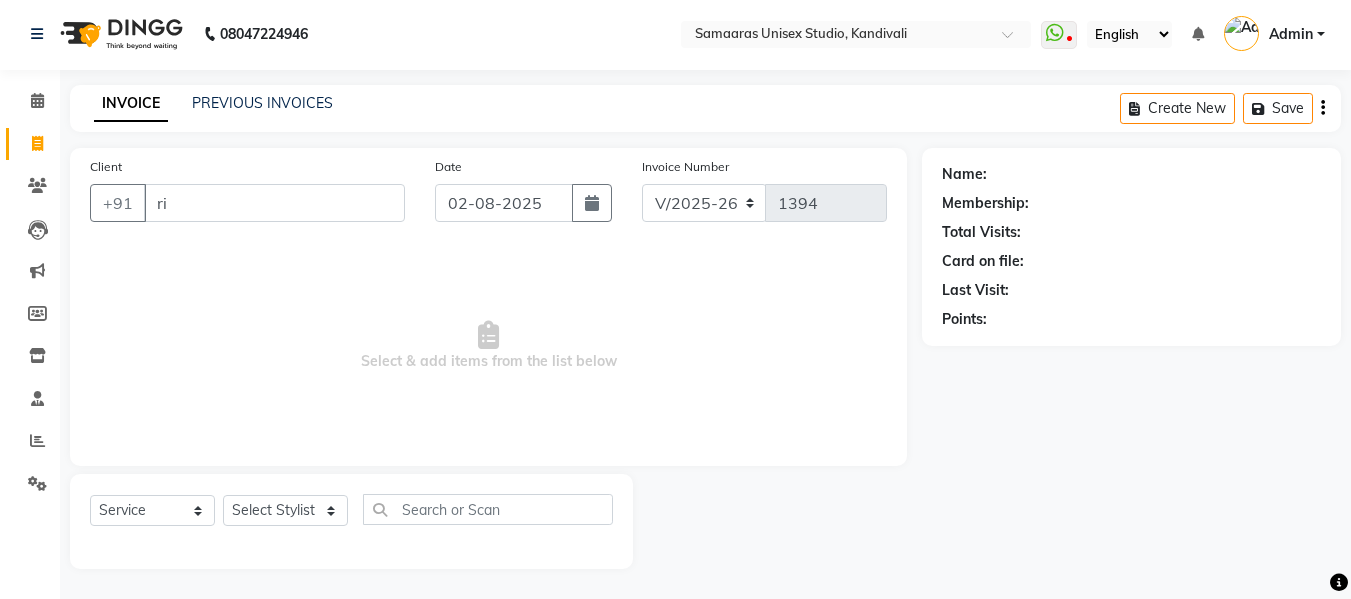 type on "rid" 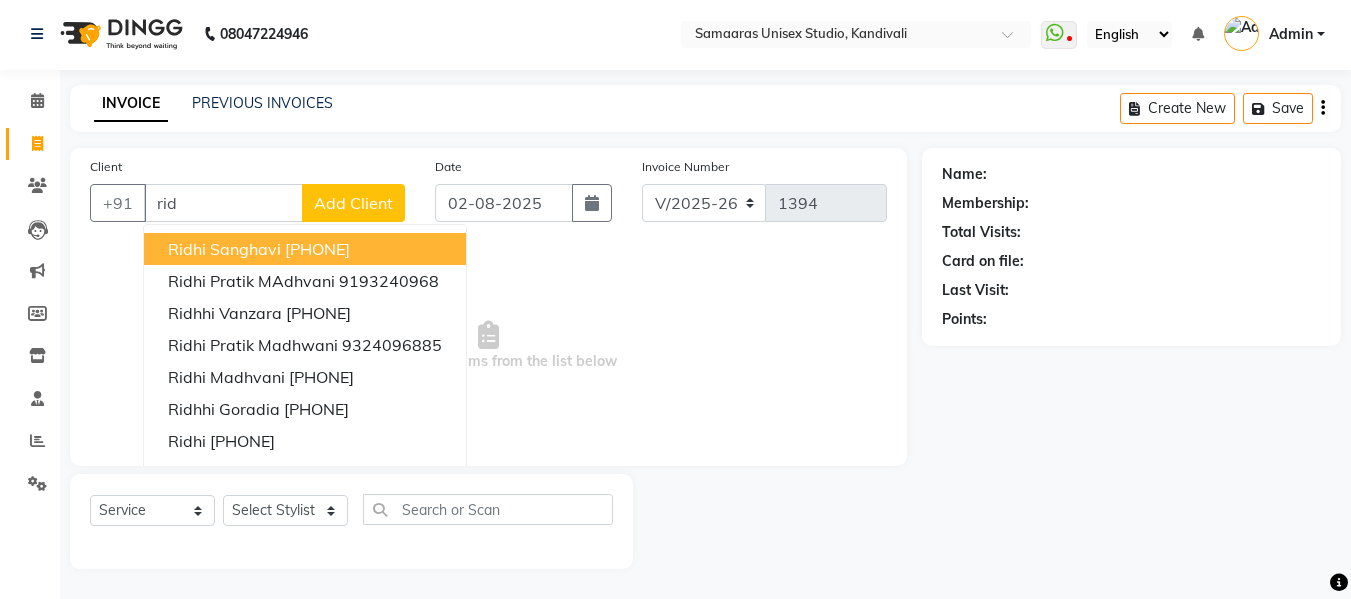 click on "rid" at bounding box center (223, 203) 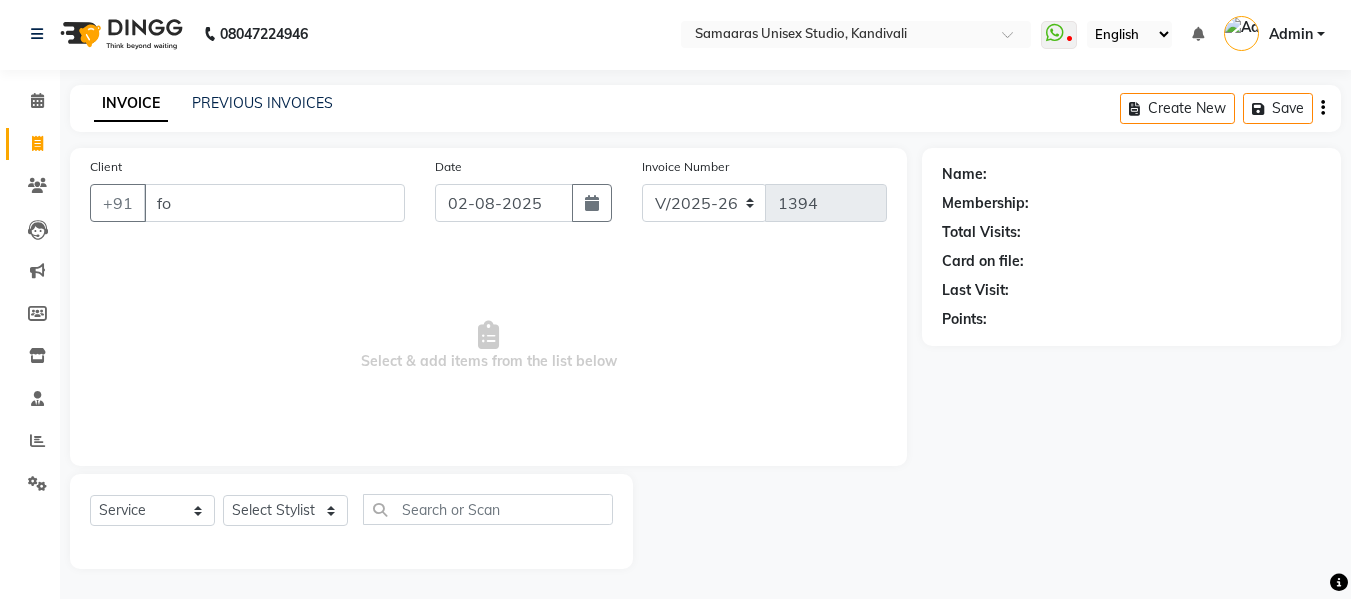 type on "f" 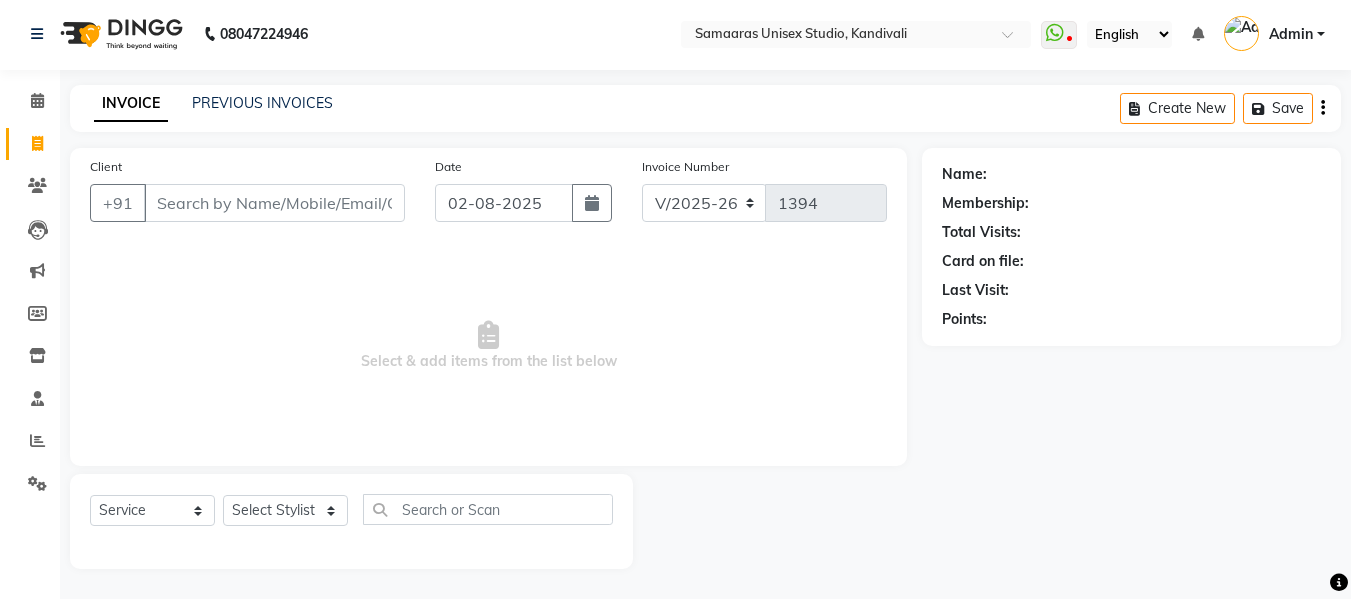 click on "Client" at bounding box center [274, 203] 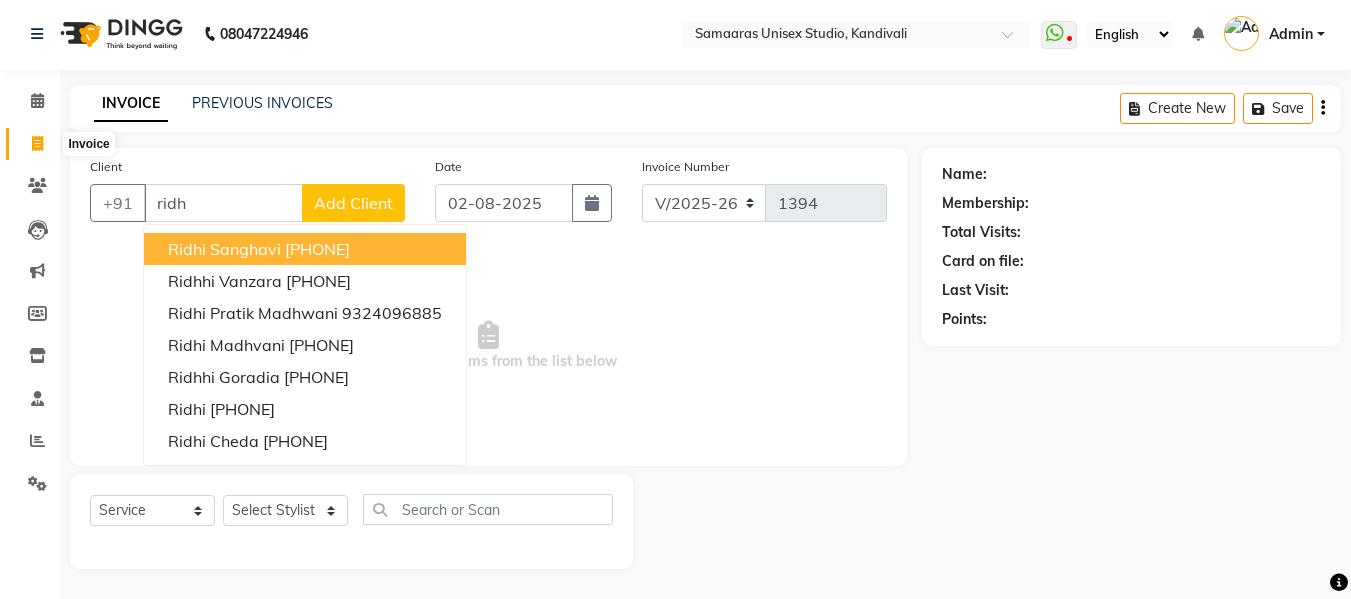 type on "ridh" 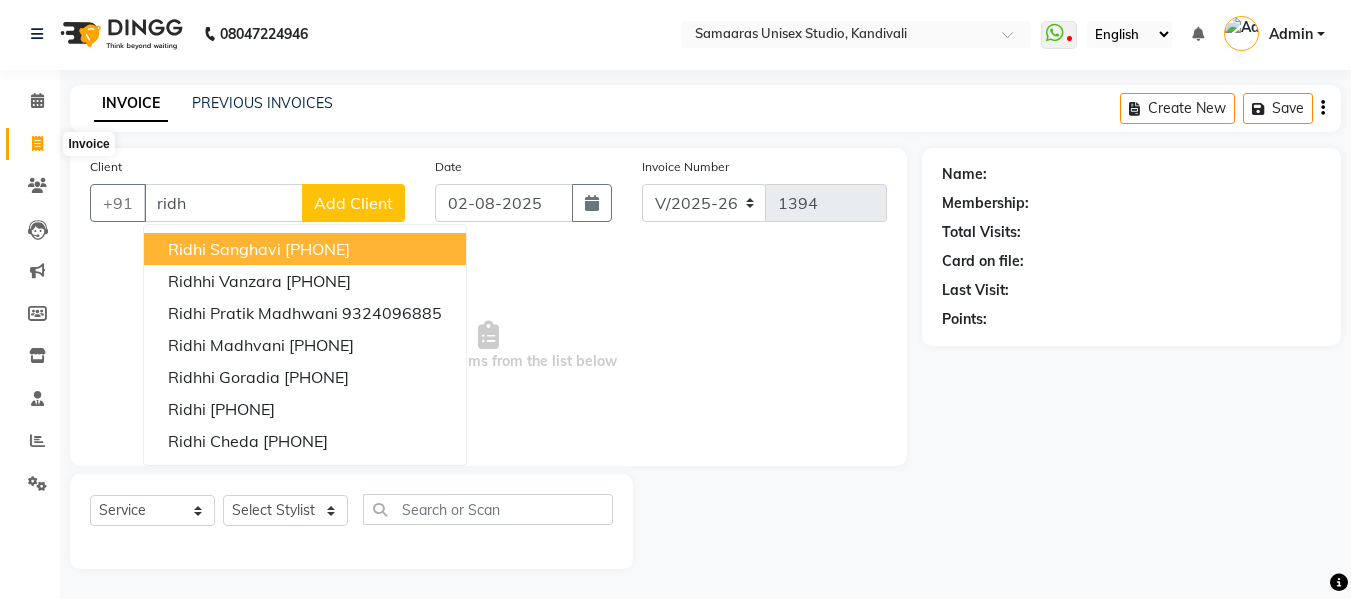 click 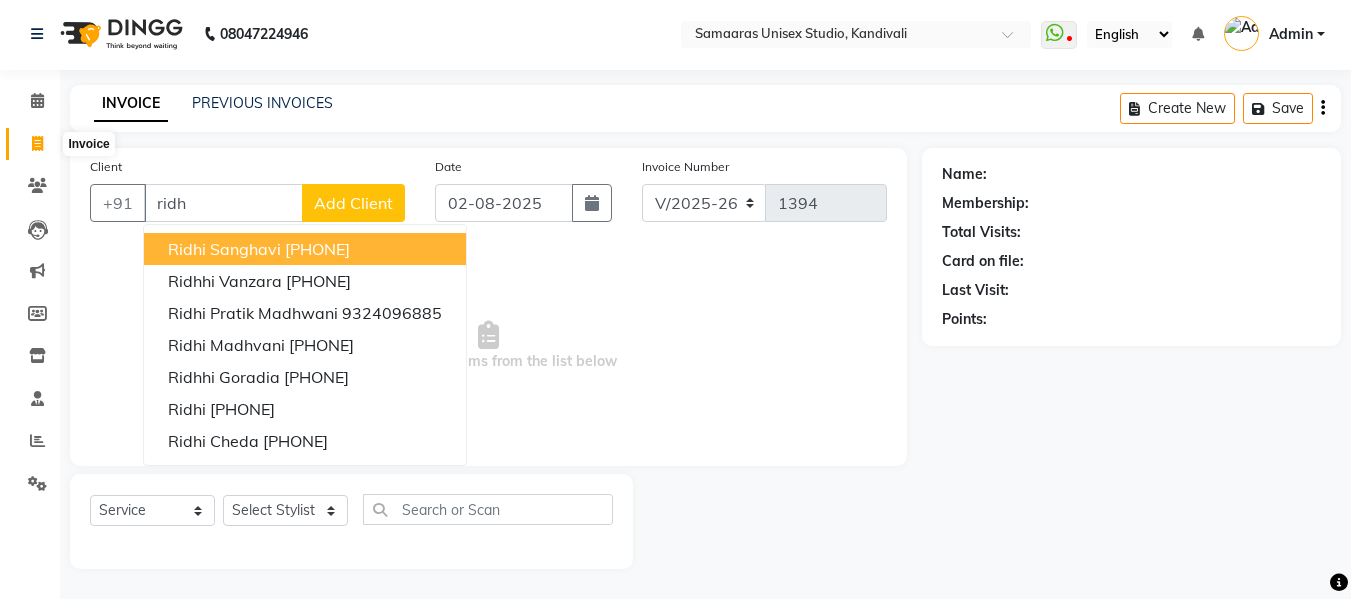 select on "service" 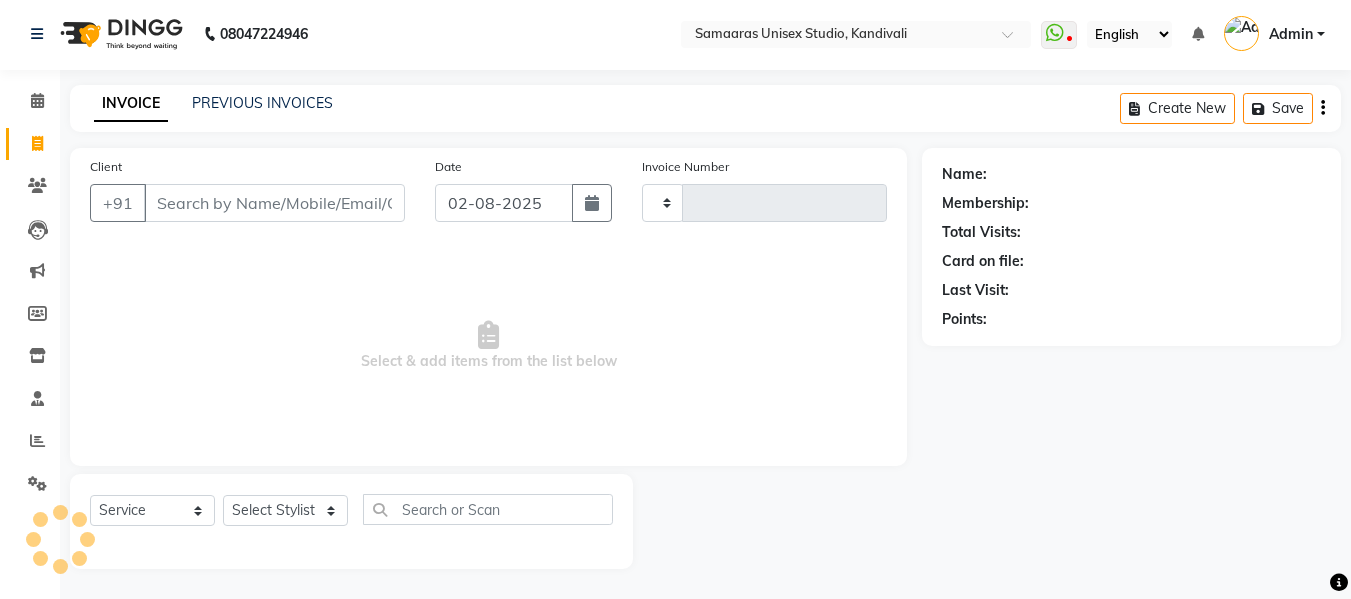 type on "1394" 